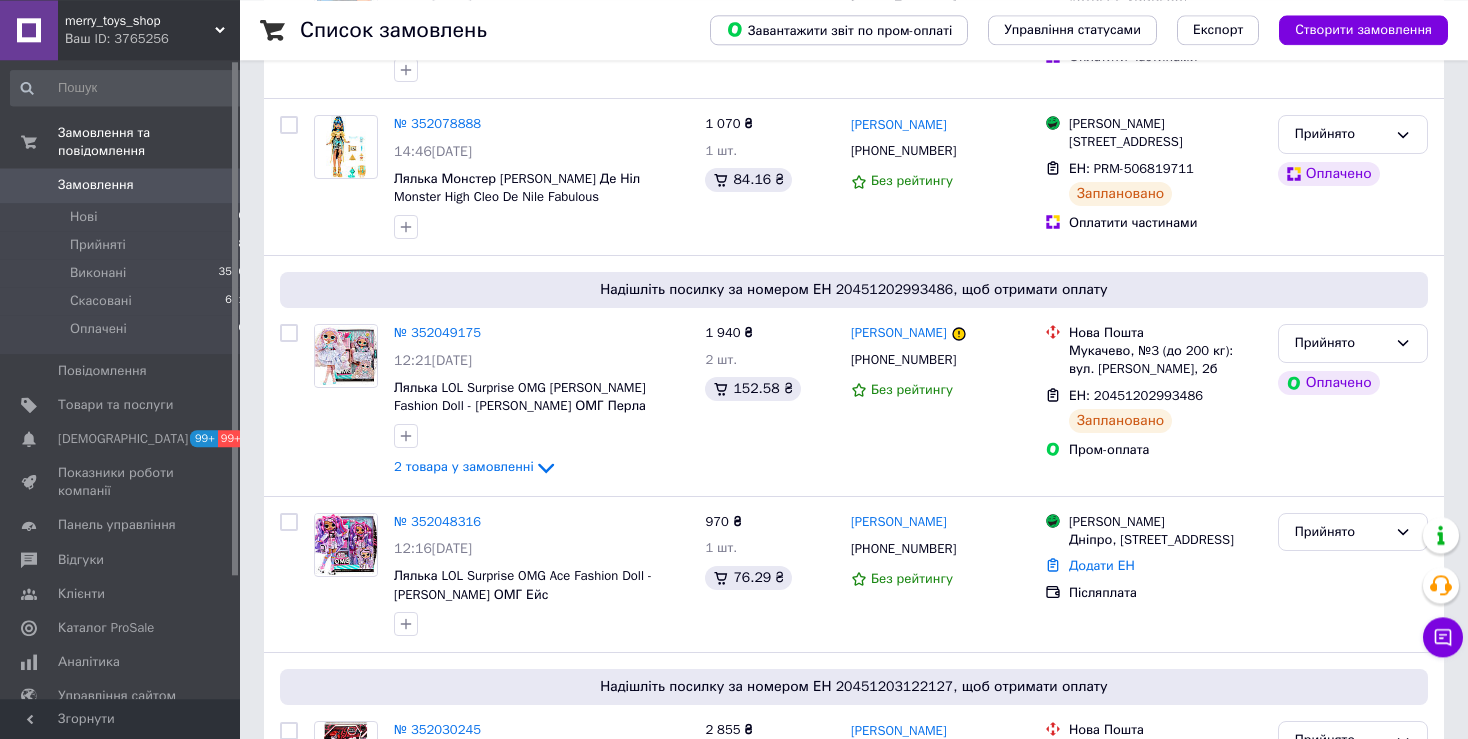 scroll, scrollTop: 316, scrollLeft: 0, axis: vertical 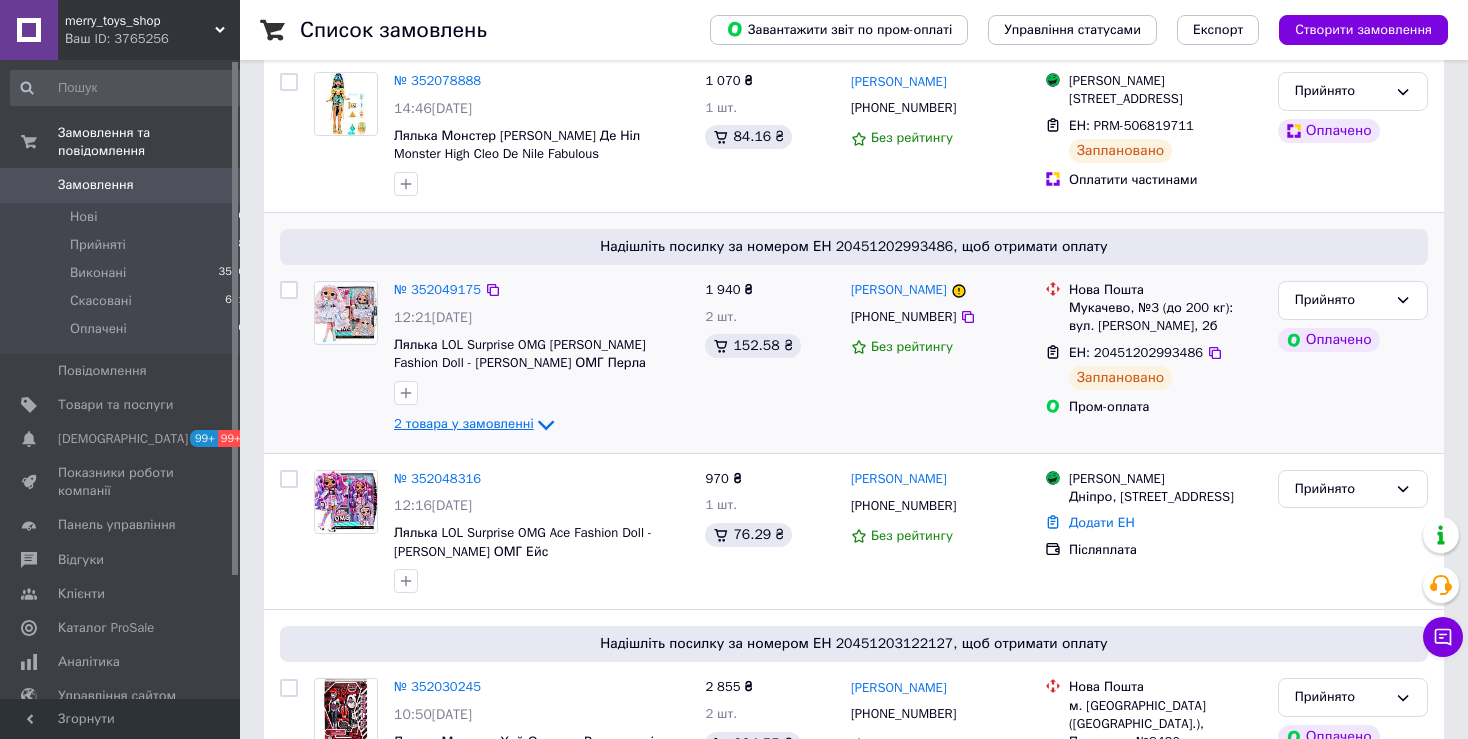 click 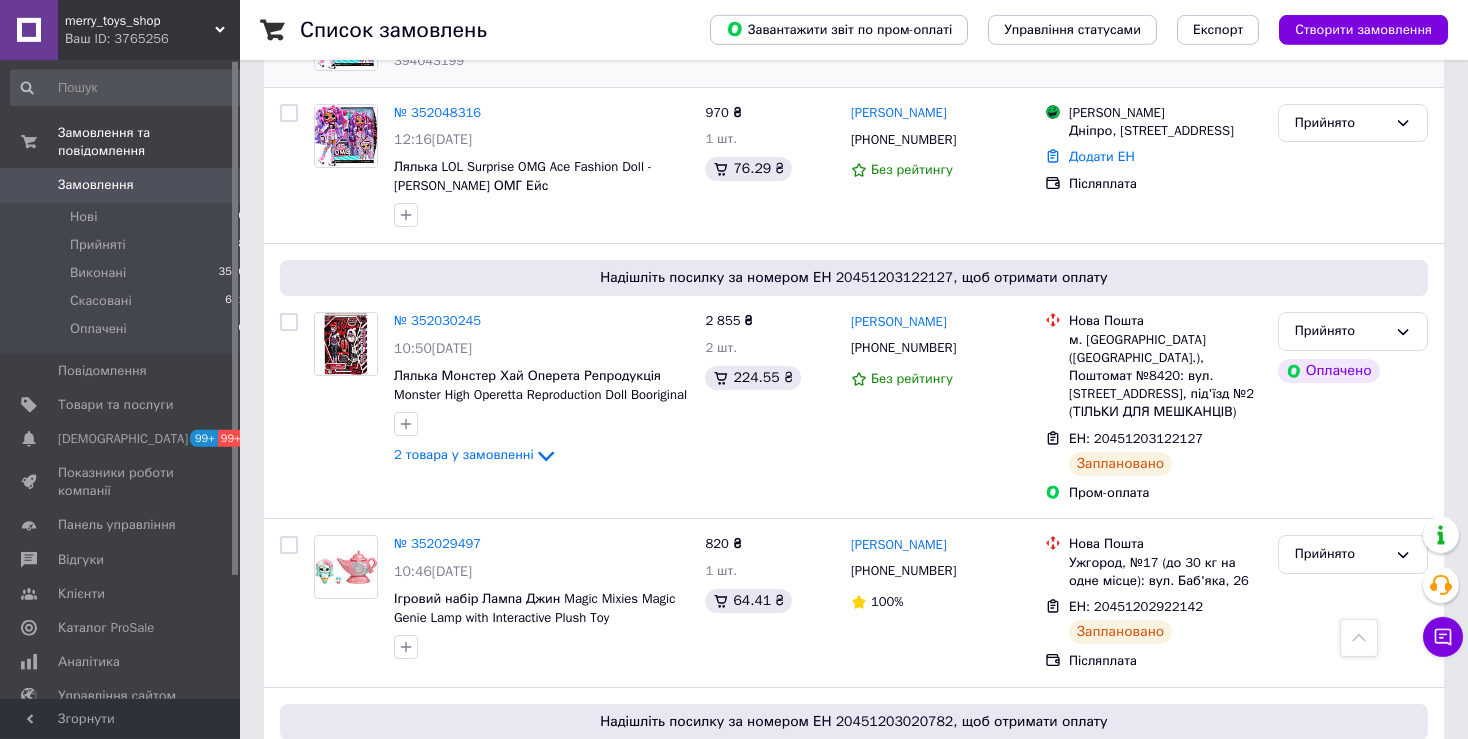 scroll, scrollTop: 844, scrollLeft: 0, axis: vertical 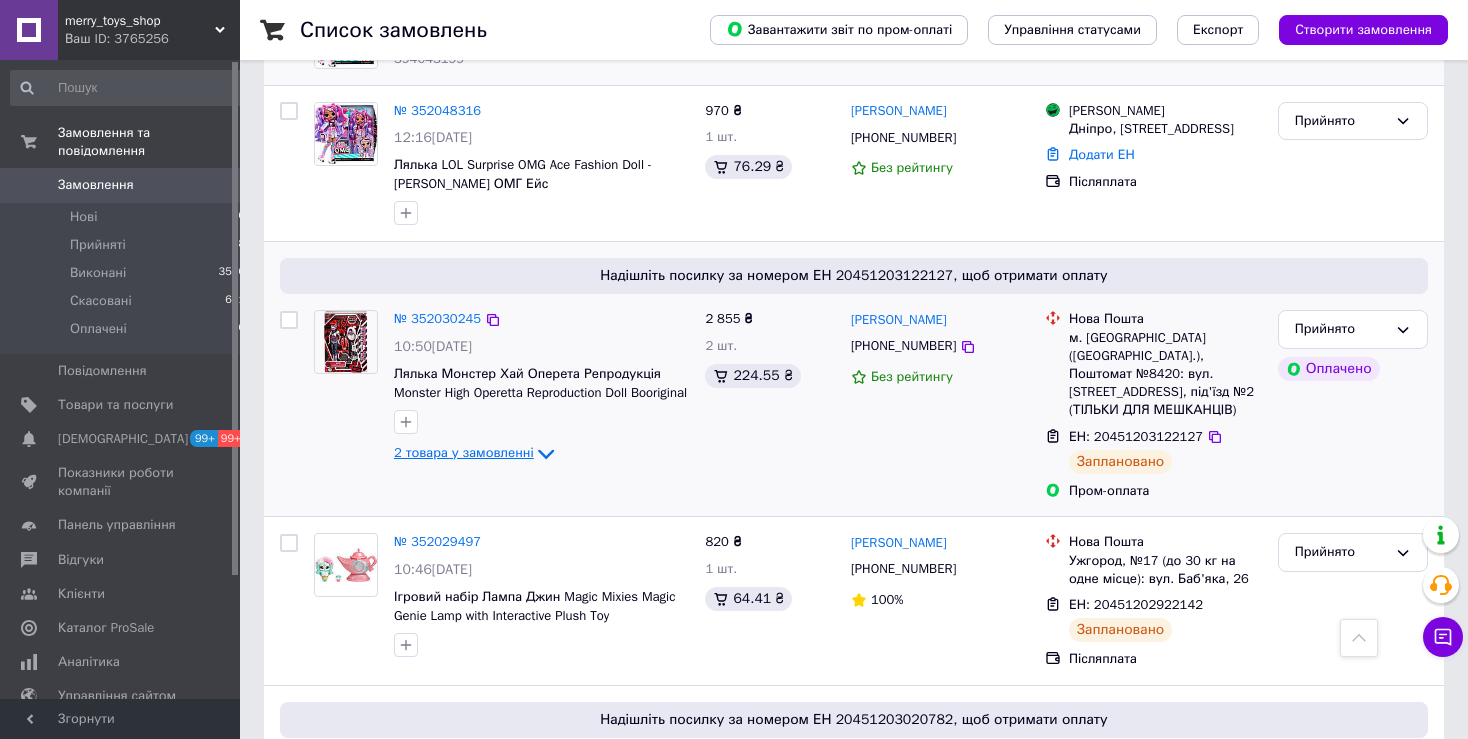 click 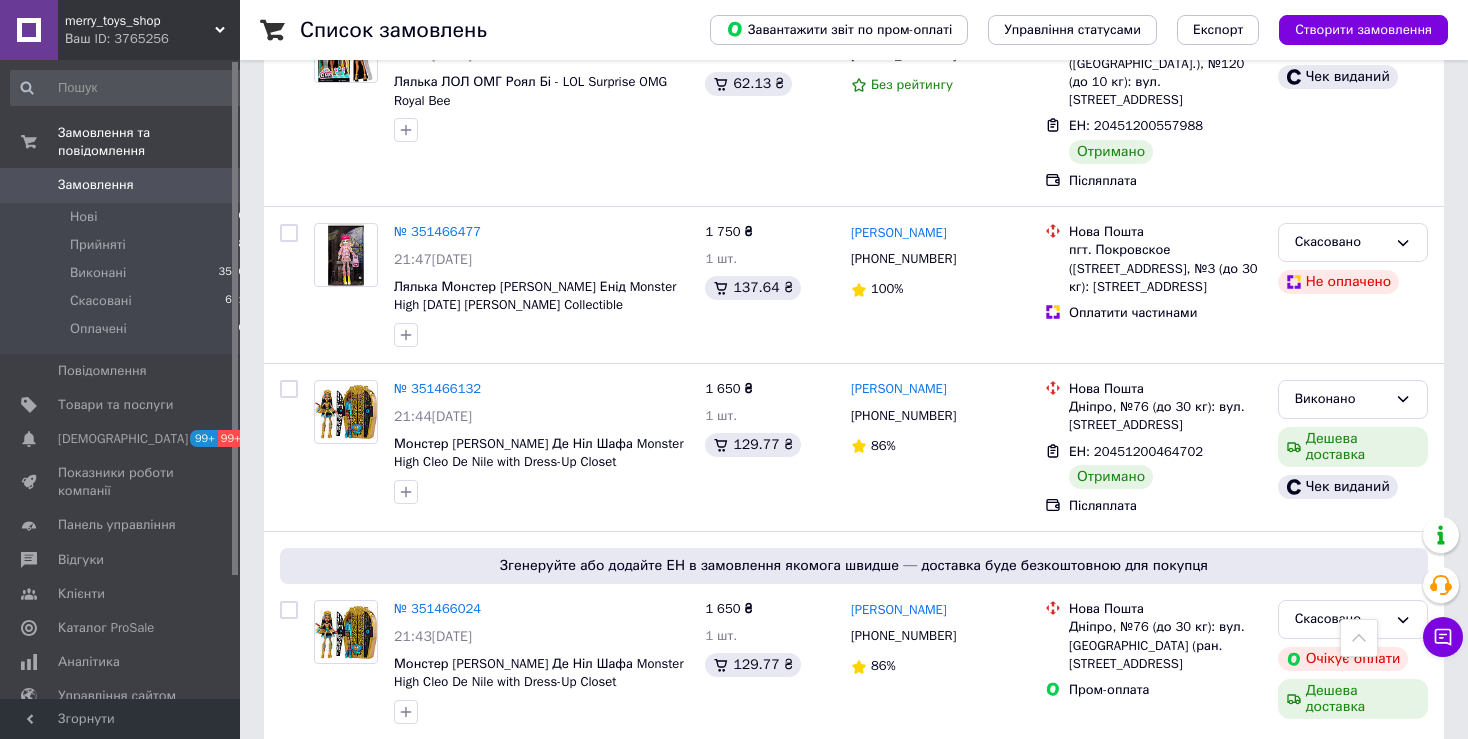 scroll, scrollTop: 9062, scrollLeft: 0, axis: vertical 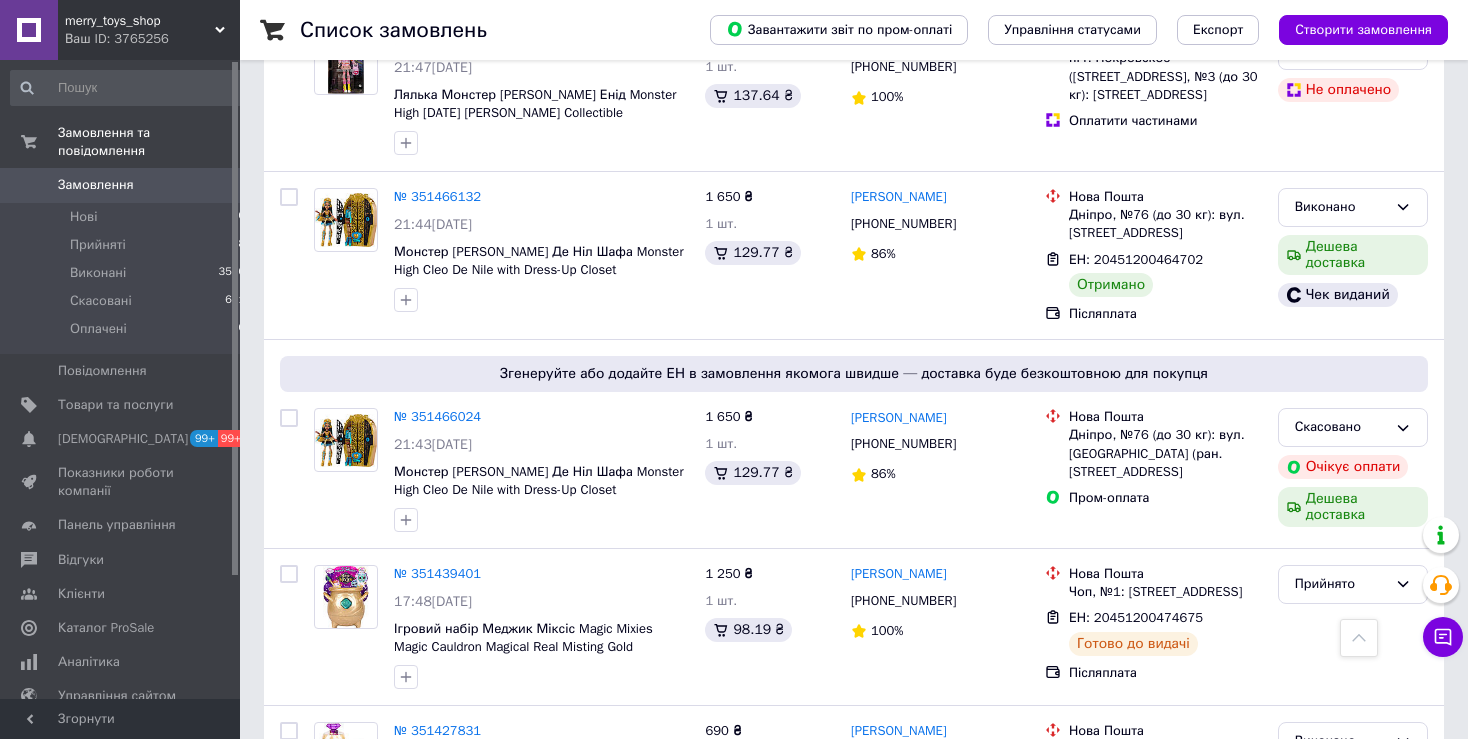 click on "2" at bounding box center [327, 1105] 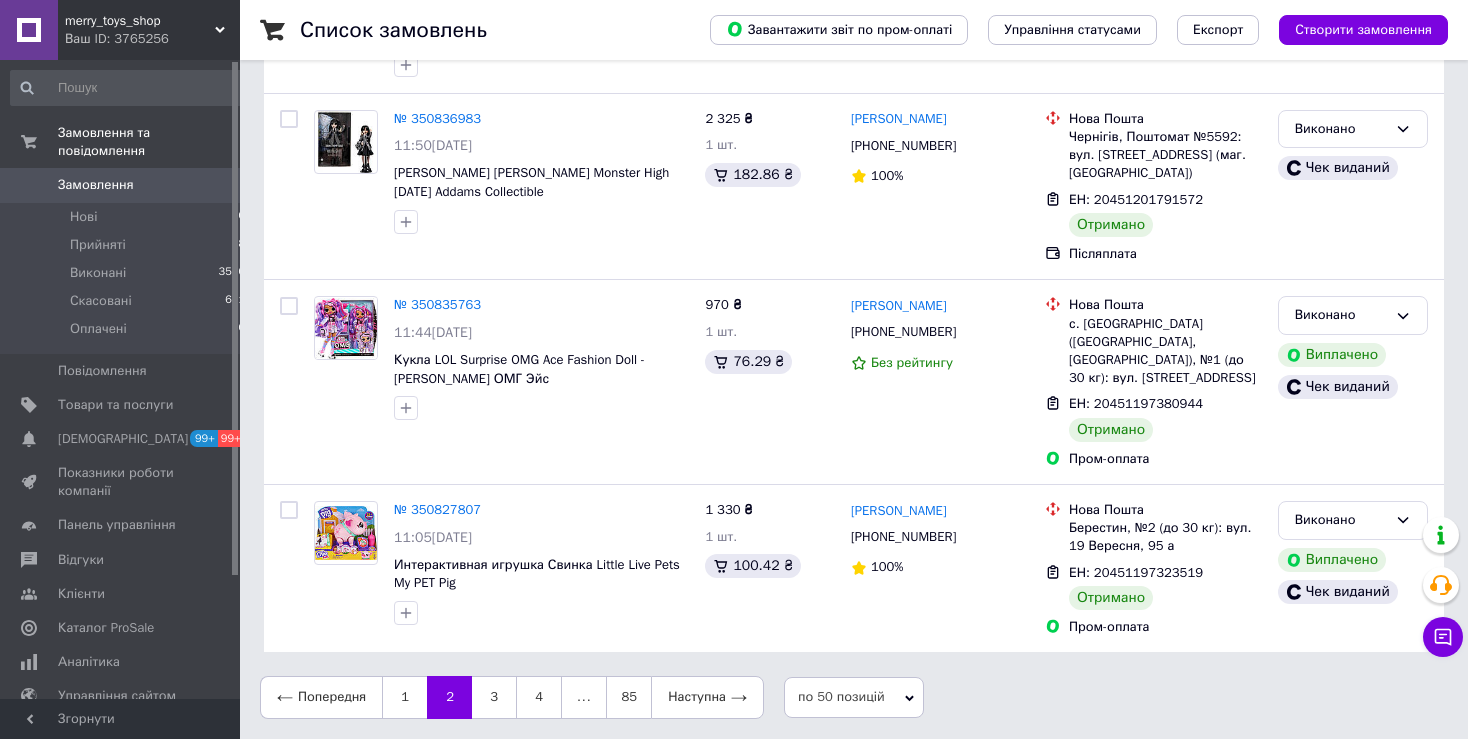 scroll, scrollTop: 0, scrollLeft: 0, axis: both 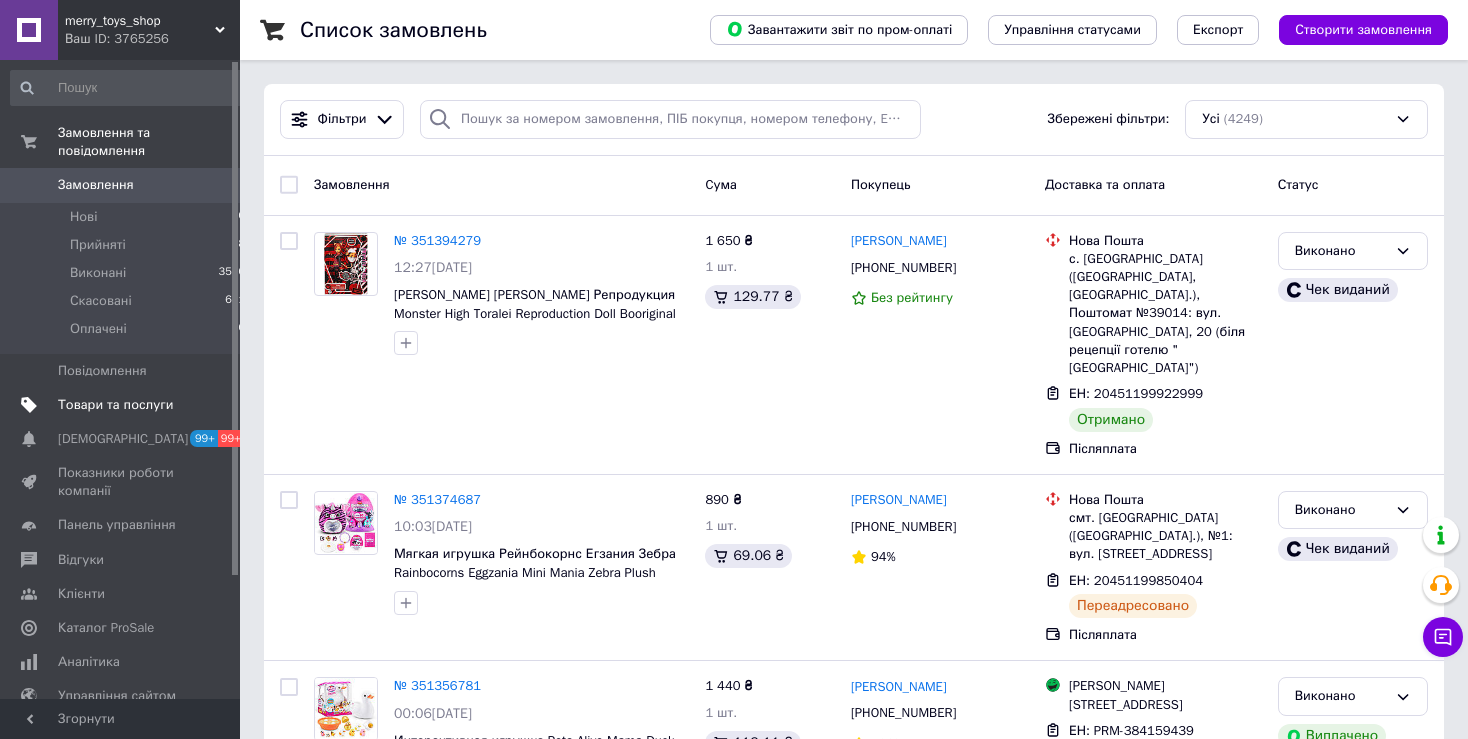 click on "Товари та послуги" at bounding box center [128, 405] 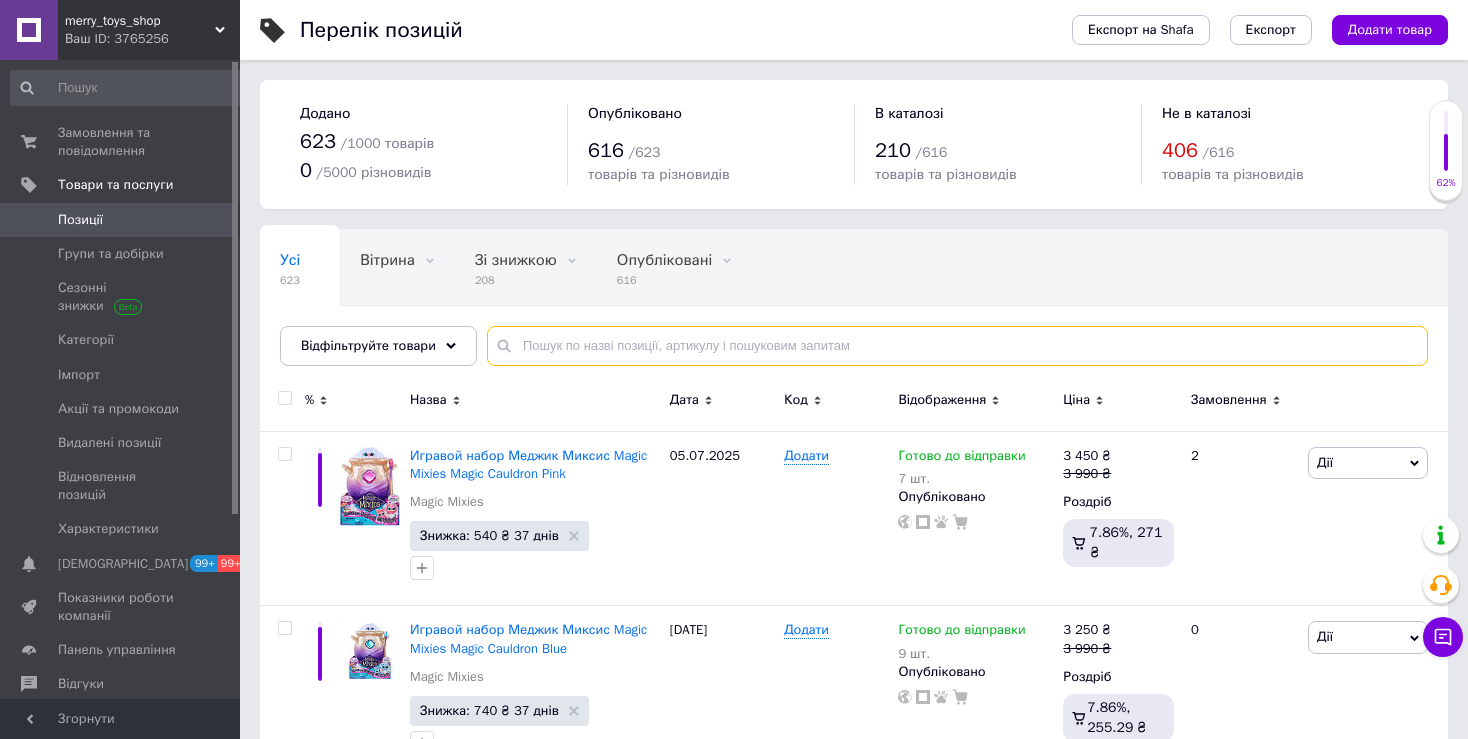 click at bounding box center [957, 346] 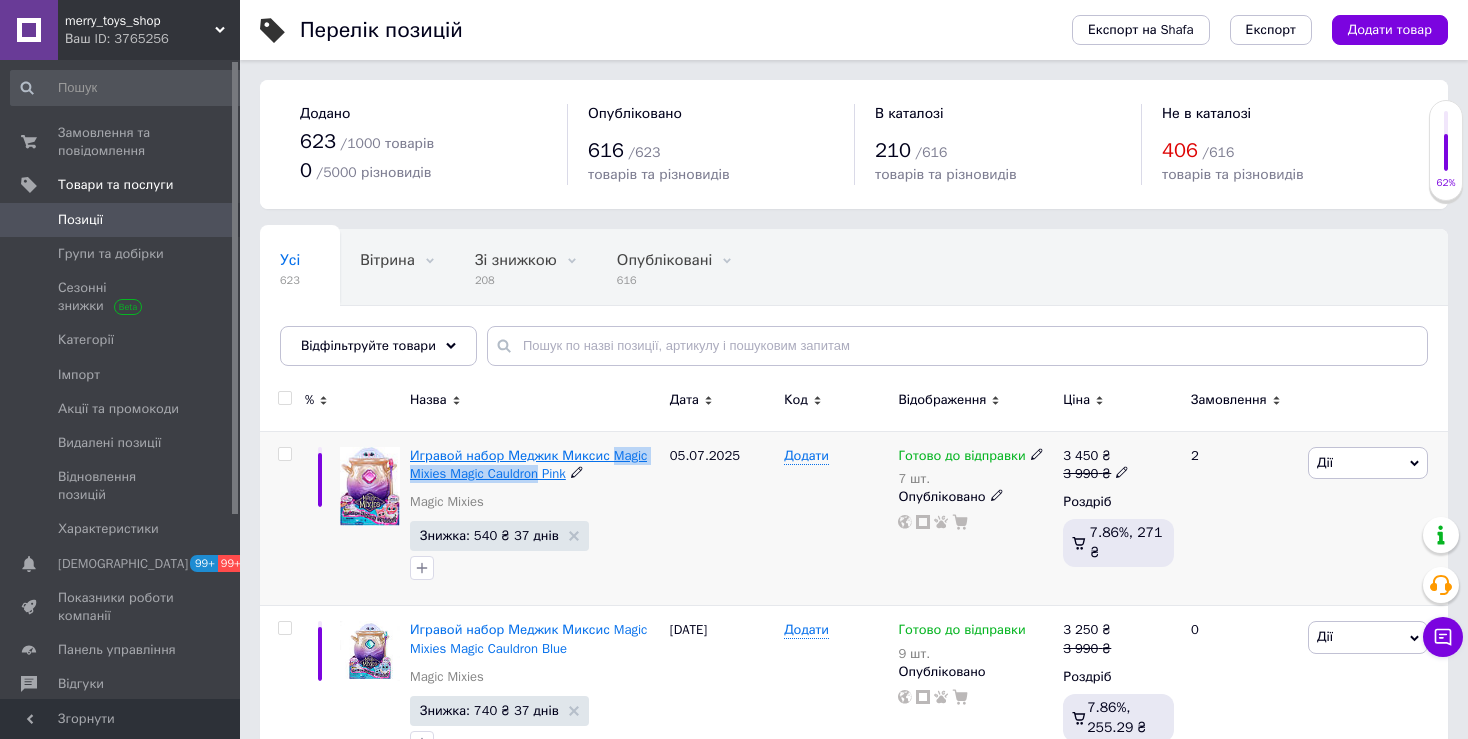 drag, startPoint x: 608, startPoint y: 436, endPoint x: 542, endPoint y: 477, distance: 77.698135 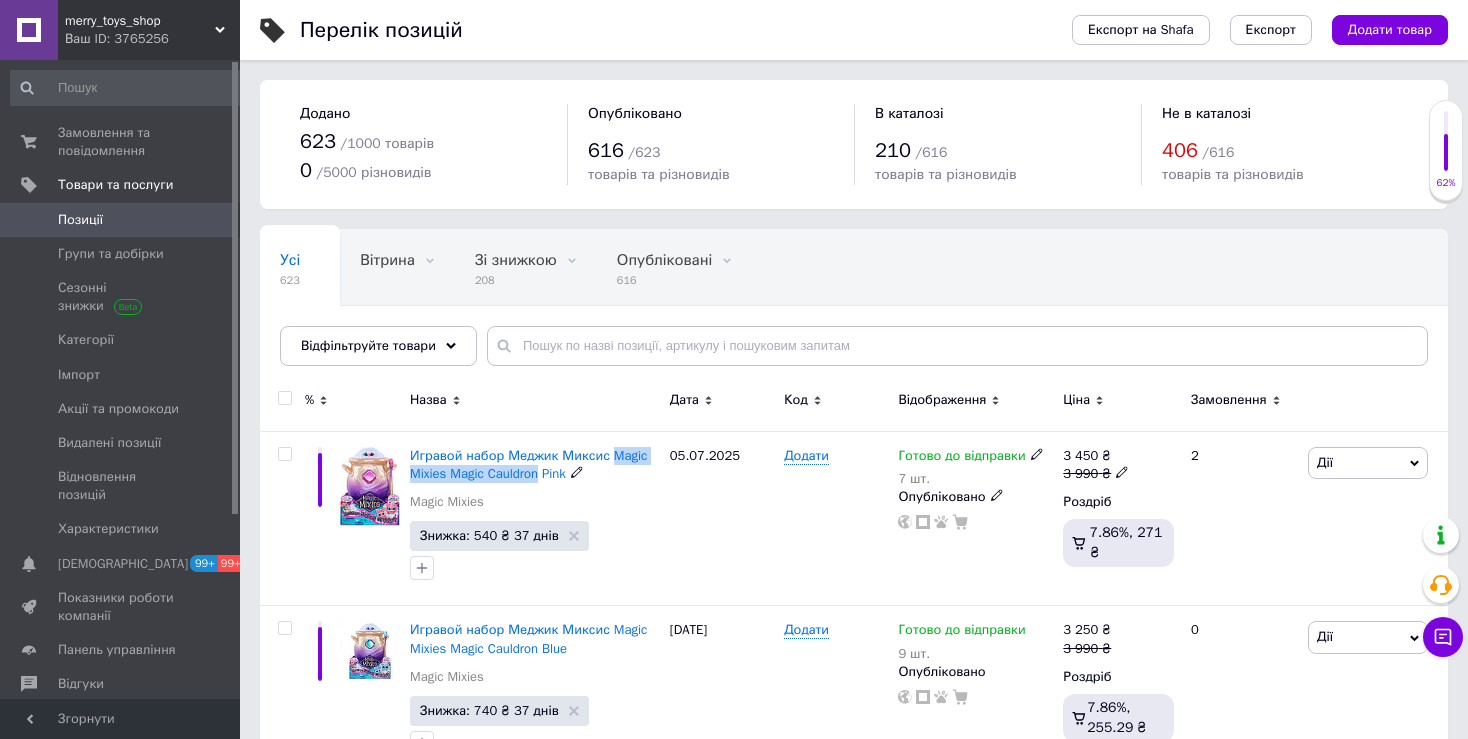 copy on "Magic Mixies Magic Cauldron" 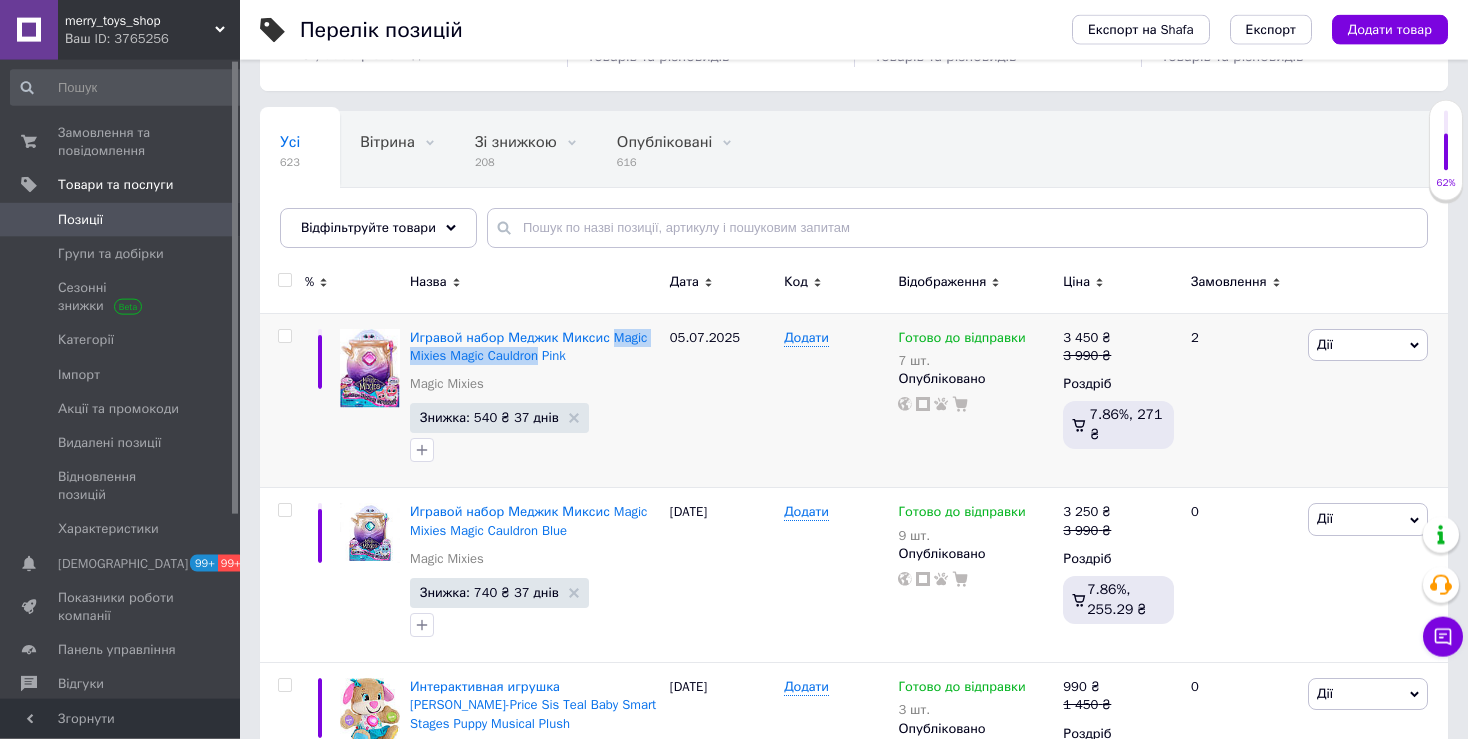 scroll, scrollTop: 211, scrollLeft: 0, axis: vertical 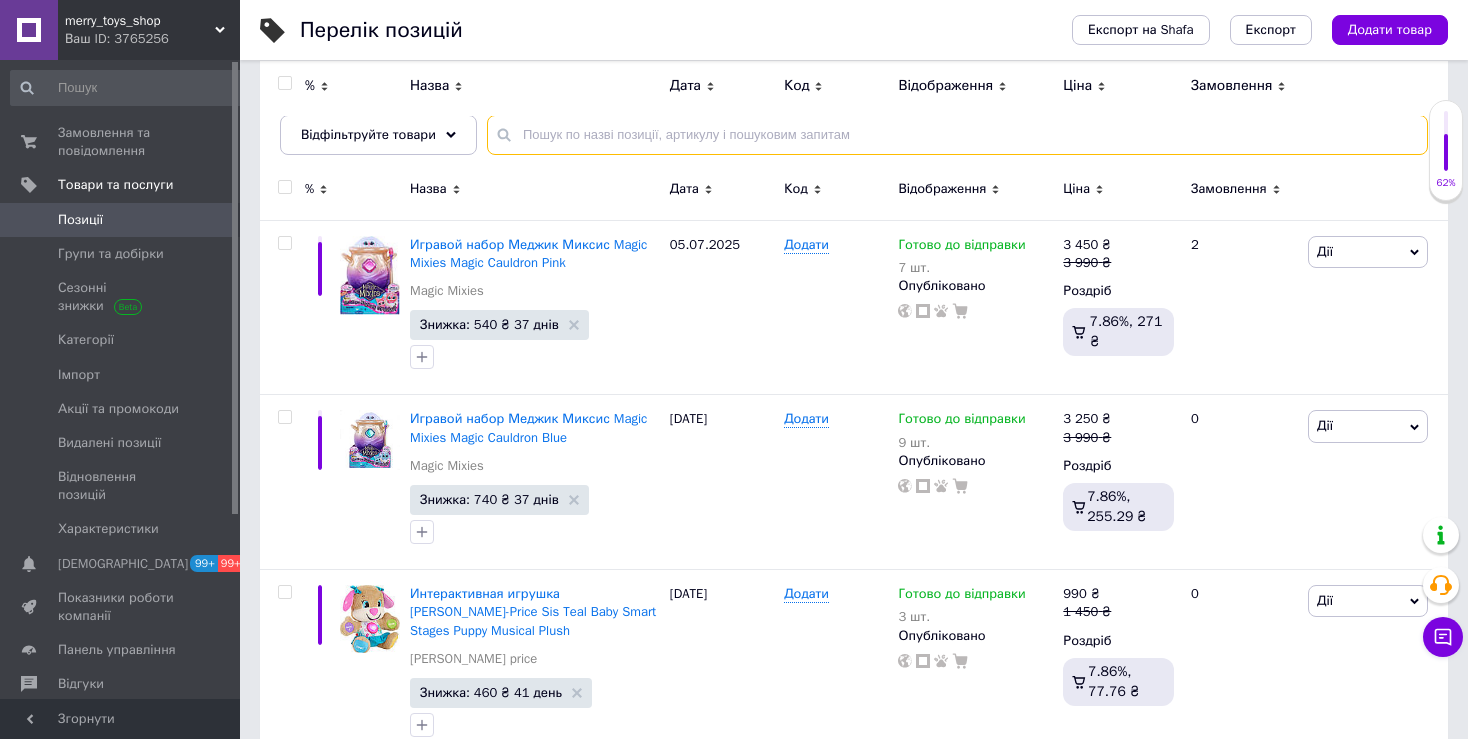 click at bounding box center [957, 135] 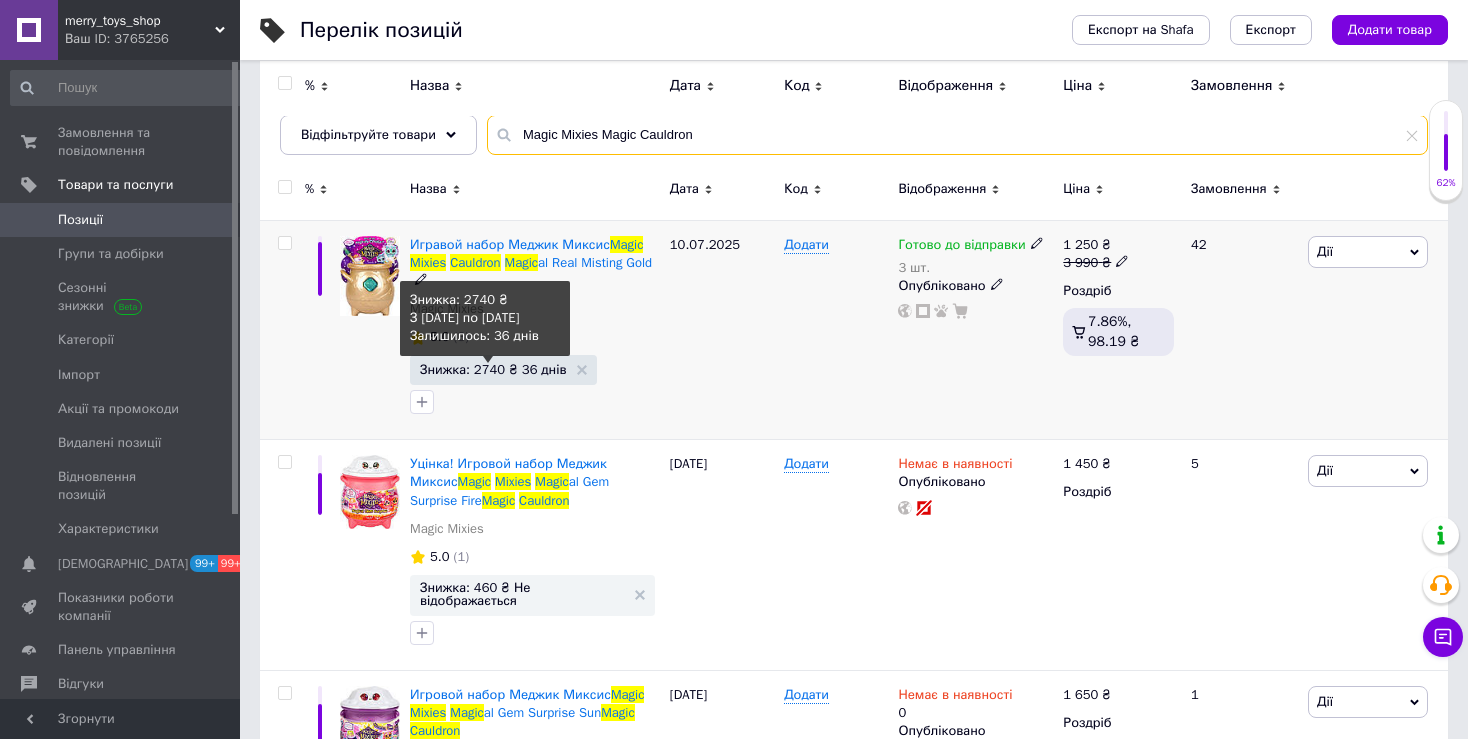 type on "Magic Mixies Magic Cauldron" 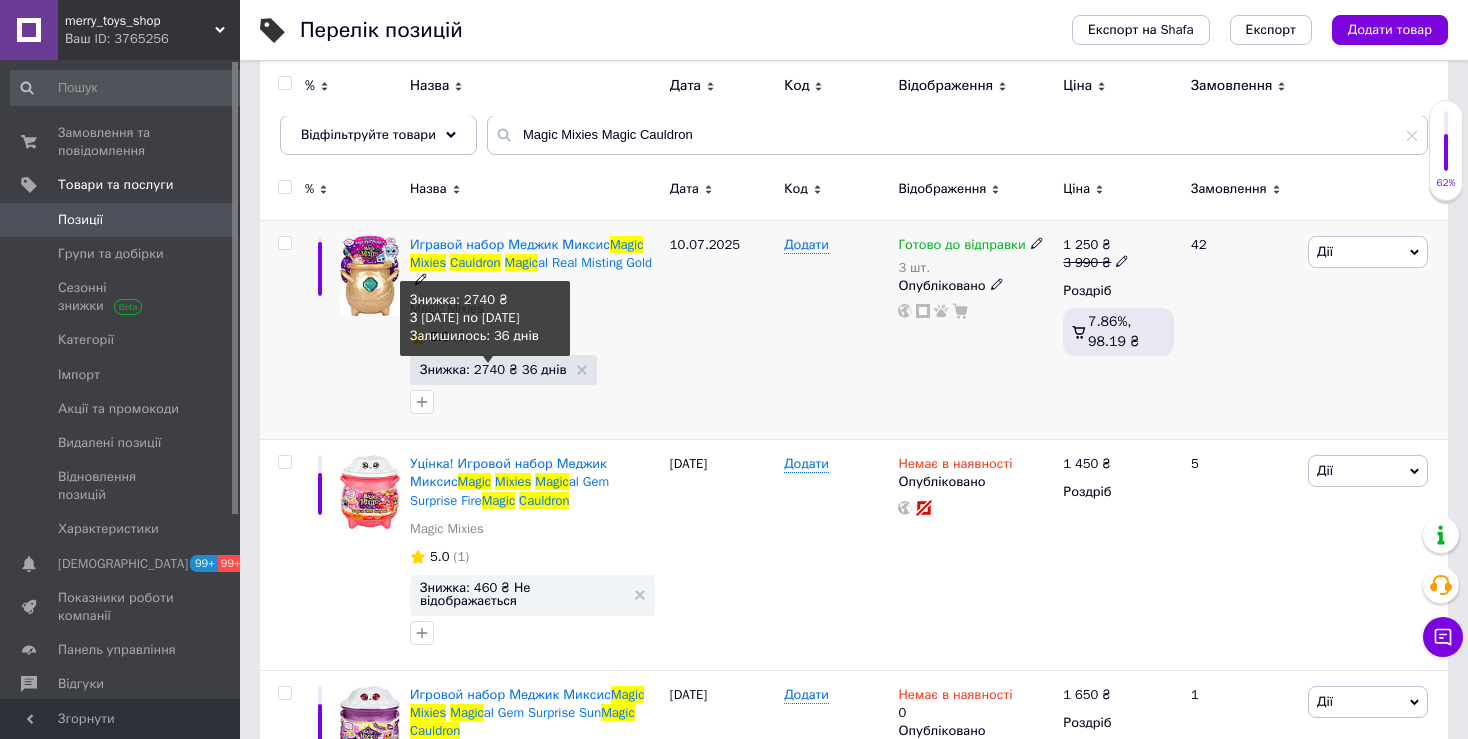 click on "Знижка: 2740 ₴ 36 днів" at bounding box center [493, 369] 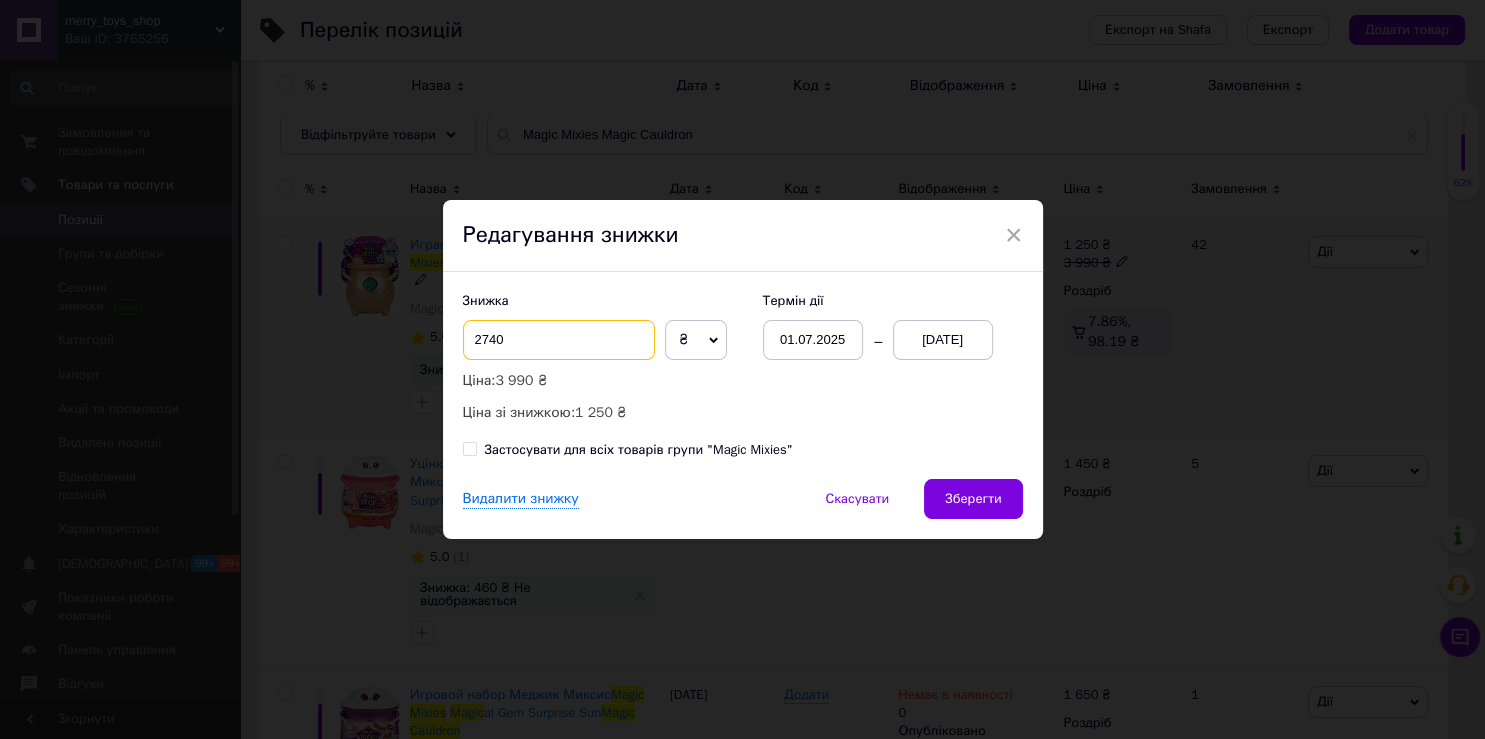 click on "2740" at bounding box center (559, 340) 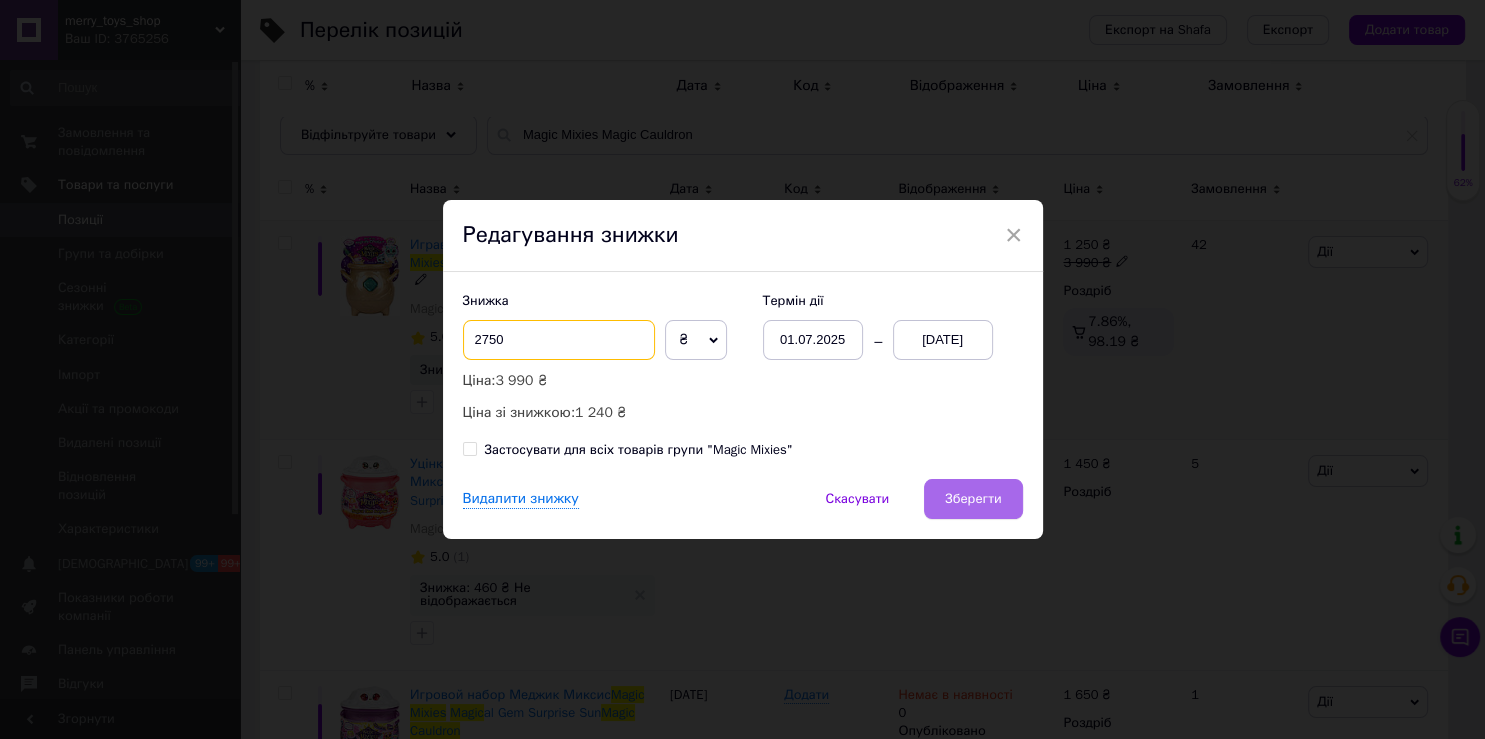 type on "2750" 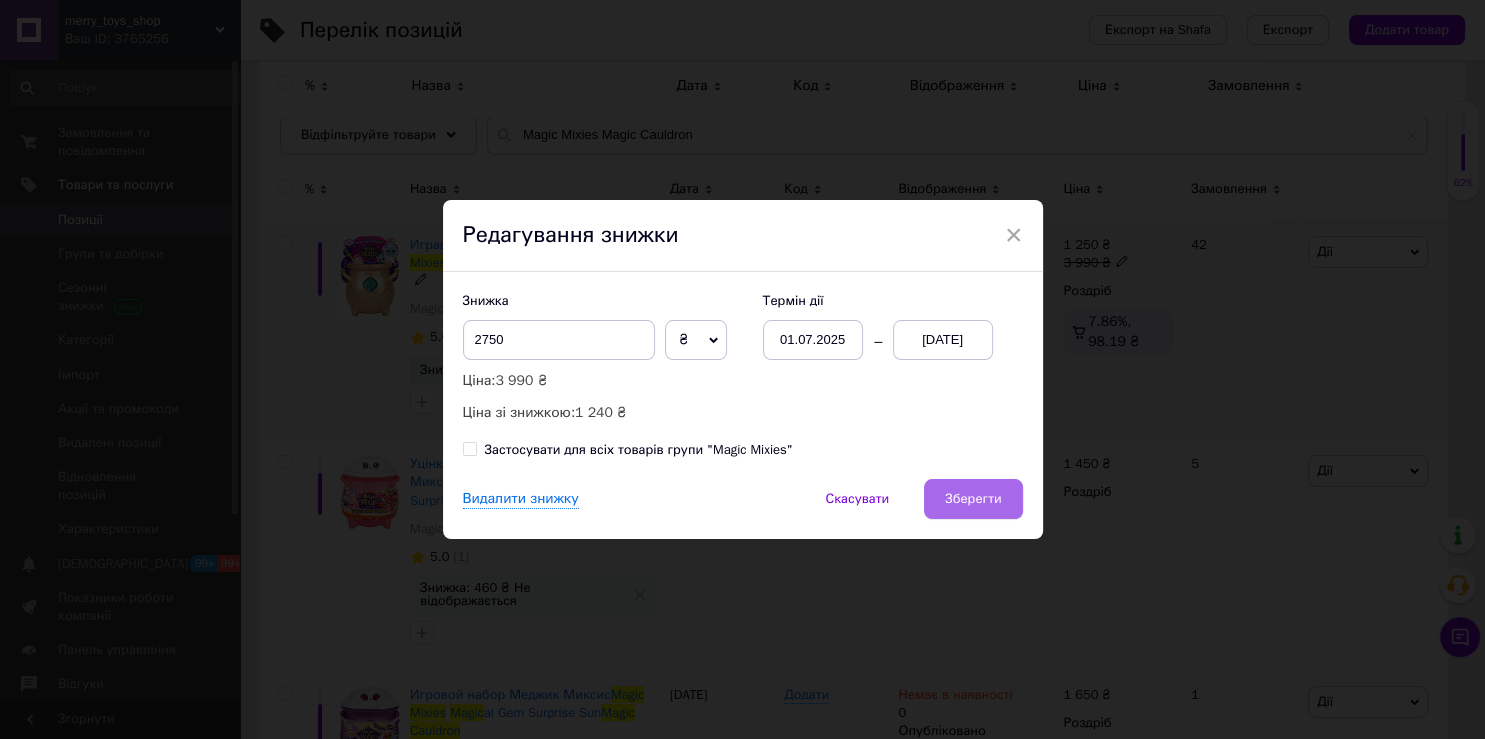 click on "Зберегти" at bounding box center (973, 499) 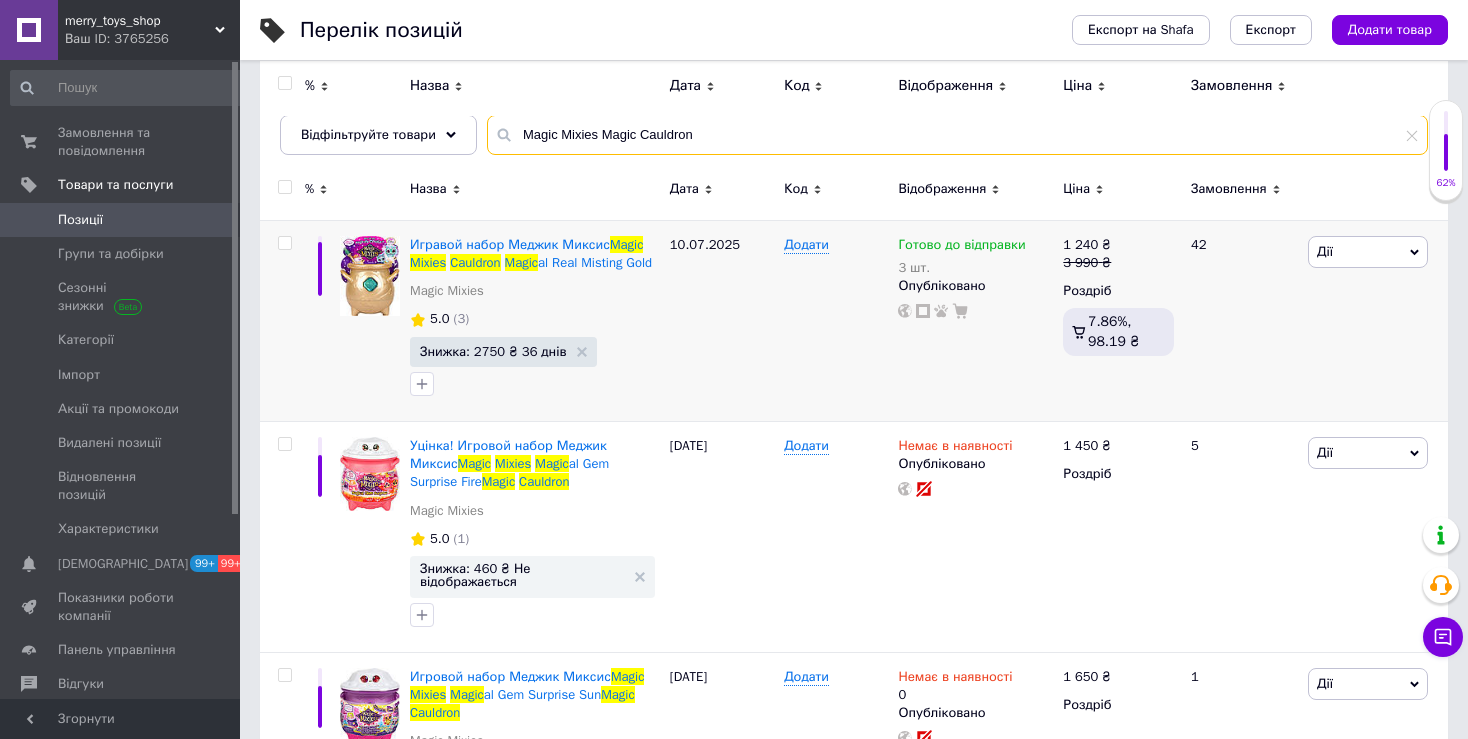drag, startPoint x: 714, startPoint y: 135, endPoint x: 484, endPoint y: 131, distance: 230.03477 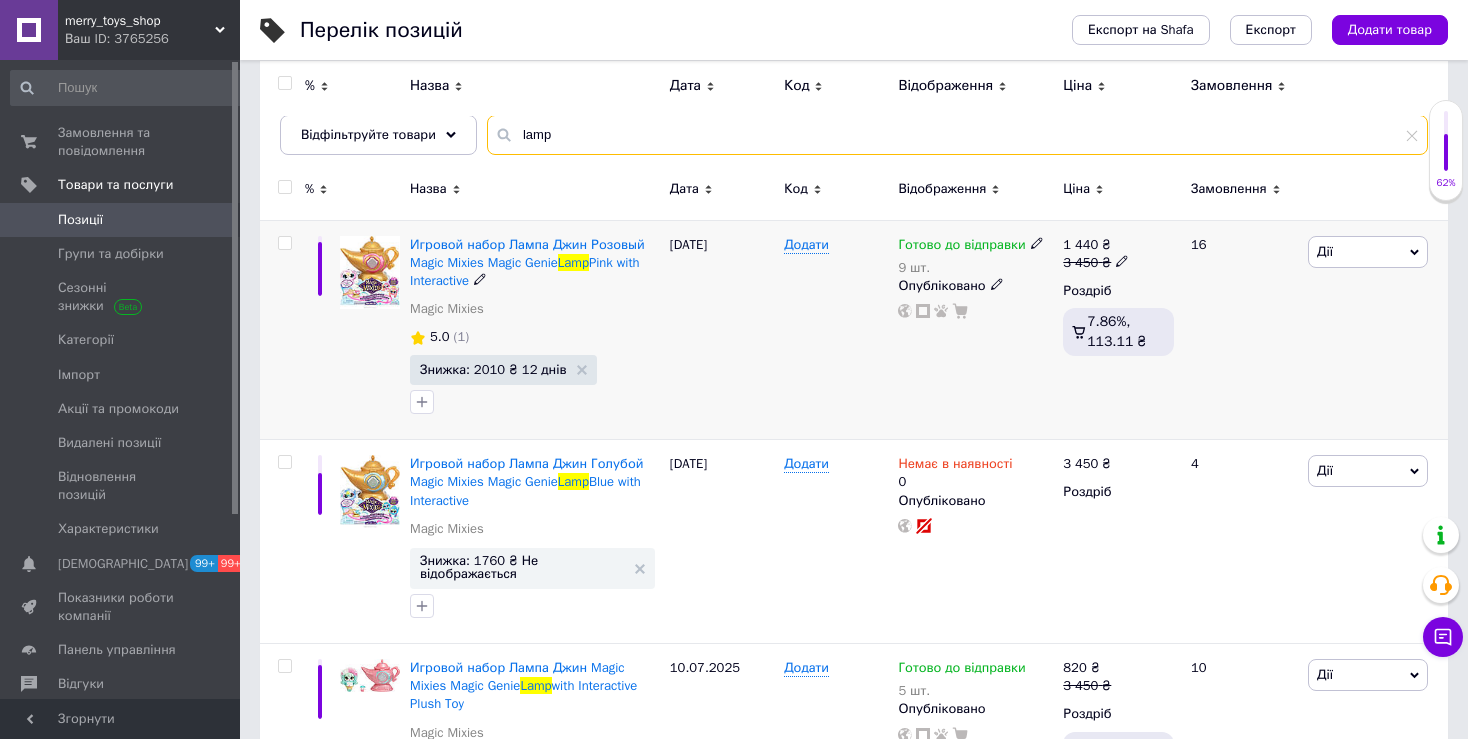 type on "lamp" 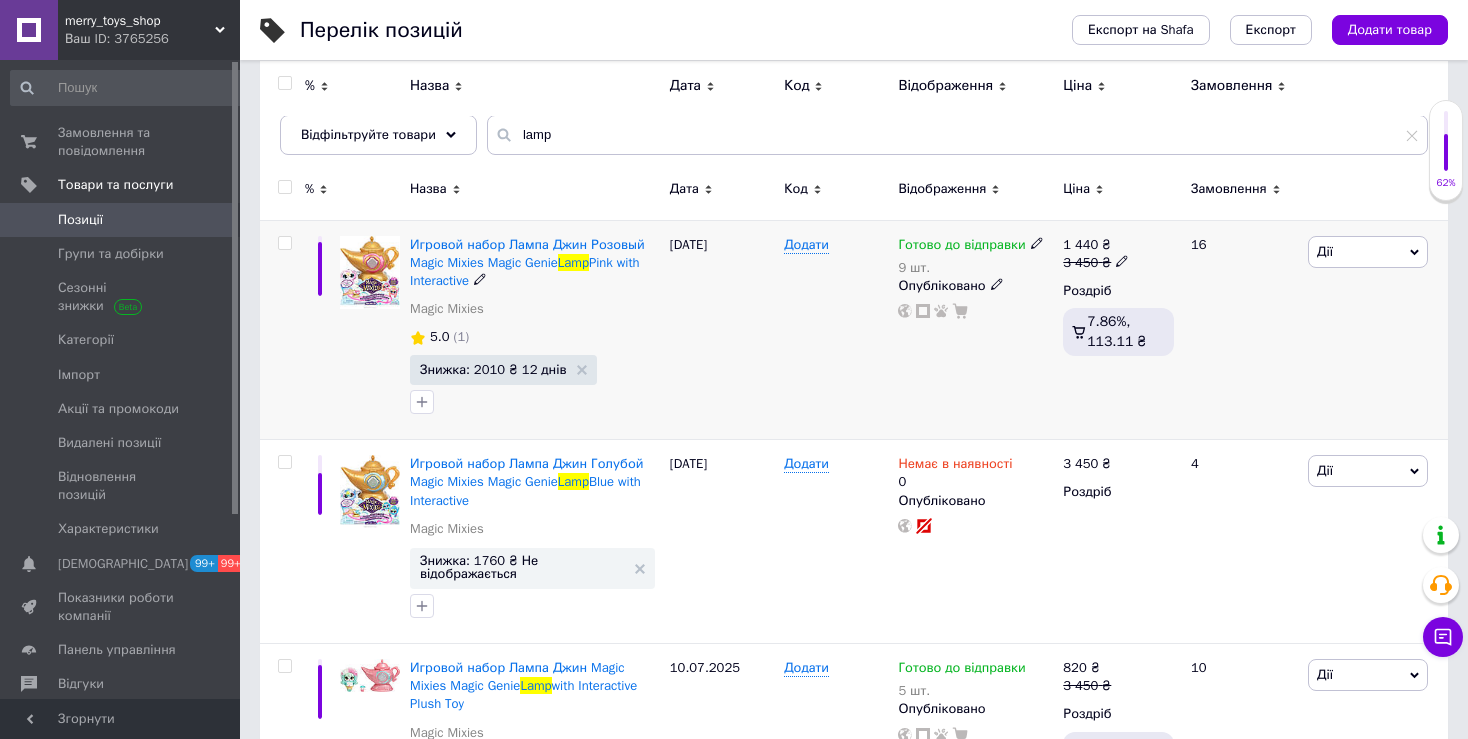 click on "Знижка: 2010 ₴ 12 днів" at bounding box center (503, 370) 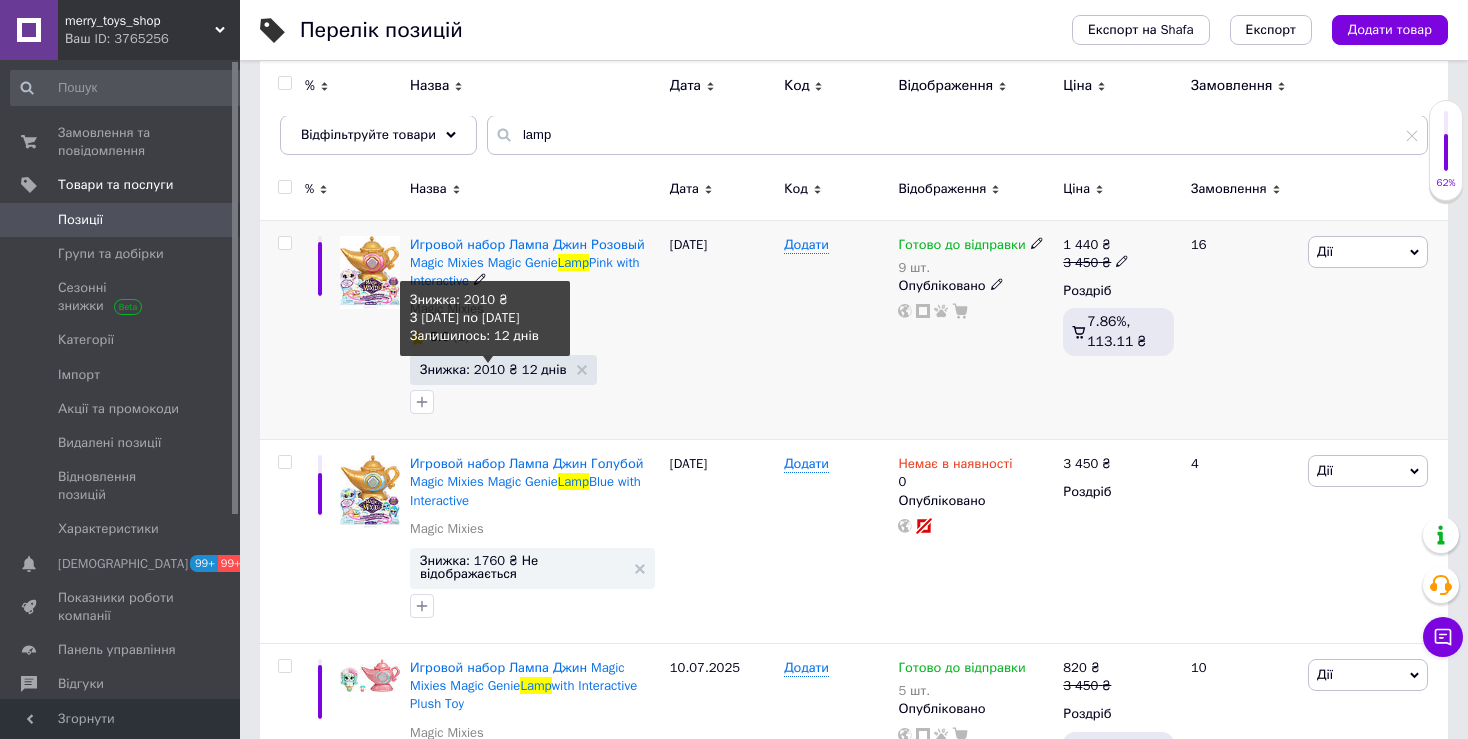 click on "Знижка: 2010 ₴ 12 днів" at bounding box center (493, 369) 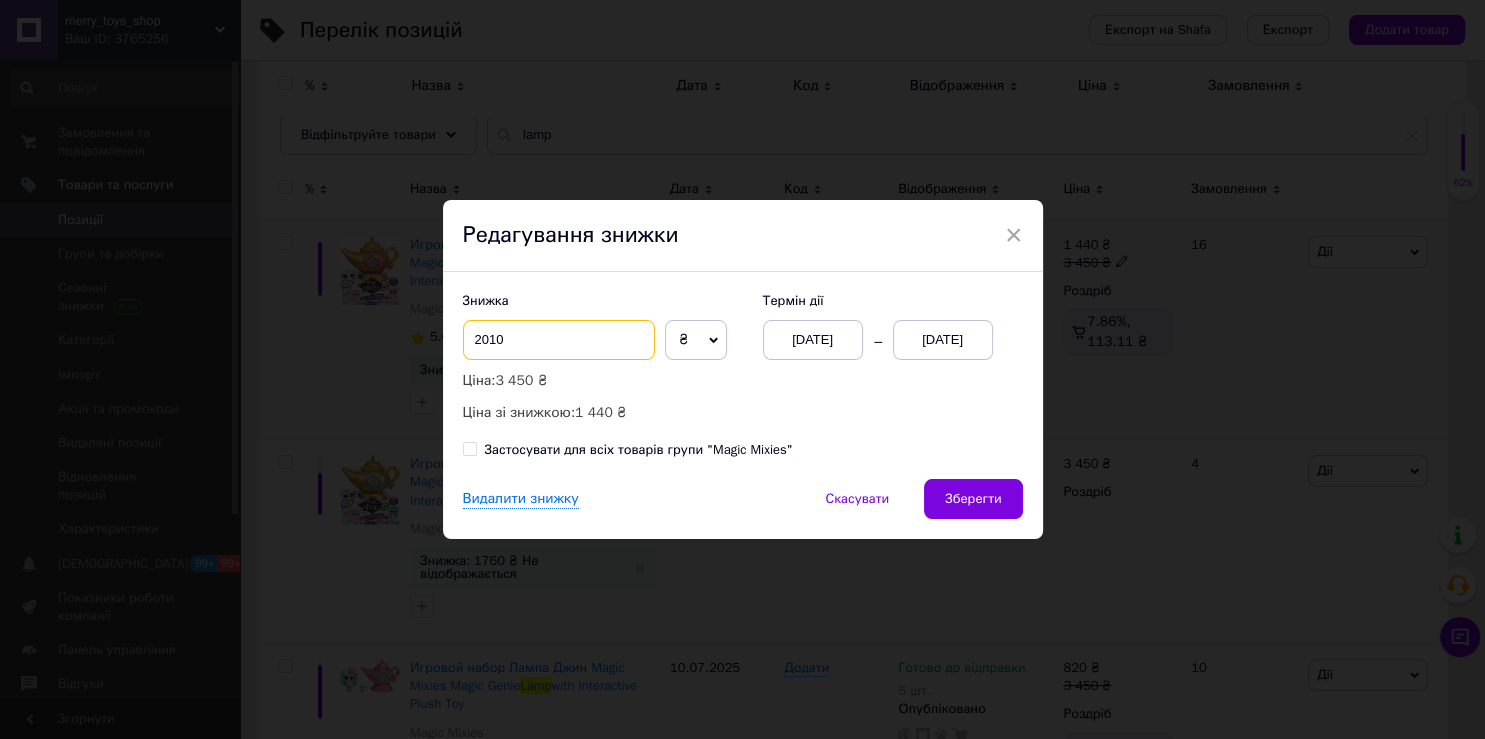 click on "2010" at bounding box center [559, 340] 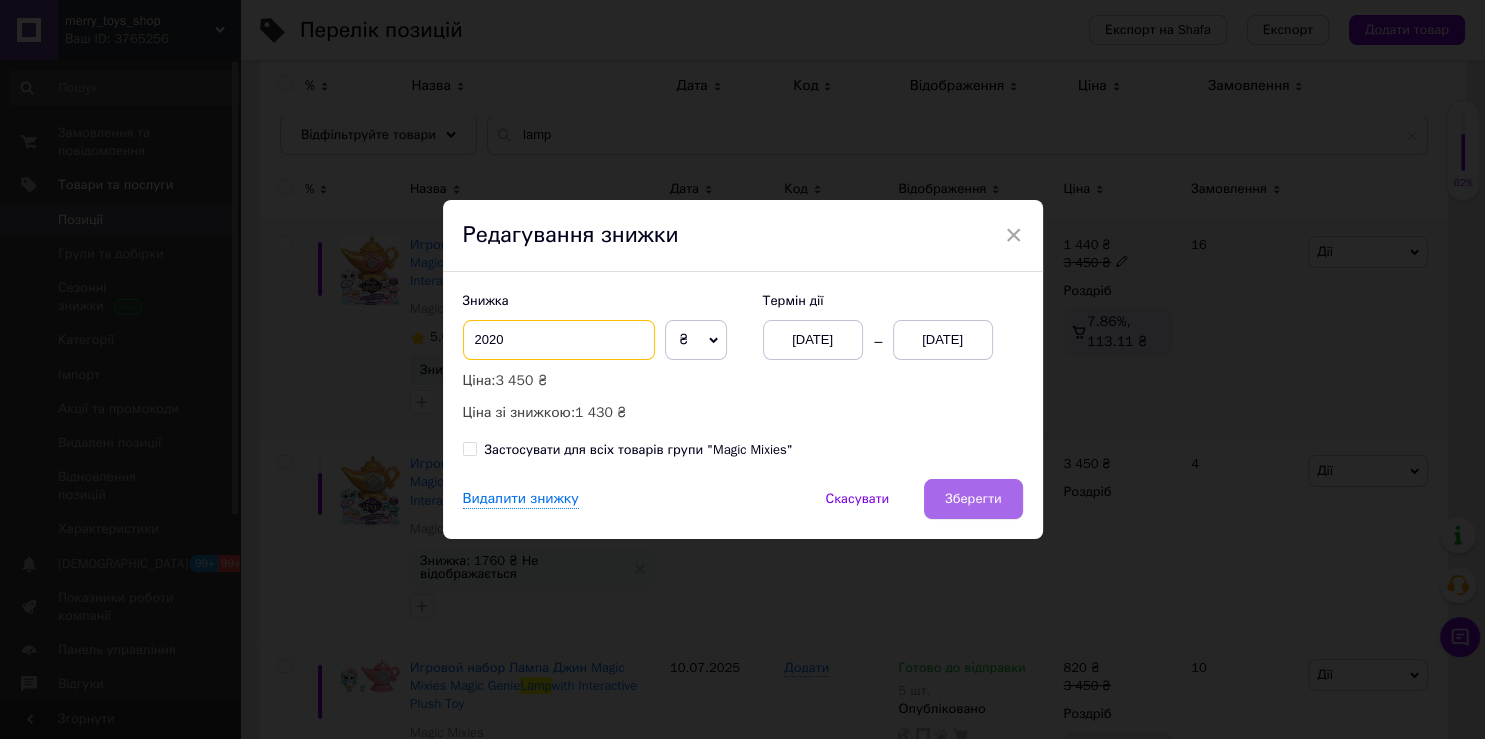 type on "2020" 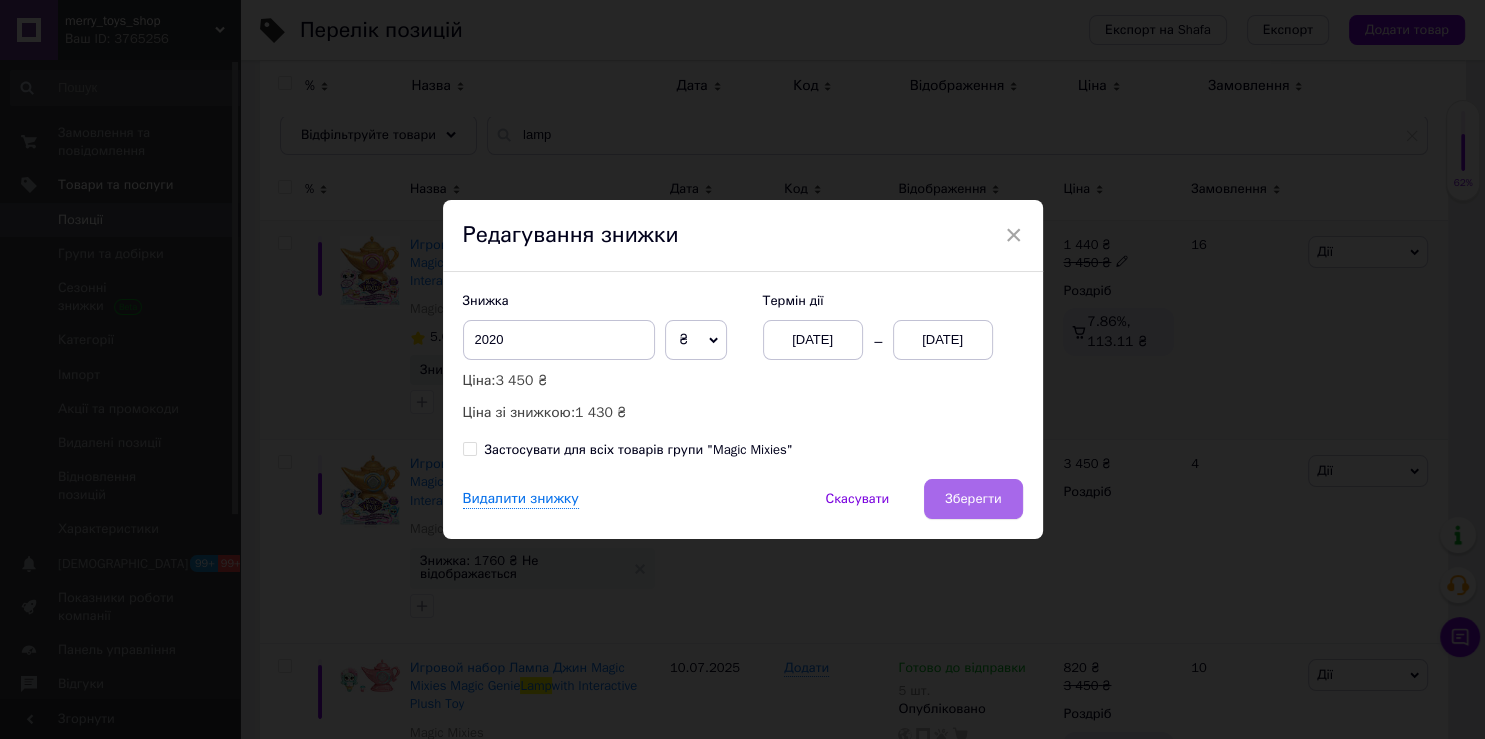 click on "Зберегти" at bounding box center [973, 499] 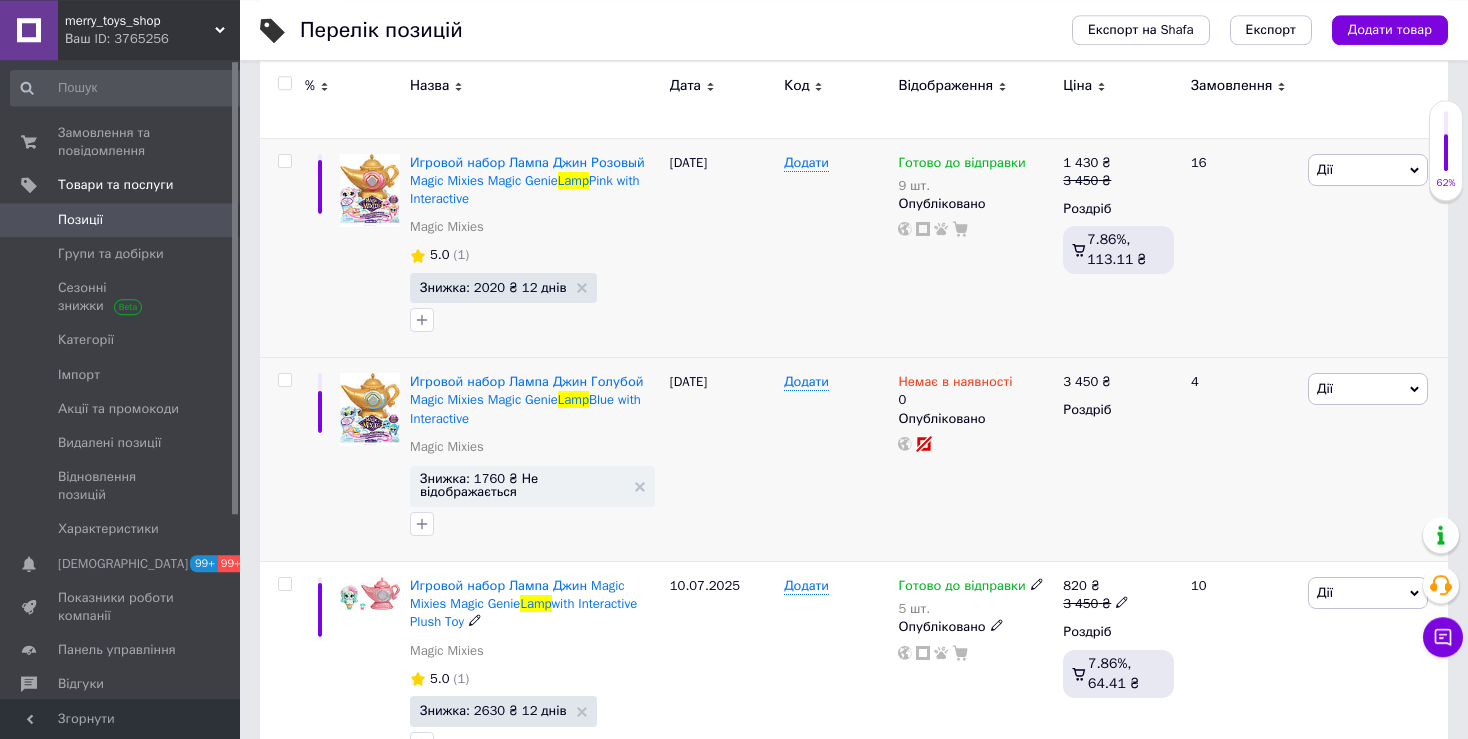 scroll, scrollTop: 316, scrollLeft: 0, axis: vertical 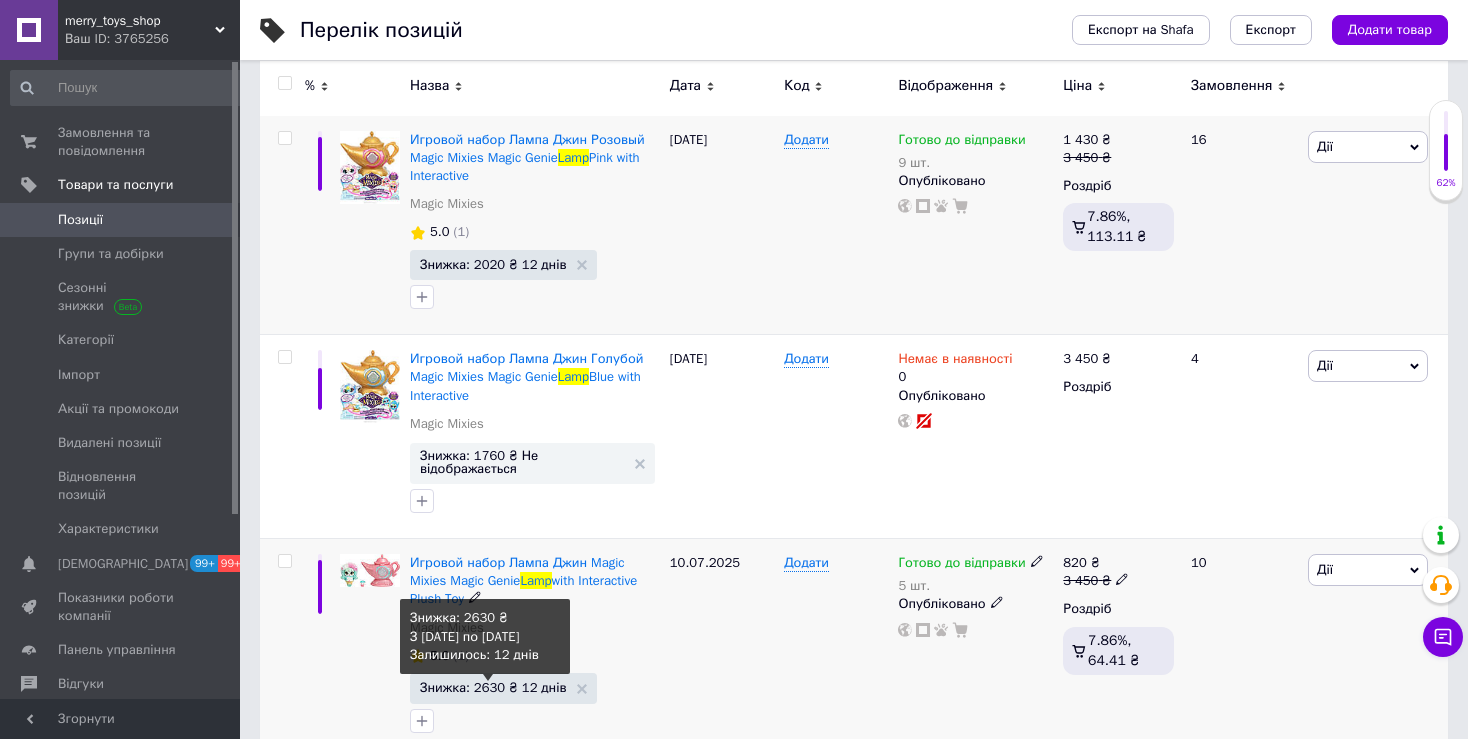 click on "Знижка: 2630 ₴ 12 днів" at bounding box center (493, 687) 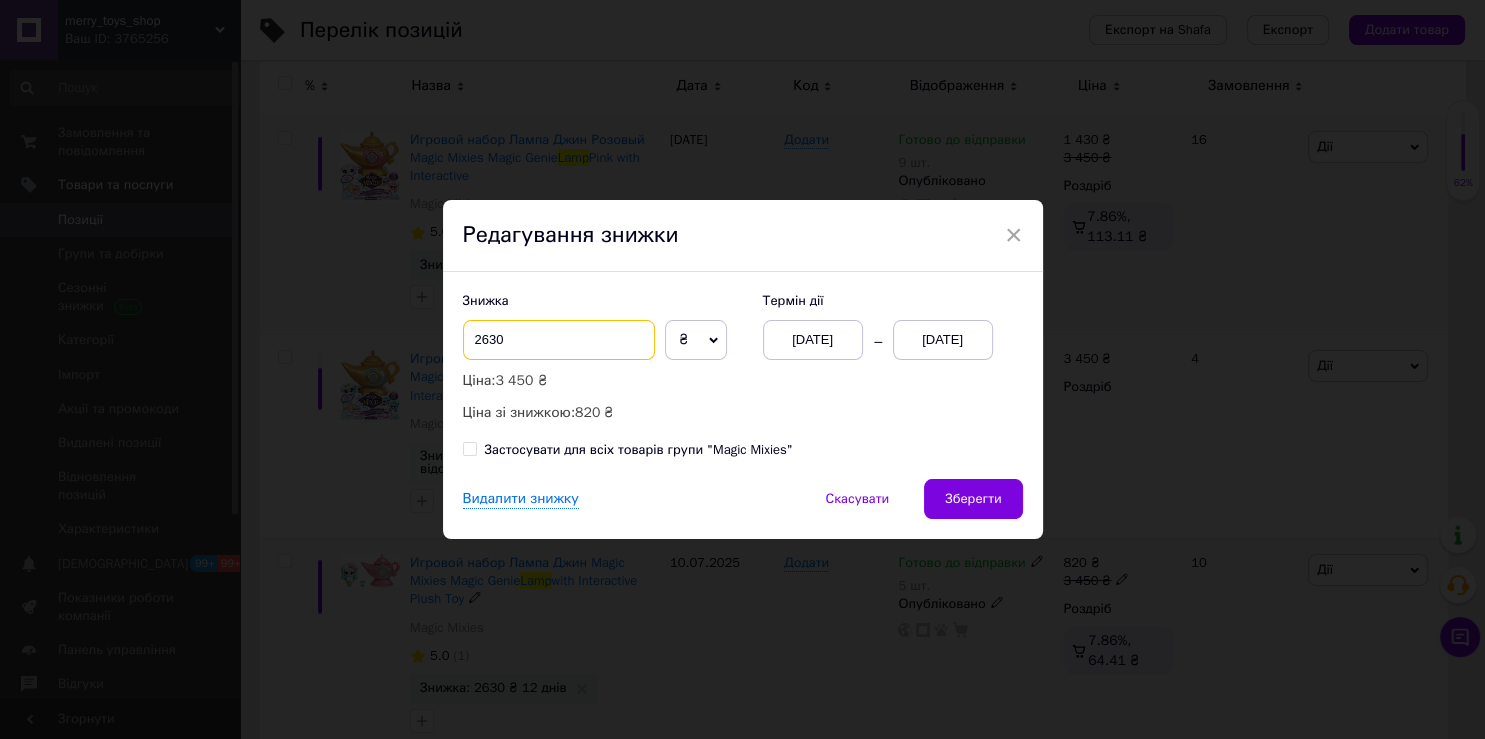 click on "2630" at bounding box center [559, 340] 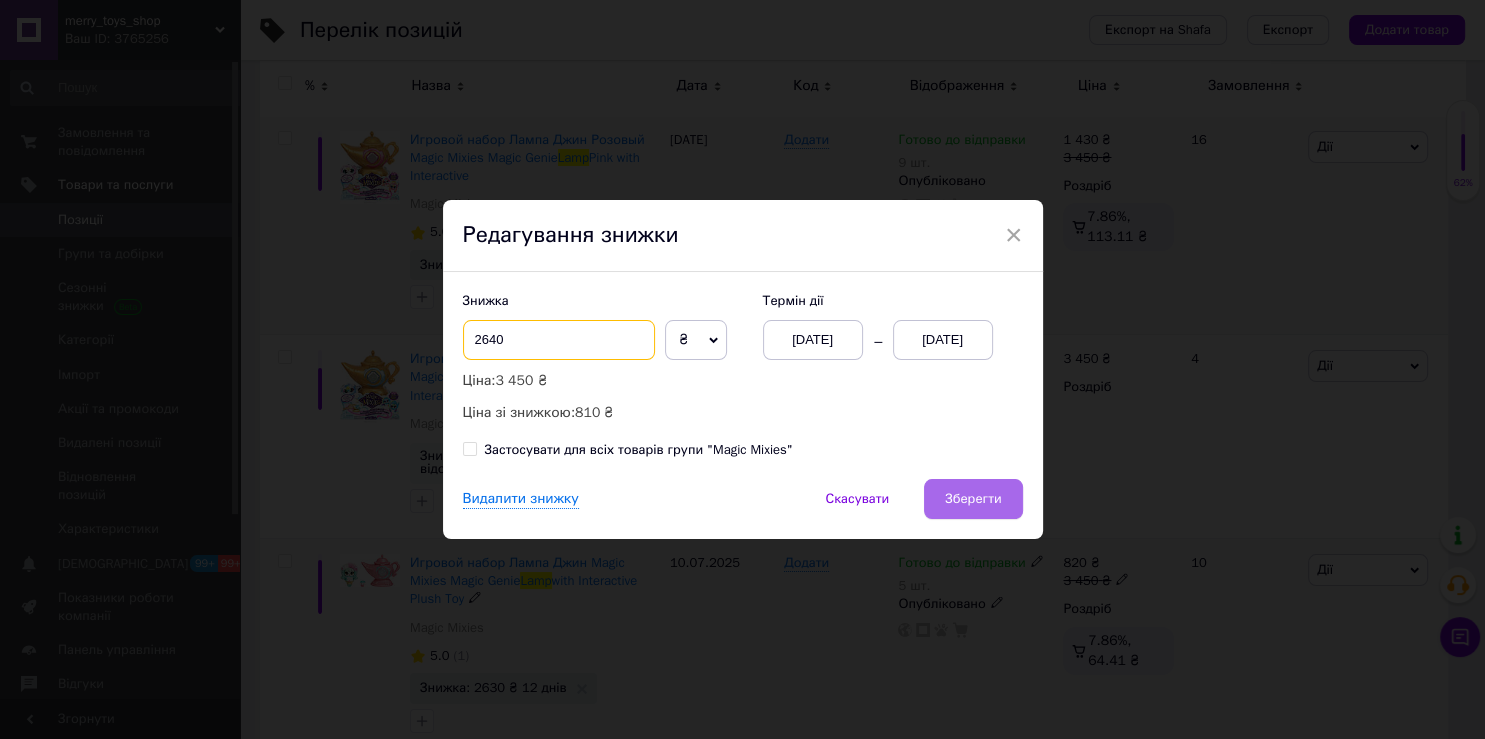type on "2640" 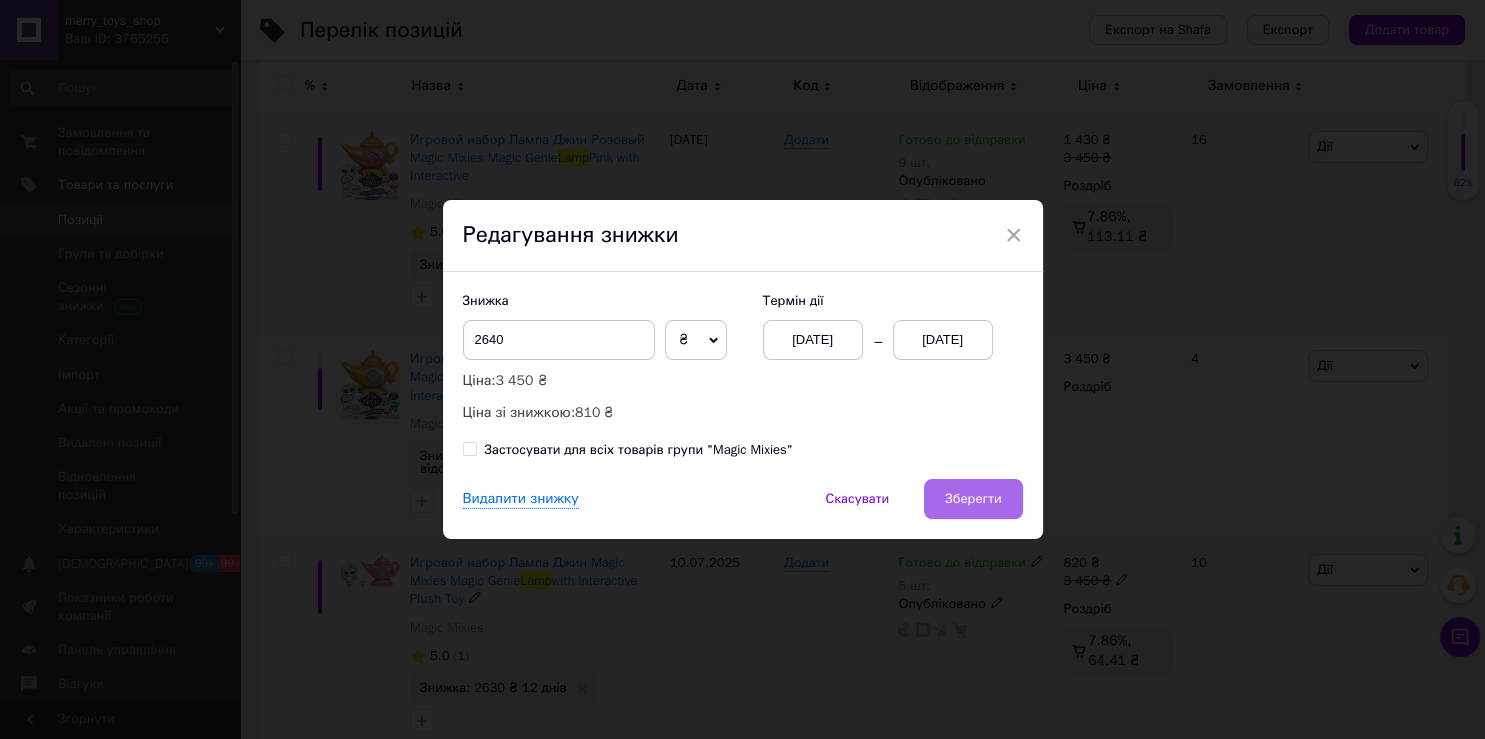 click on "Зберегти" at bounding box center (973, 499) 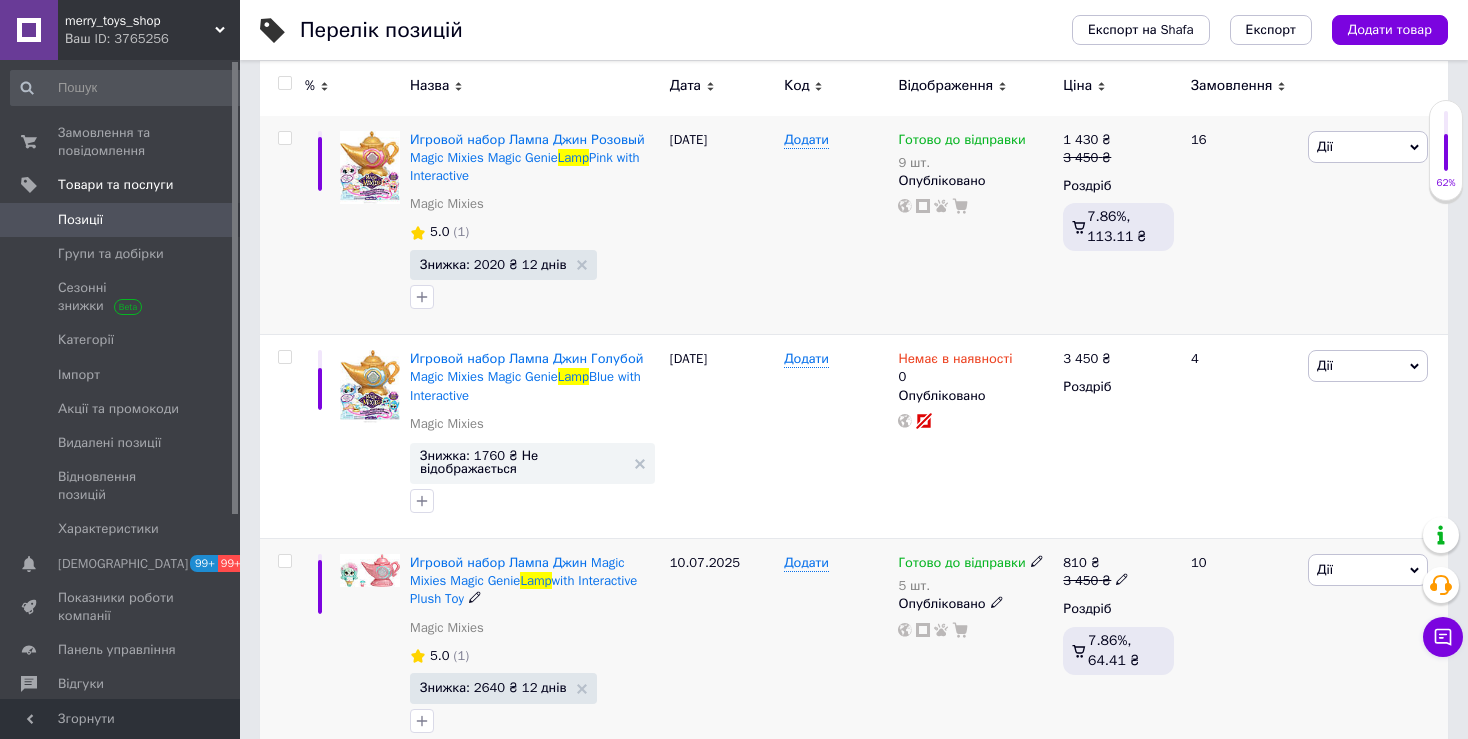 click on "Знижка: 2640 ₴ 12 днів" at bounding box center (503, 688) 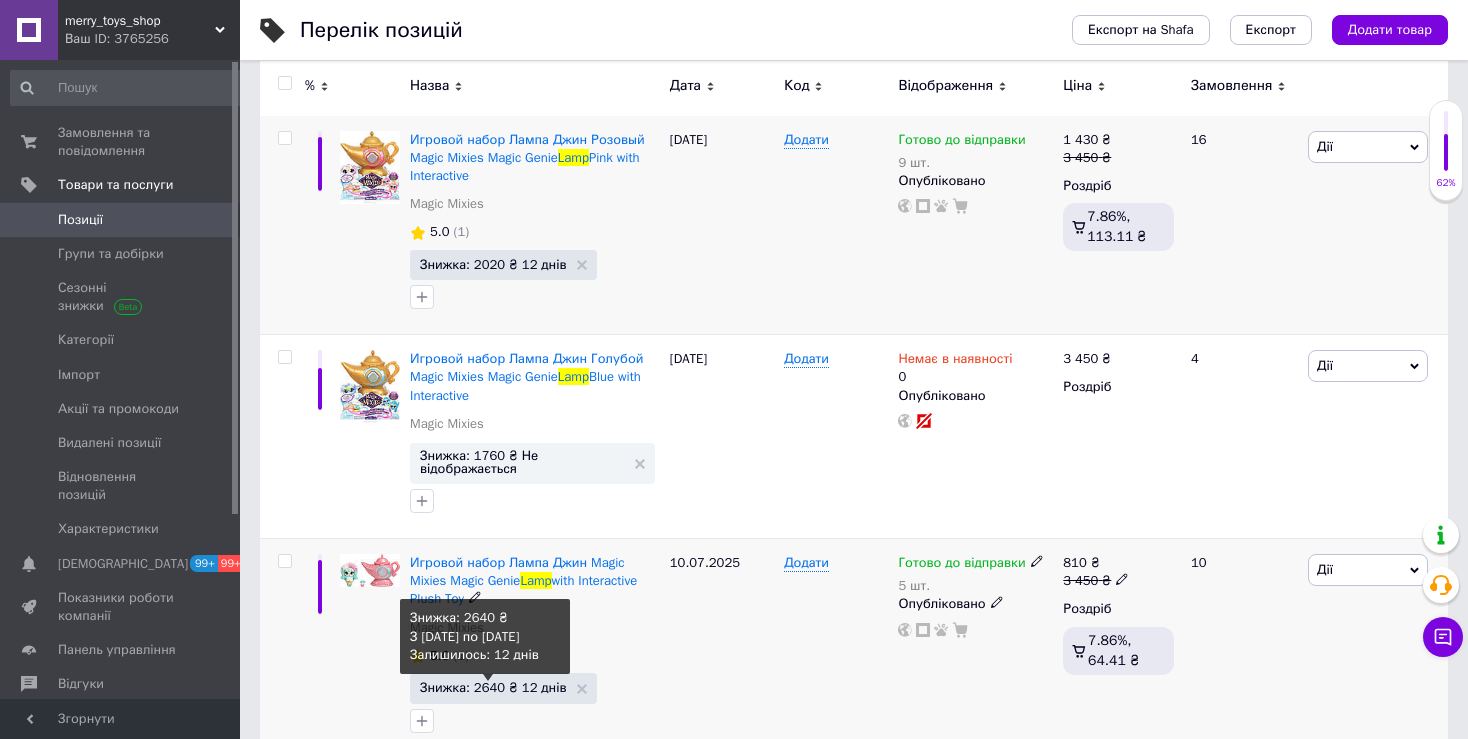 click on "Знижка: 2640 ₴ 12 днів" at bounding box center (493, 687) 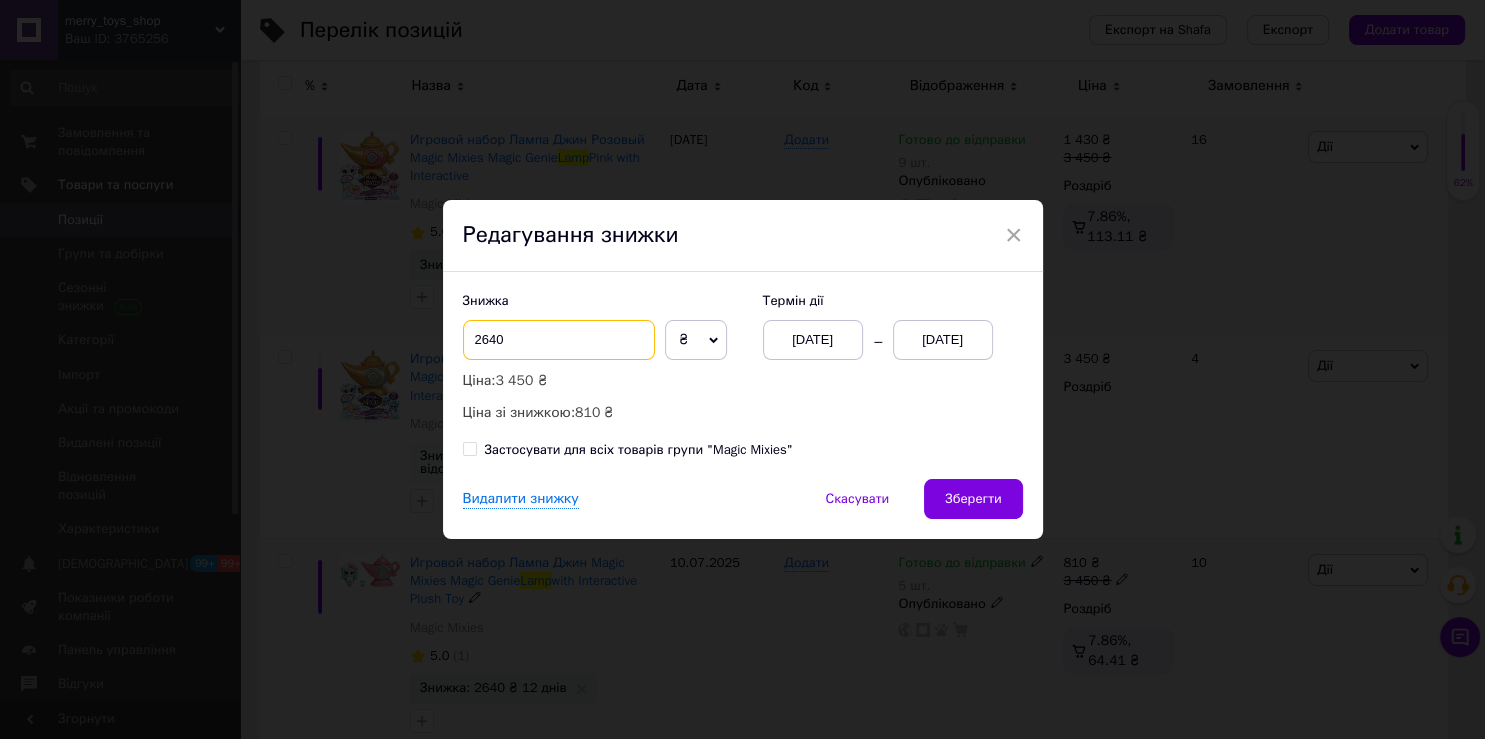 drag, startPoint x: 500, startPoint y: 344, endPoint x: 482, endPoint y: 345, distance: 18.027756 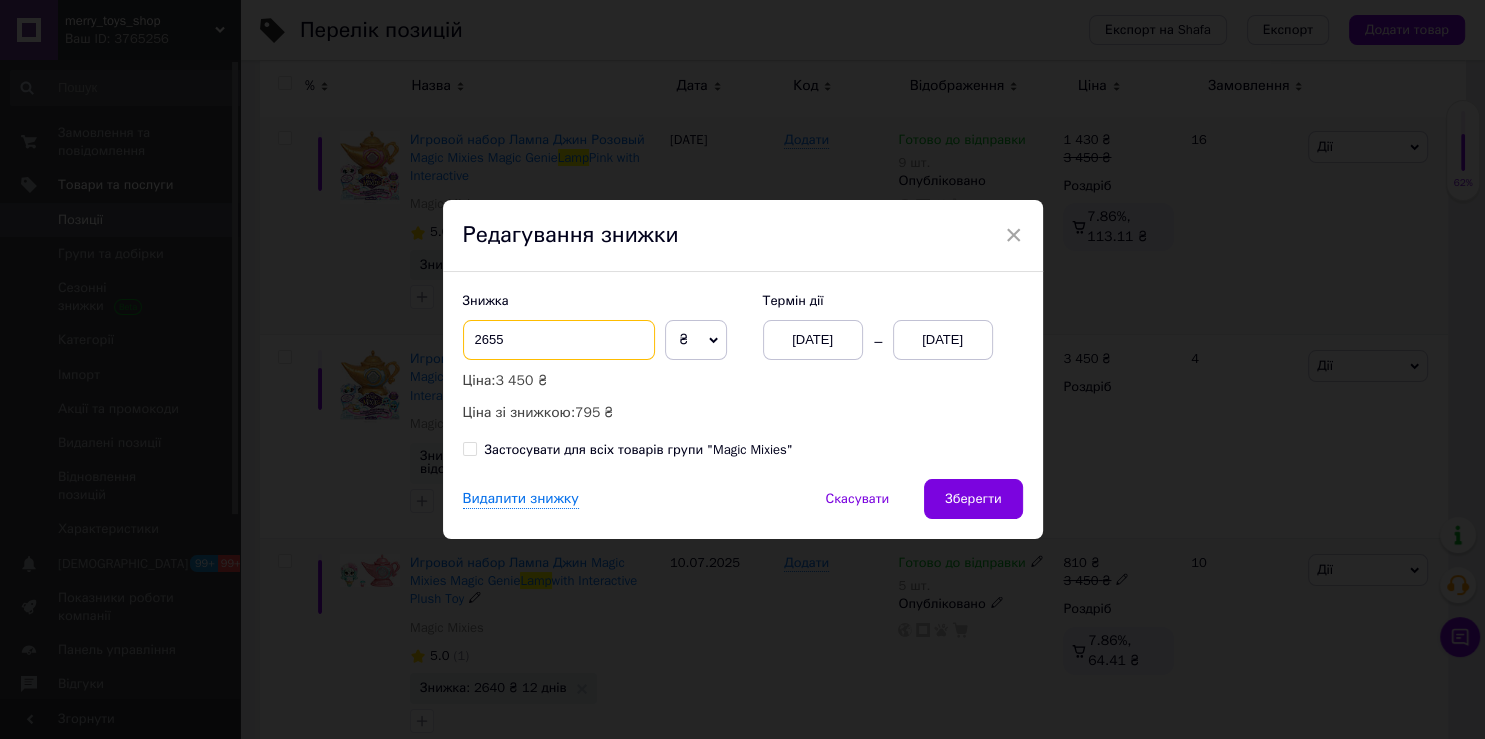 type on "2655" 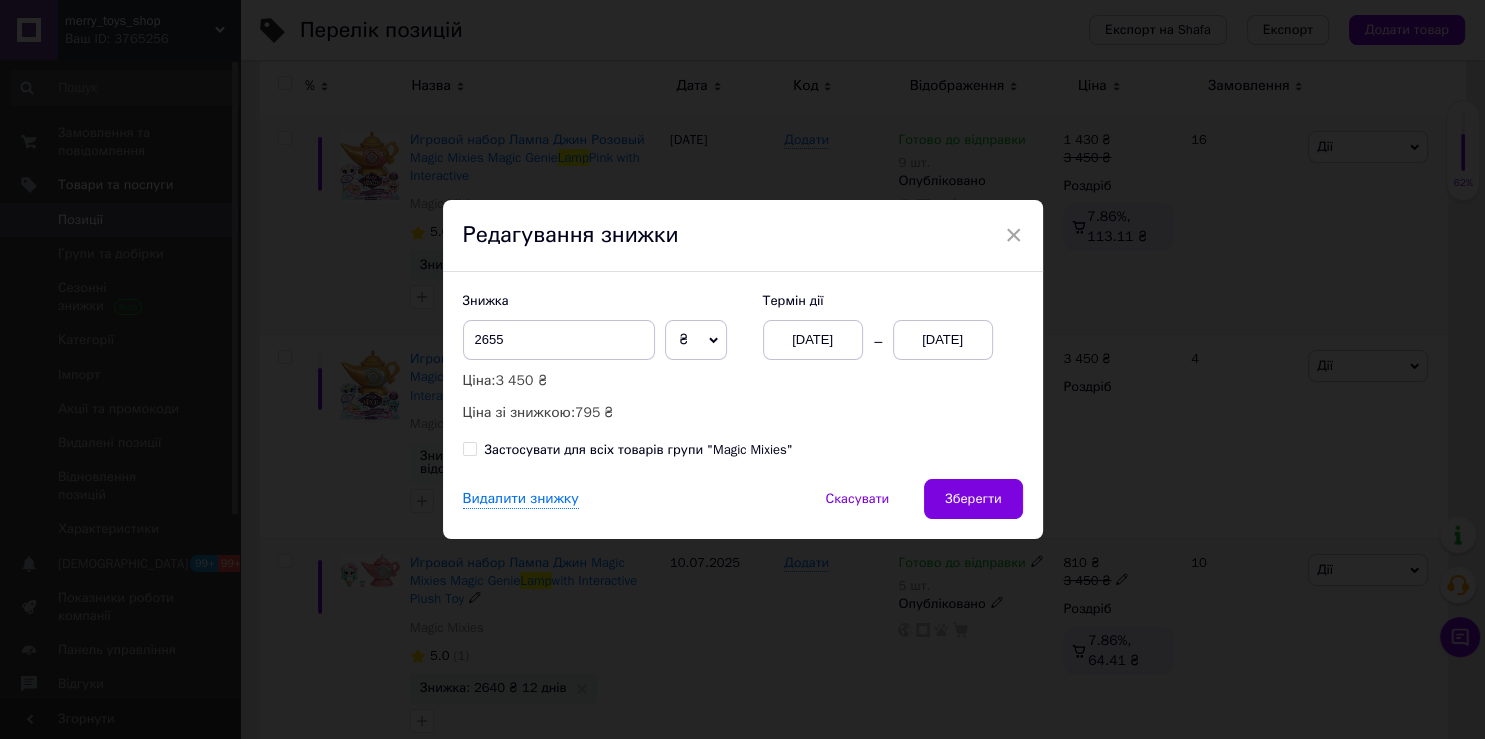 click on "Зберегти" at bounding box center [973, 499] 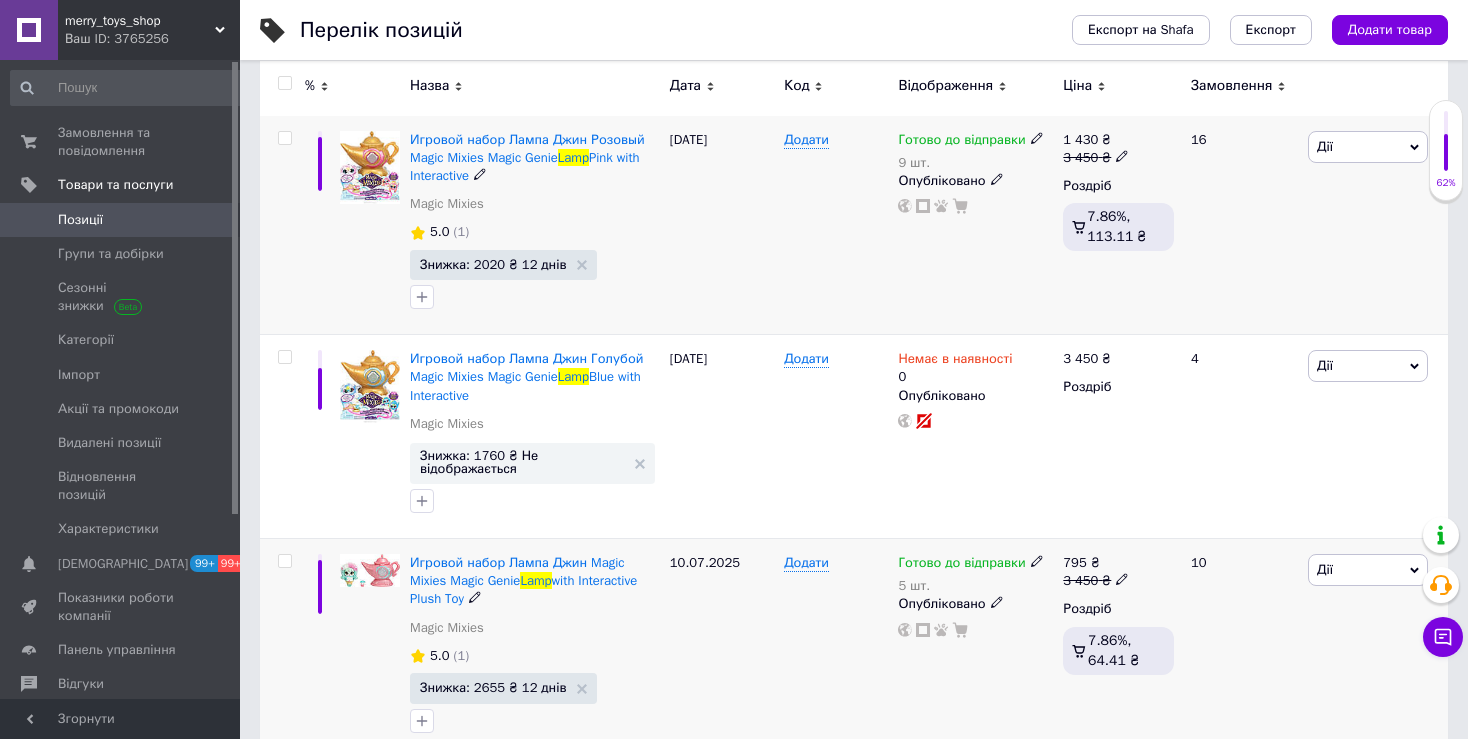 scroll, scrollTop: 0, scrollLeft: 0, axis: both 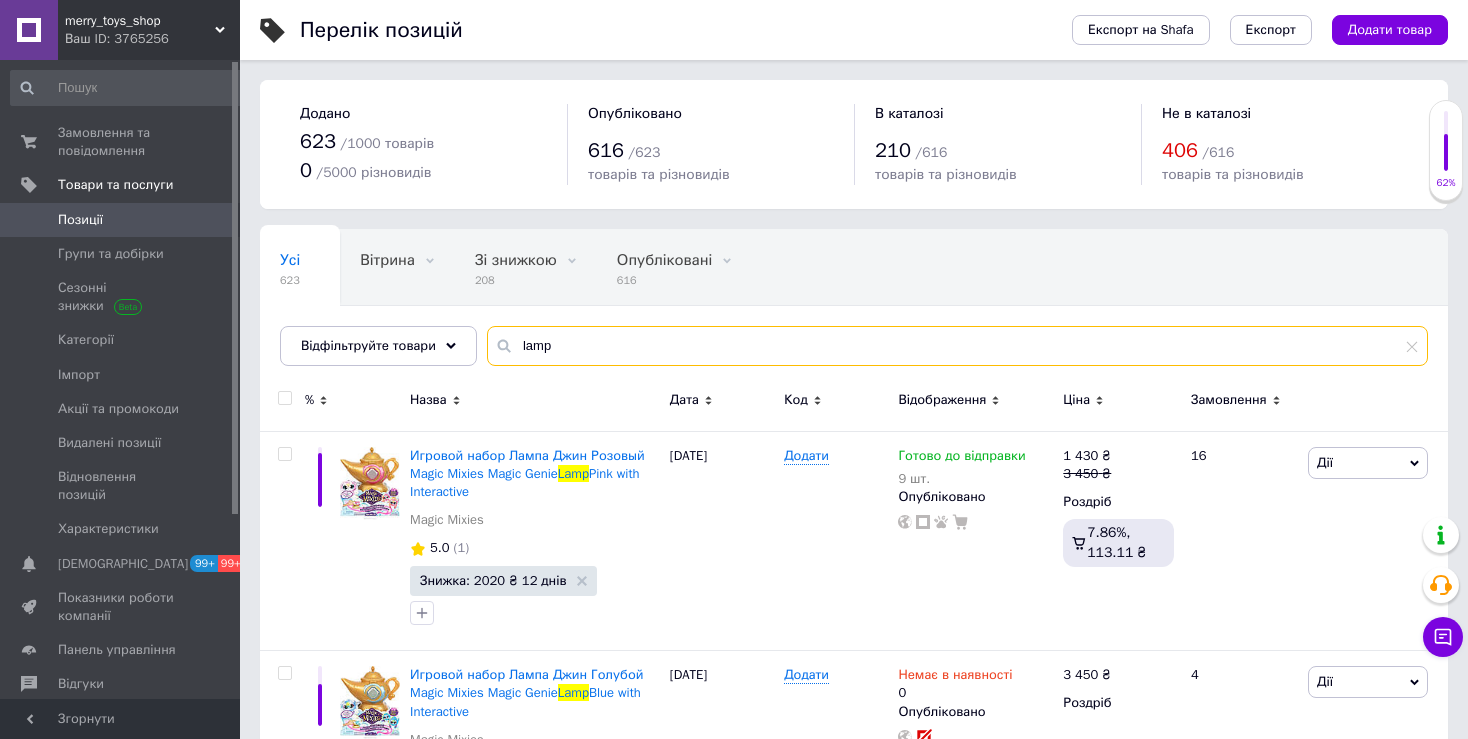 drag, startPoint x: 538, startPoint y: 360, endPoint x: 511, endPoint y: 361, distance: 27.018513 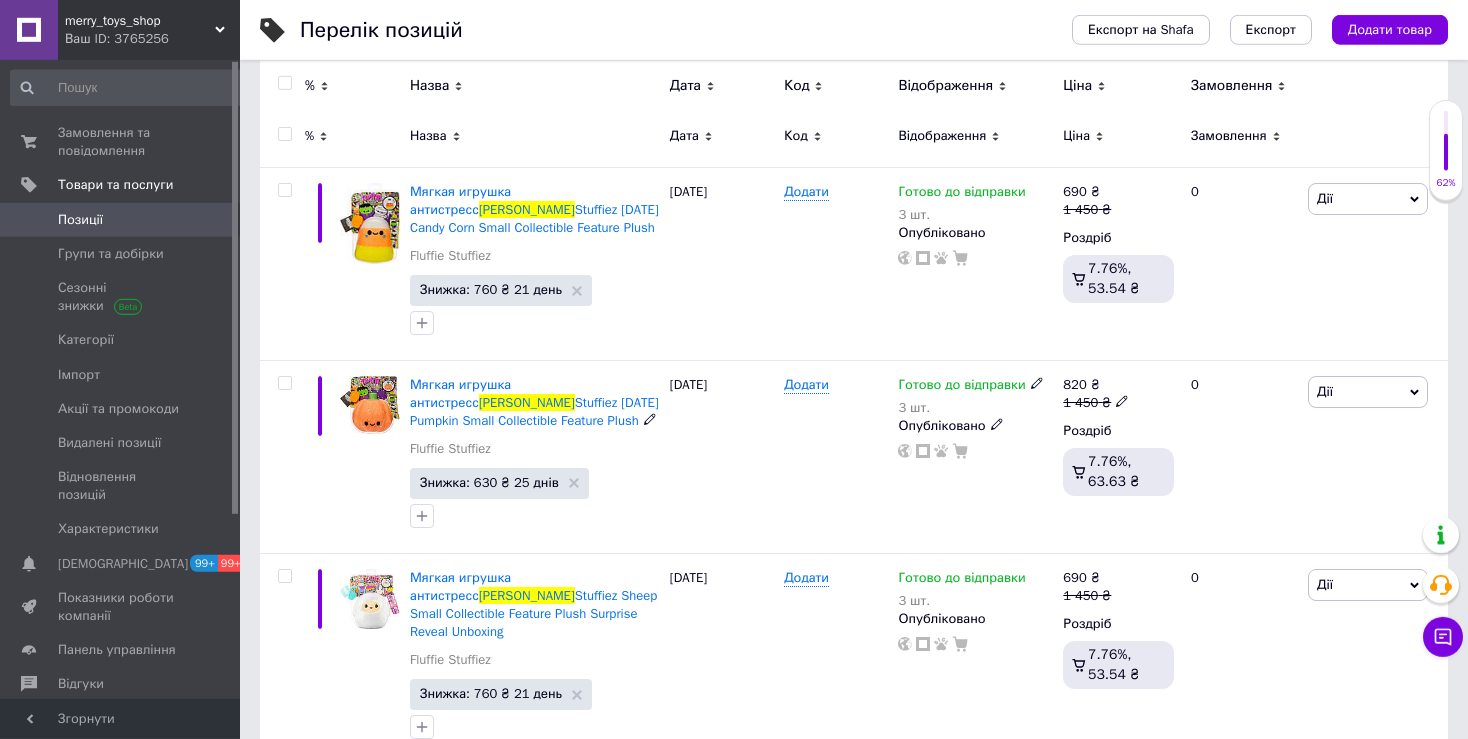 scroll, scrollTop: 288, scrollLeft: 0, axis: vertical 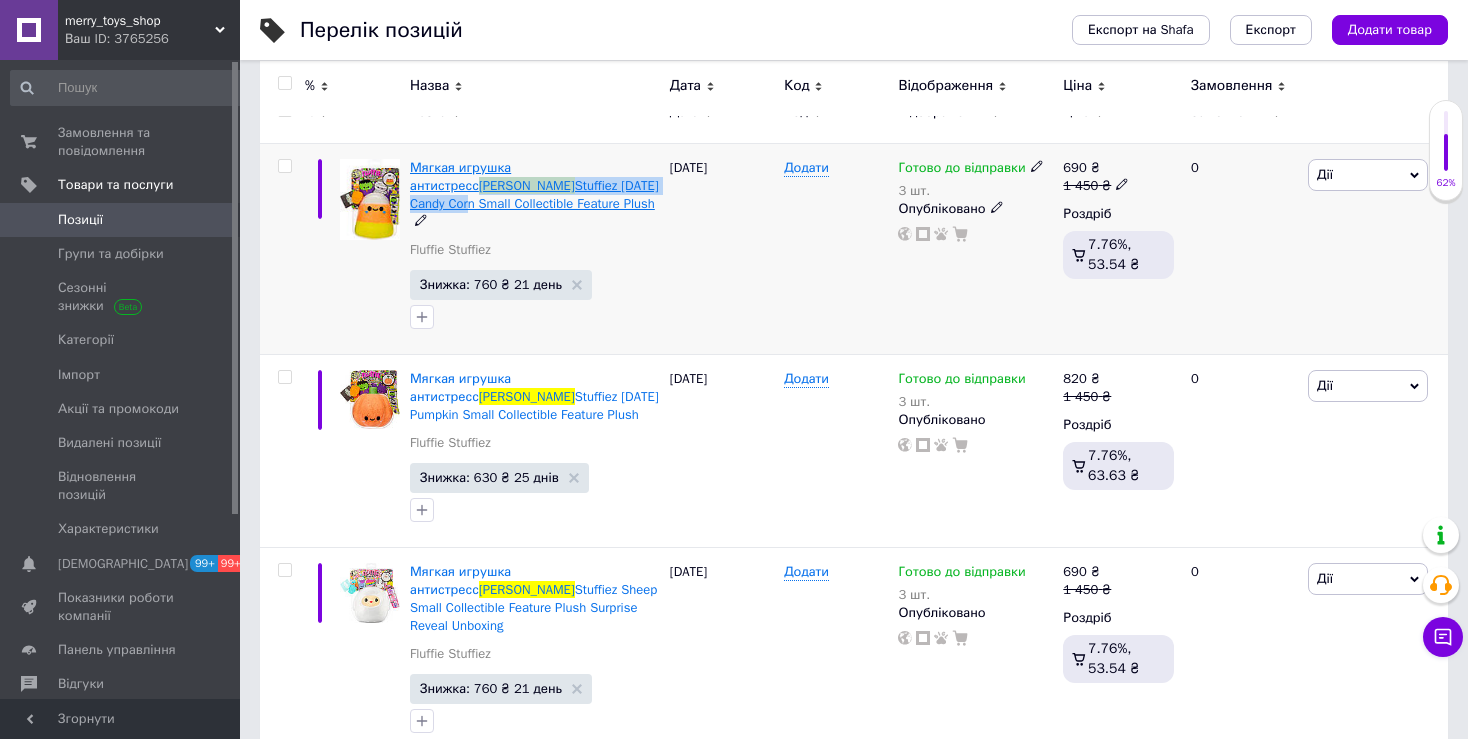 drag, startPoint x: 582, startPoint y: 153, endPoint x: 556, endPoint y: 176, distance: 34.713108 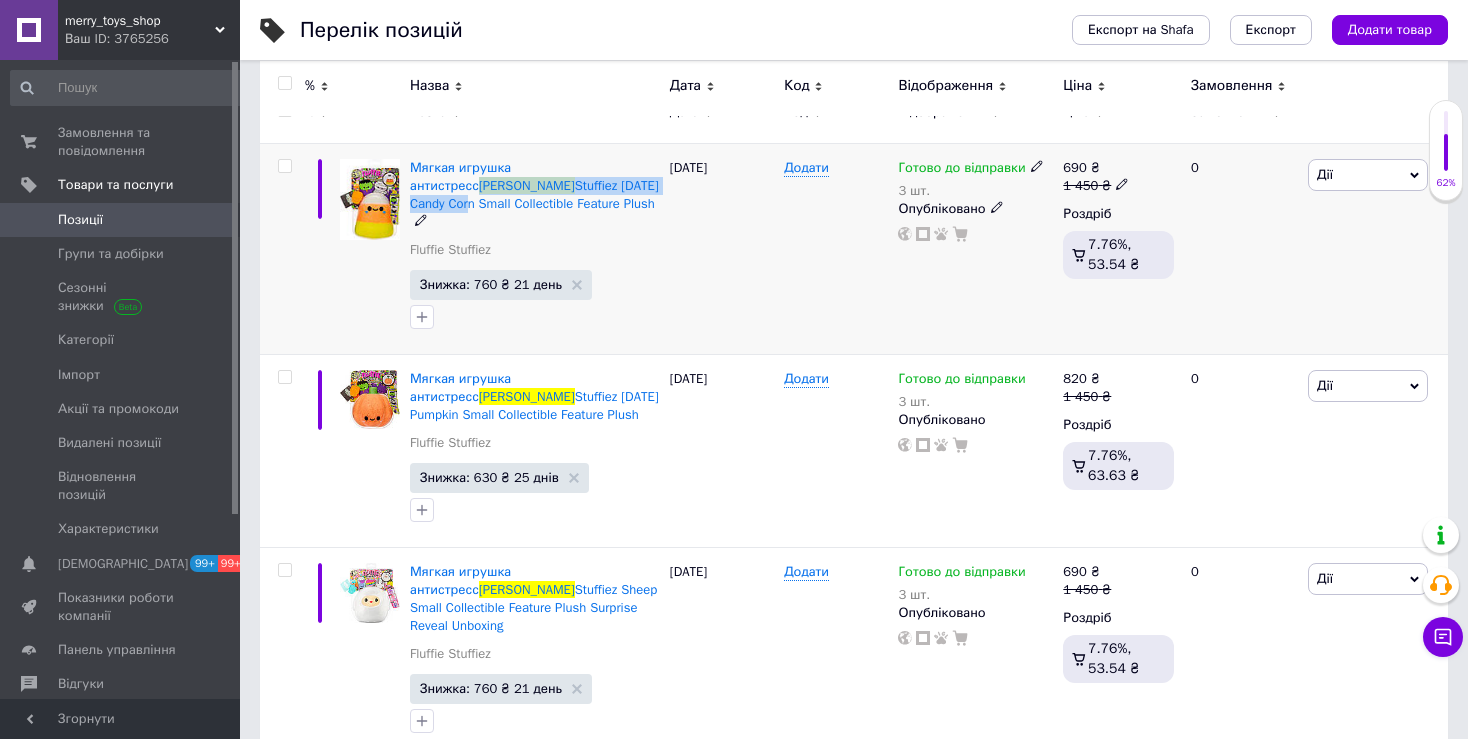 copy on "[PERSON_NAME]  Stuffiez [DATE] Candy" 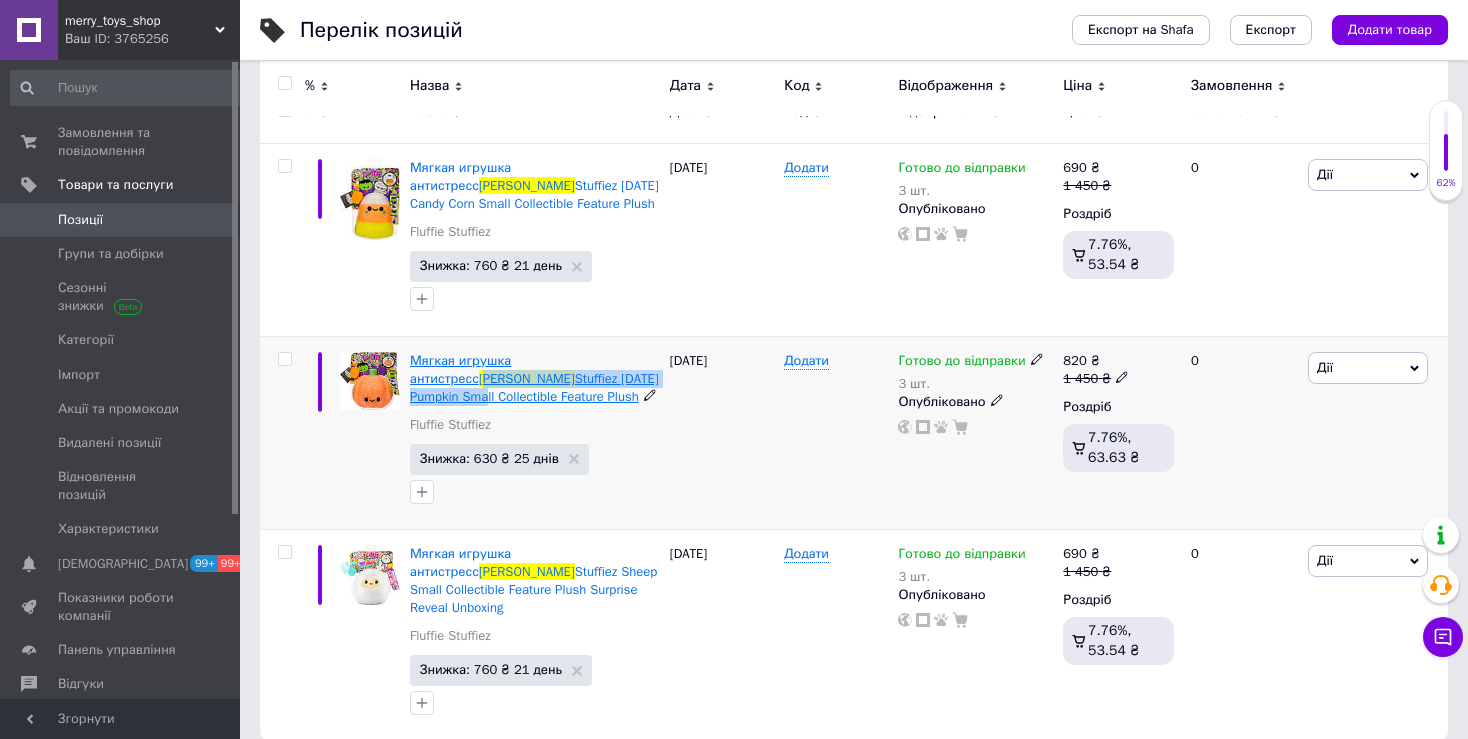 drag, startPoint x: 583, startPoint y: 340, endPoint x: 568, endPoint y: 380, distance: 42.72002 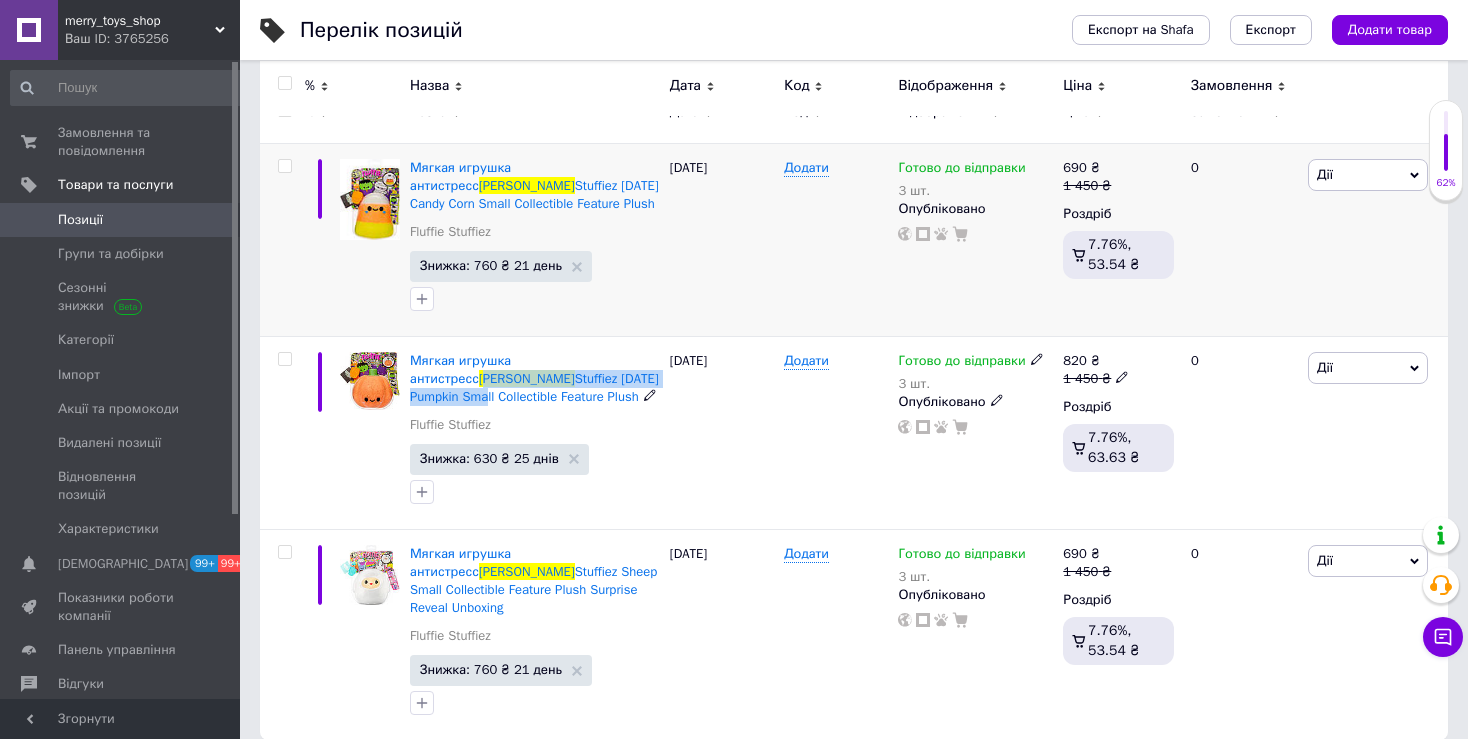 copy on "luffie  Stuffiez [DATE] Pumpkin" 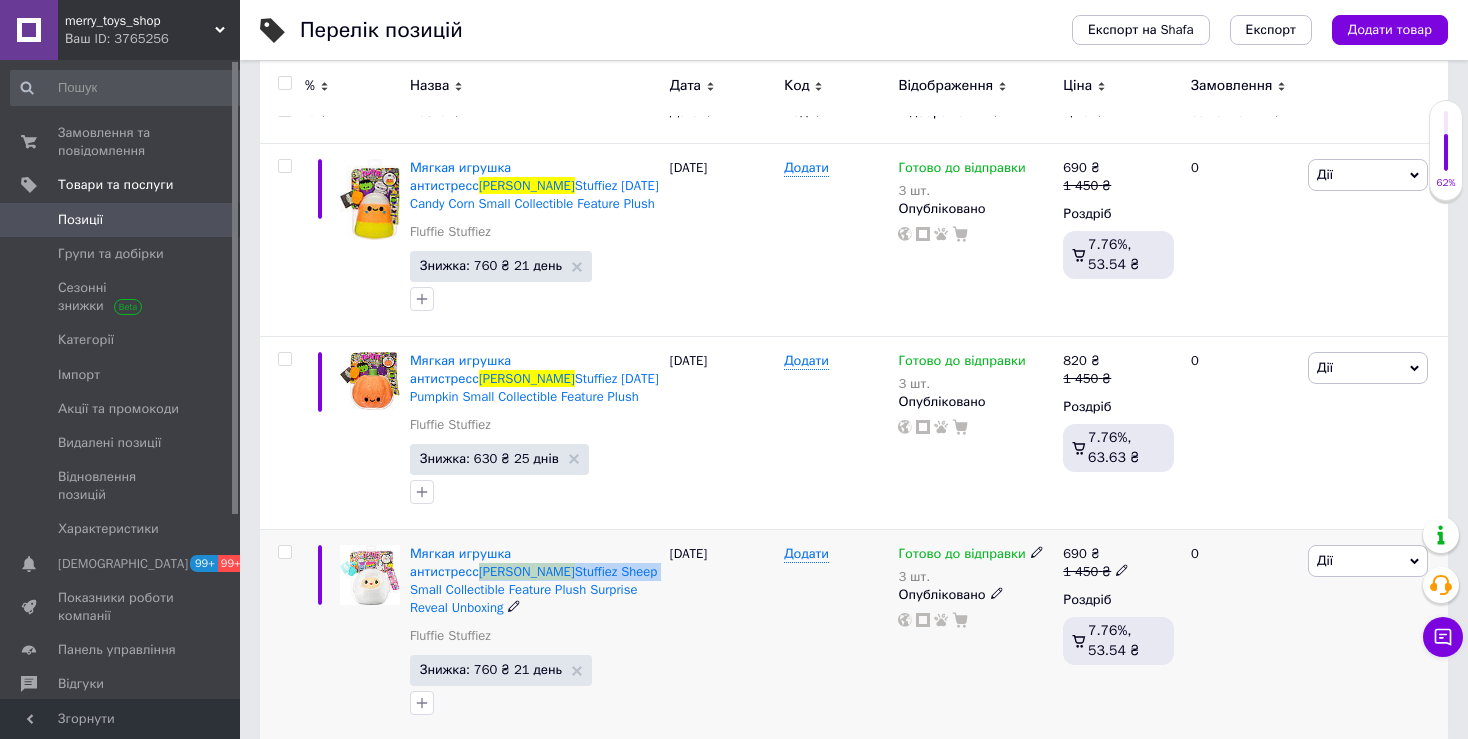 drag, startPoint x: 580, startPoint y: 537, endPoint x: 490, endPoint y: 579, distance: 99.31767 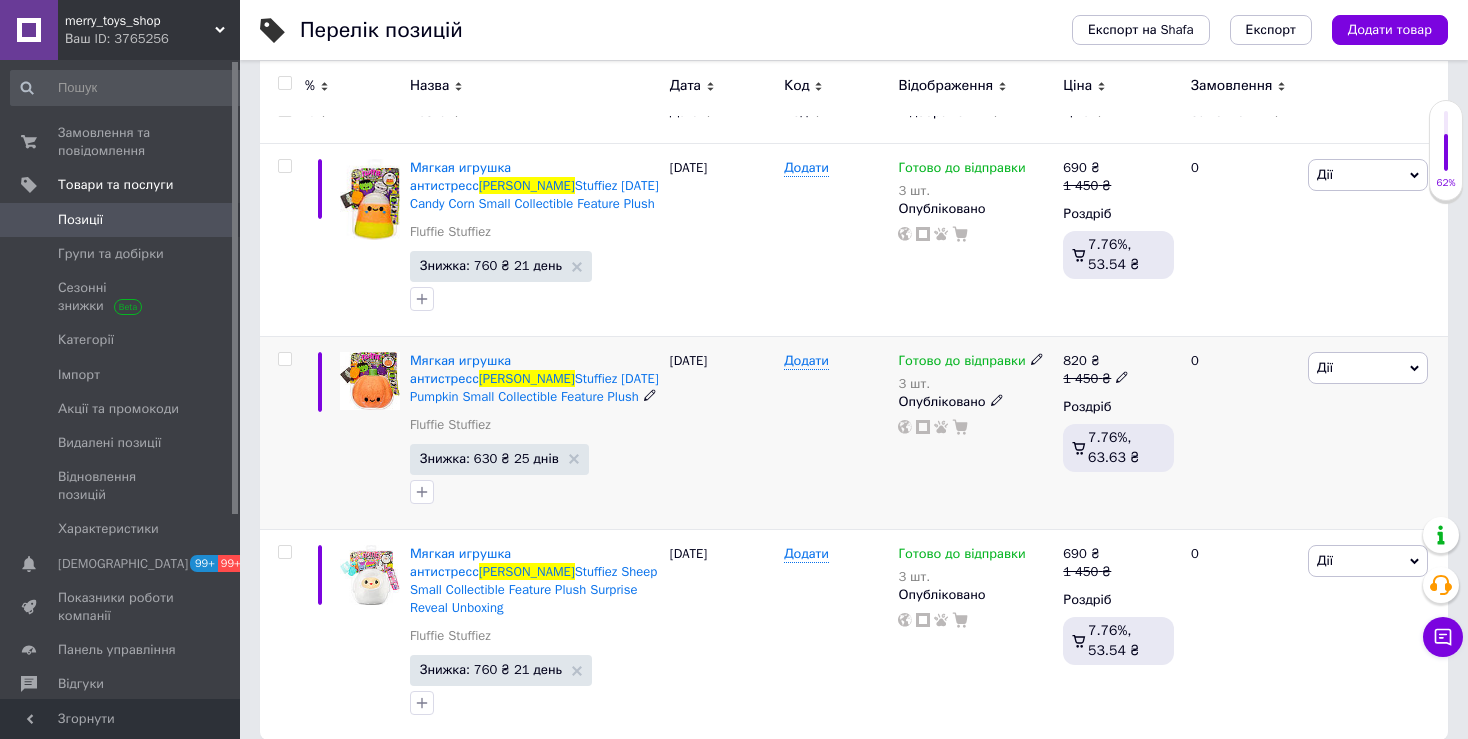click at bounding box center [535, 492] 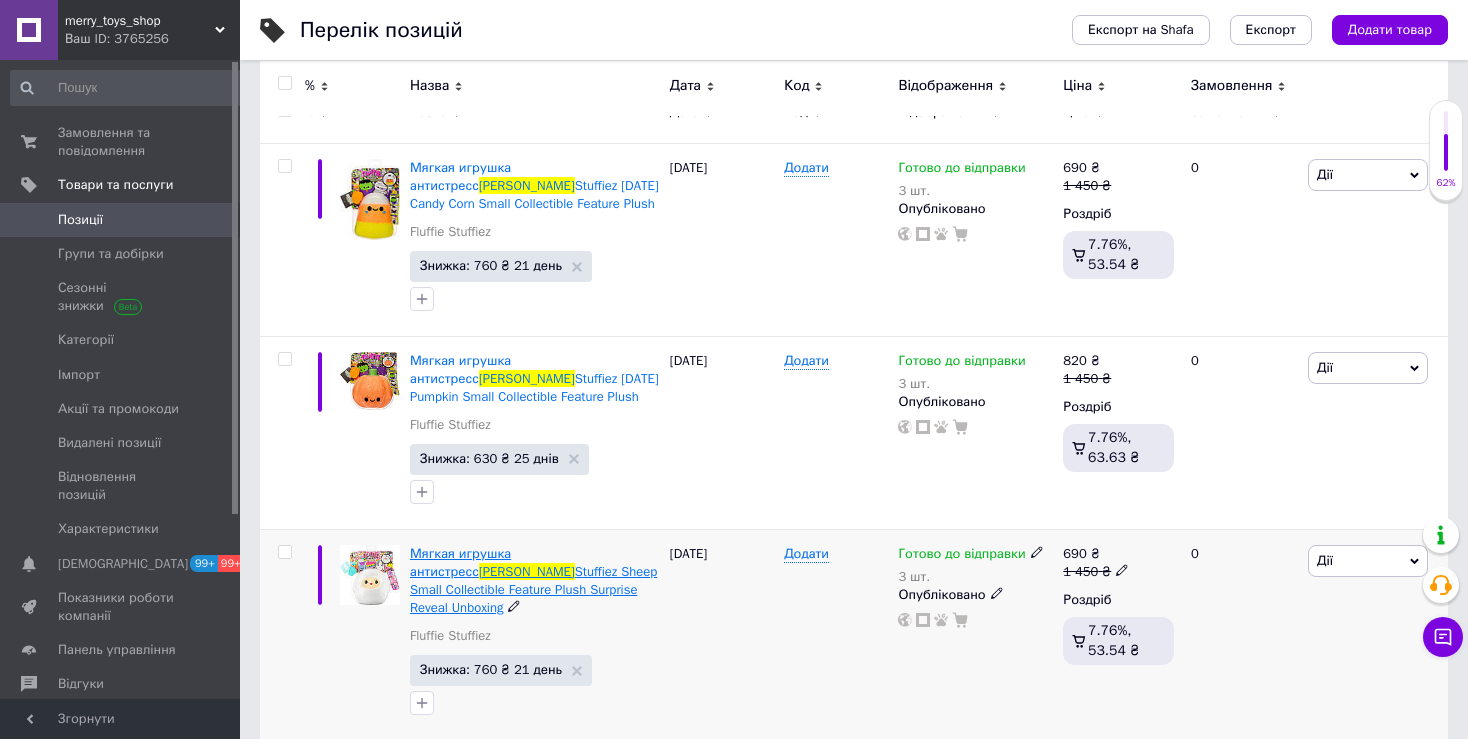 drag, startPoint x: 589, startPoint y: 536, endPoint x: 491, endPoint y: 576, distance: 105.848946 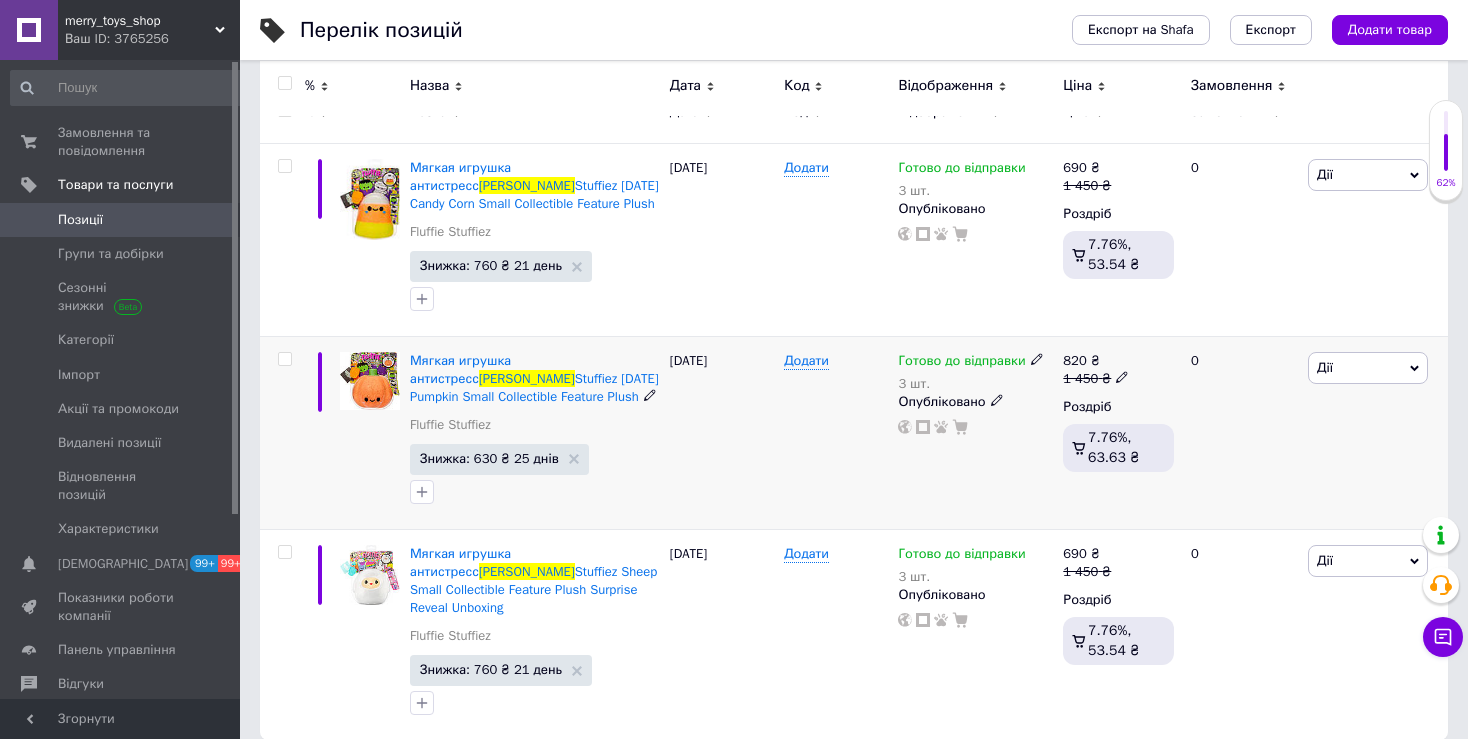 copy on "Мягкая игрушка антистресс  [PERSON_NAME] Sheep" 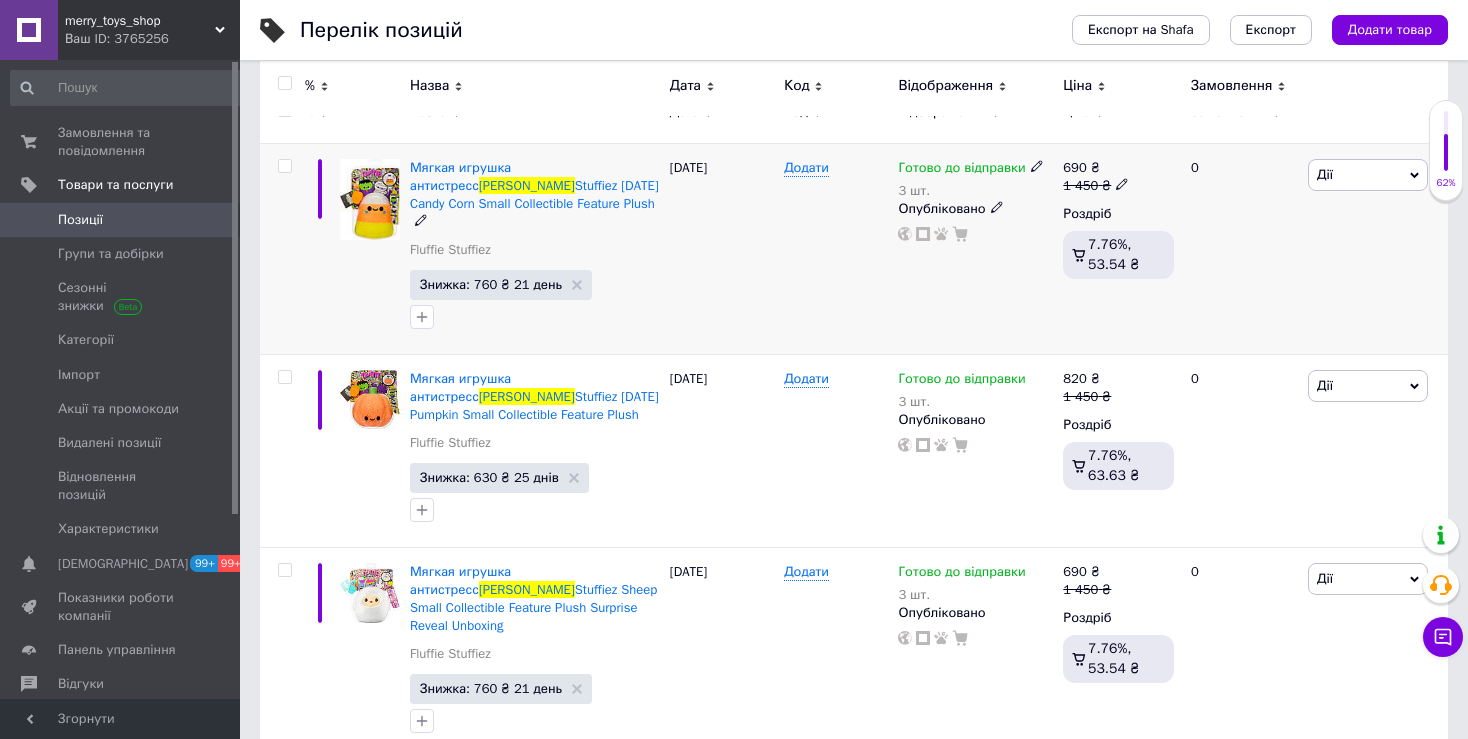 scroll, scrollTop: 0, scrollLeft: 0, axis: both 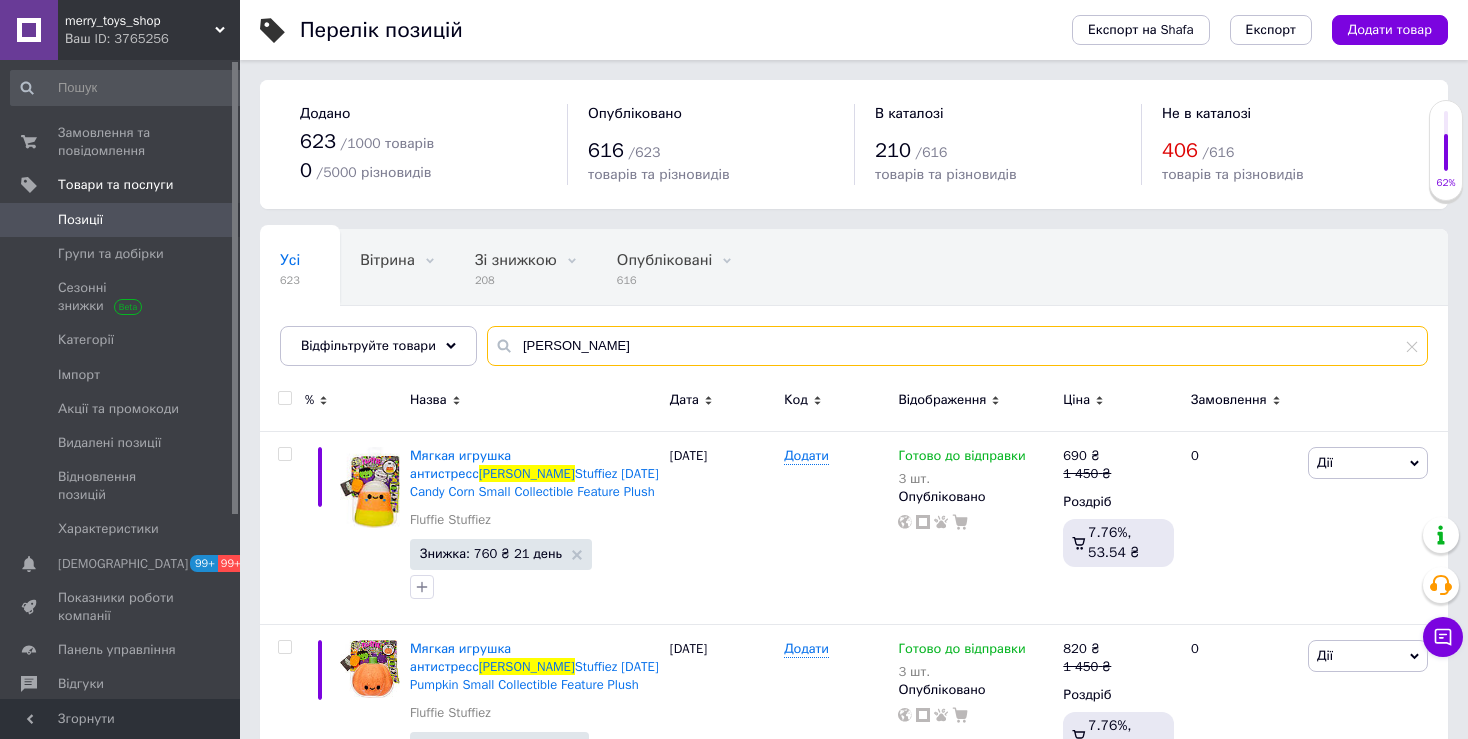 drag, startPoint x: 536, startPoint y: 354, endPoint x: 465, endPoint y: 355, distance: 71.00704 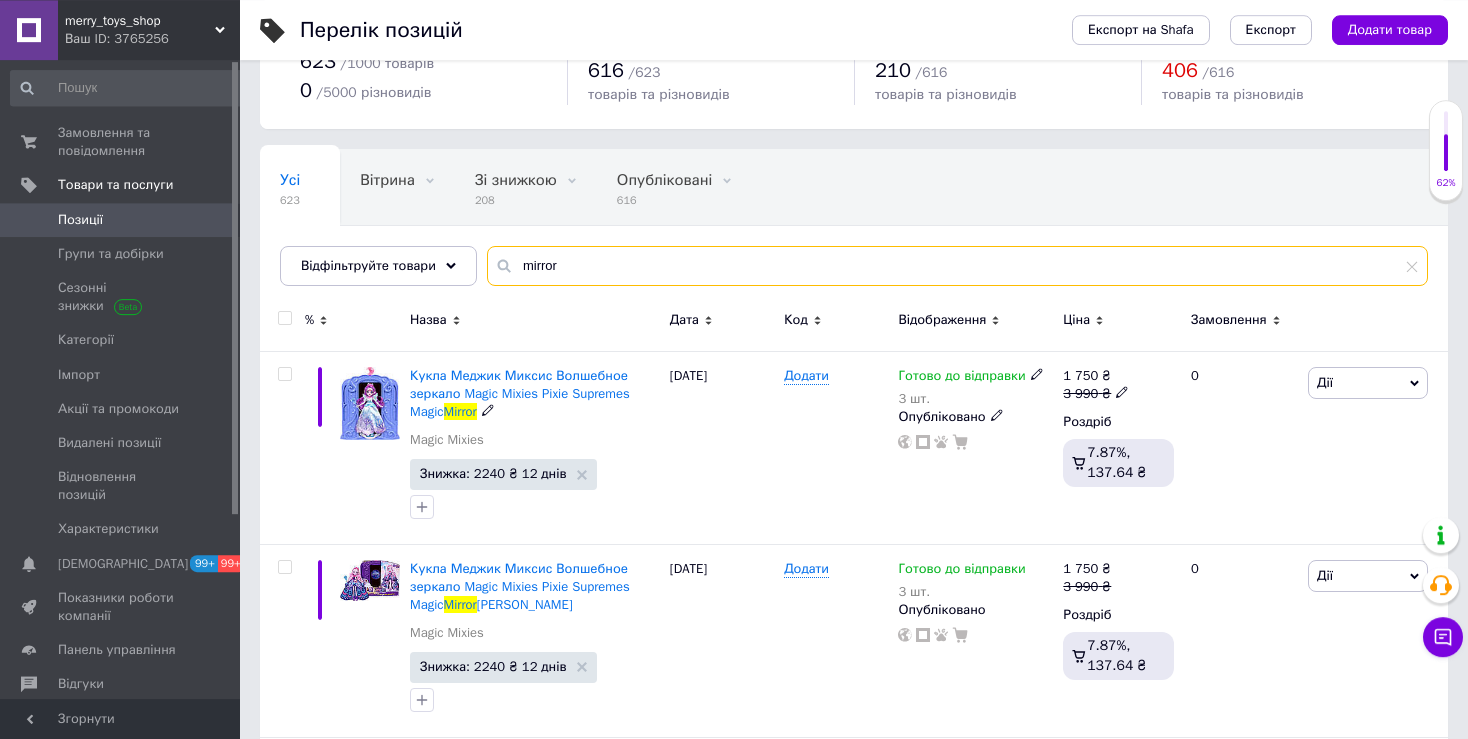scroll, scrollTop: 105, scrollLeft: 0, axis: vertical 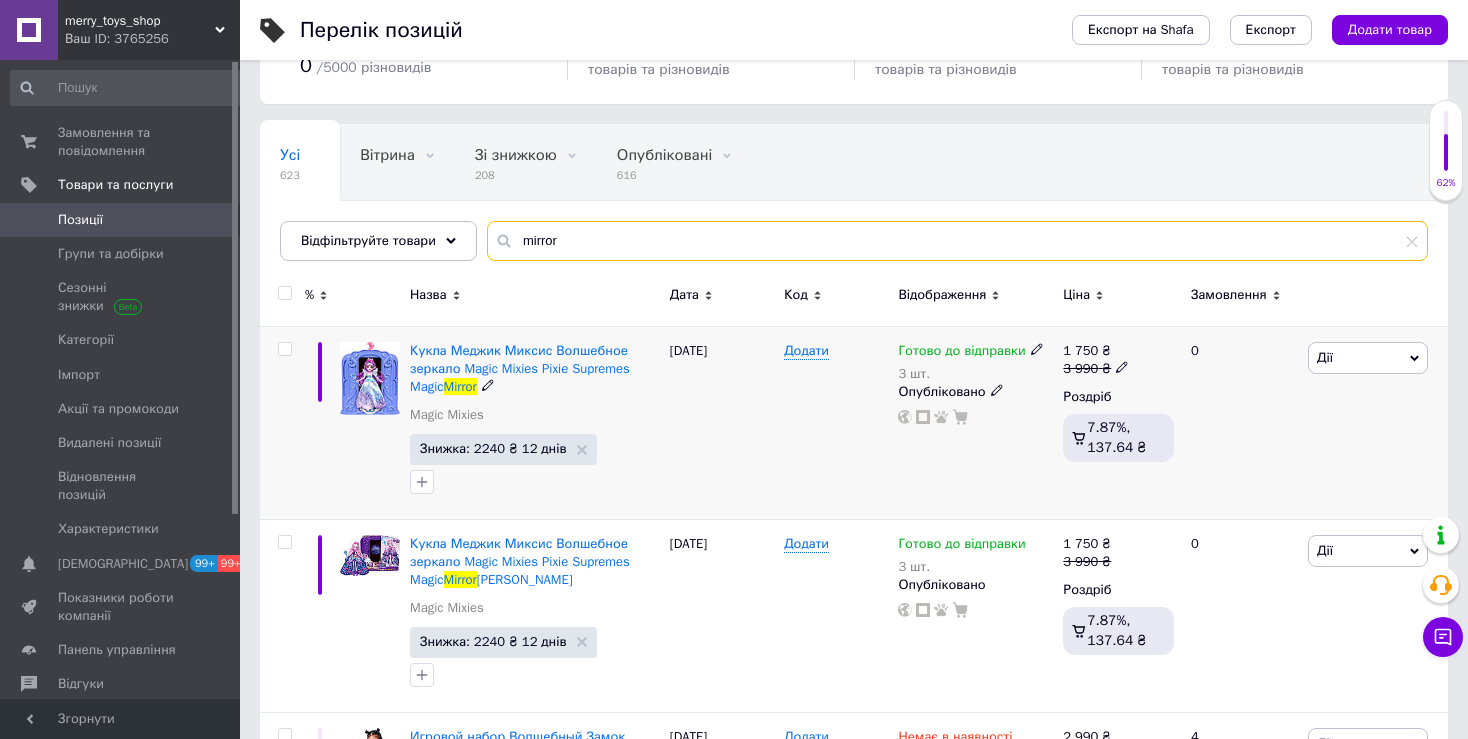 type on "mirror" 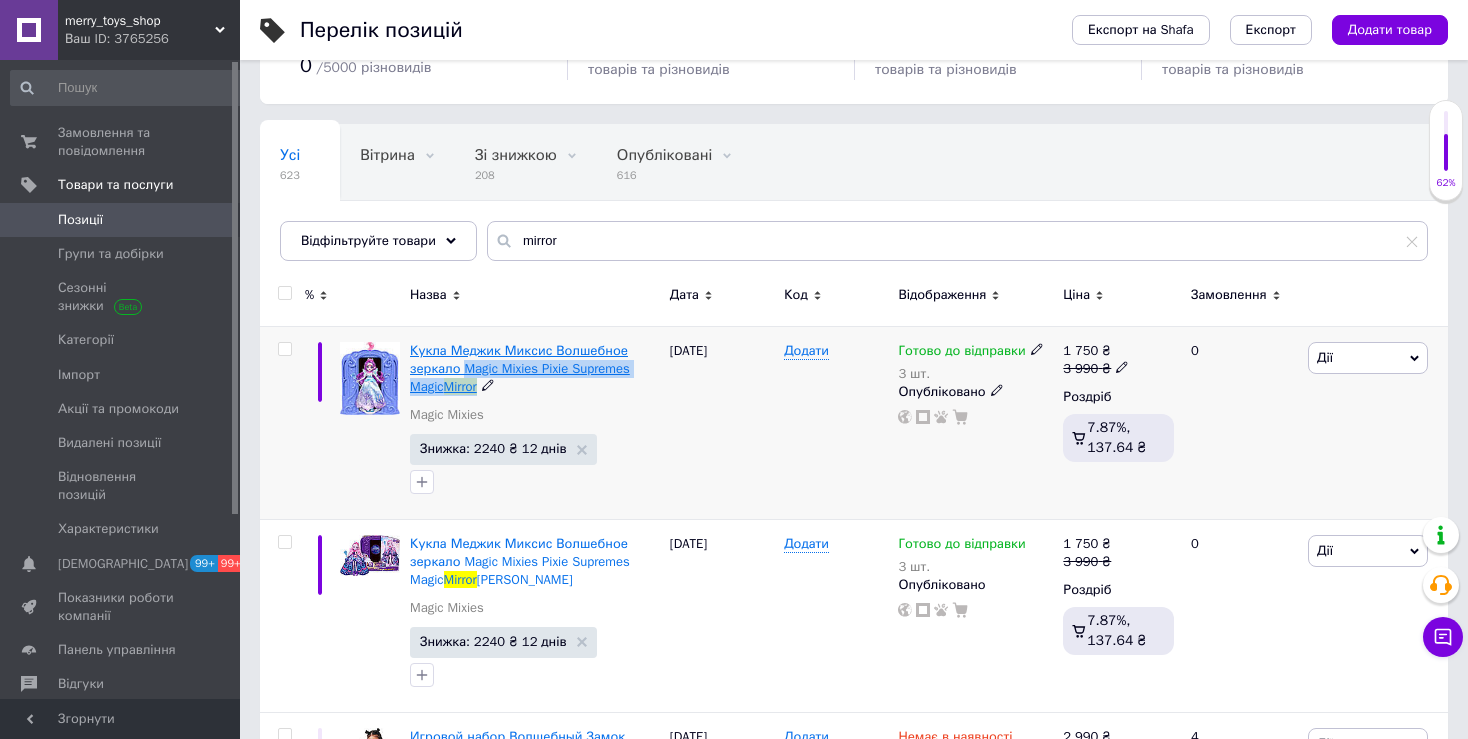 drag, startPoint x: 556, startPoint y: 394, endPoint x: 462, endPoint y: 370, distance: 97.015465 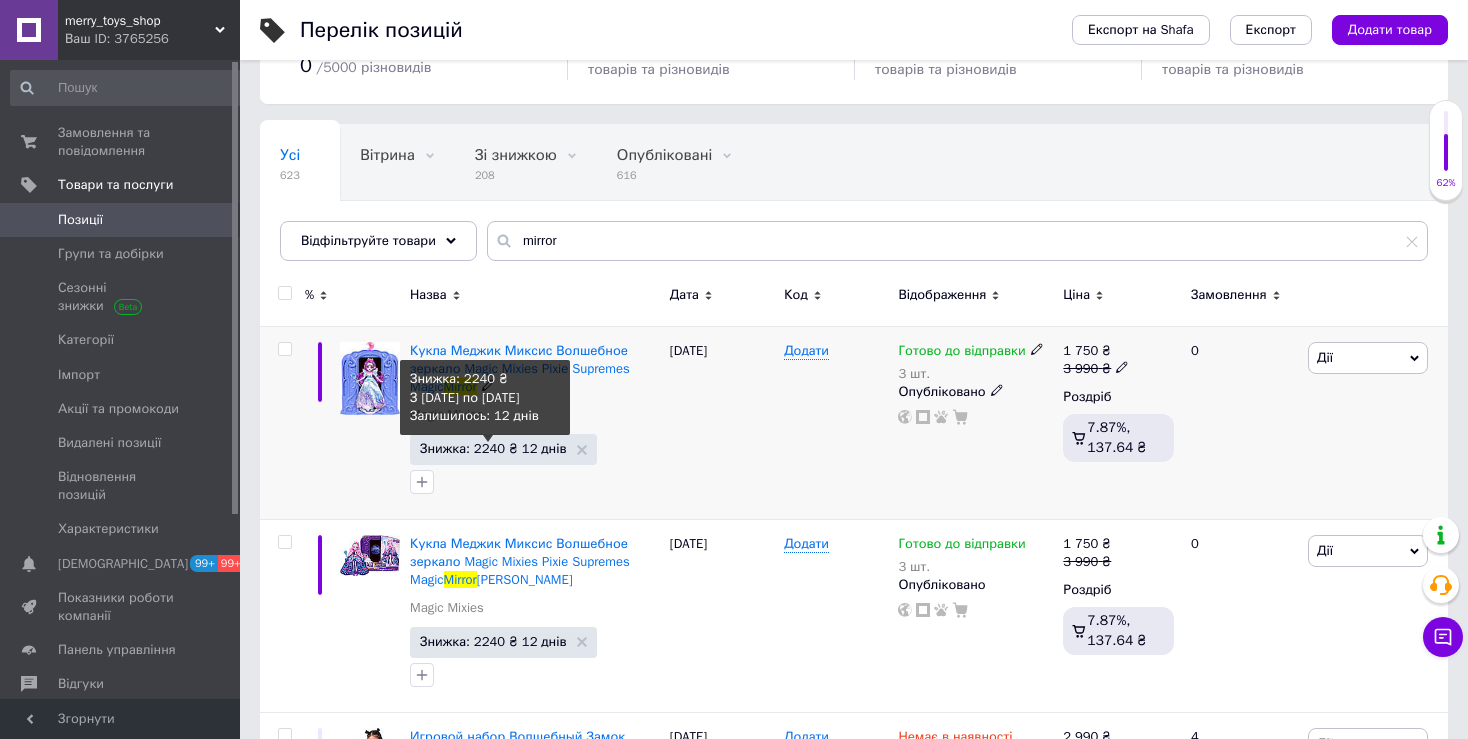 click on "Знижка: 2240 ₴ 12 днів" at bounding box center [493, 448] 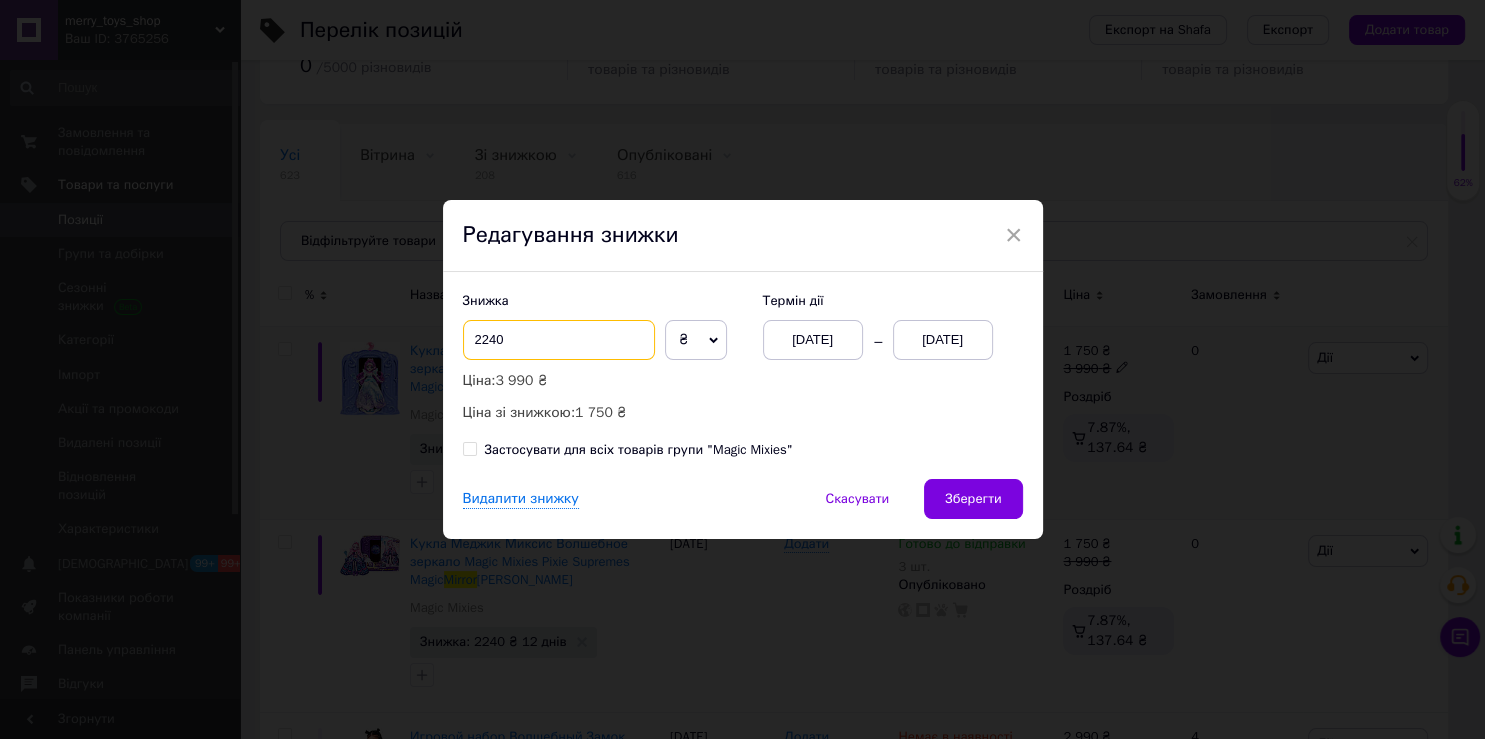 drag, startPoint x: 490, startPoint y: 347, endPoint x: 471, endPoint y: 344, distance: 19.235384 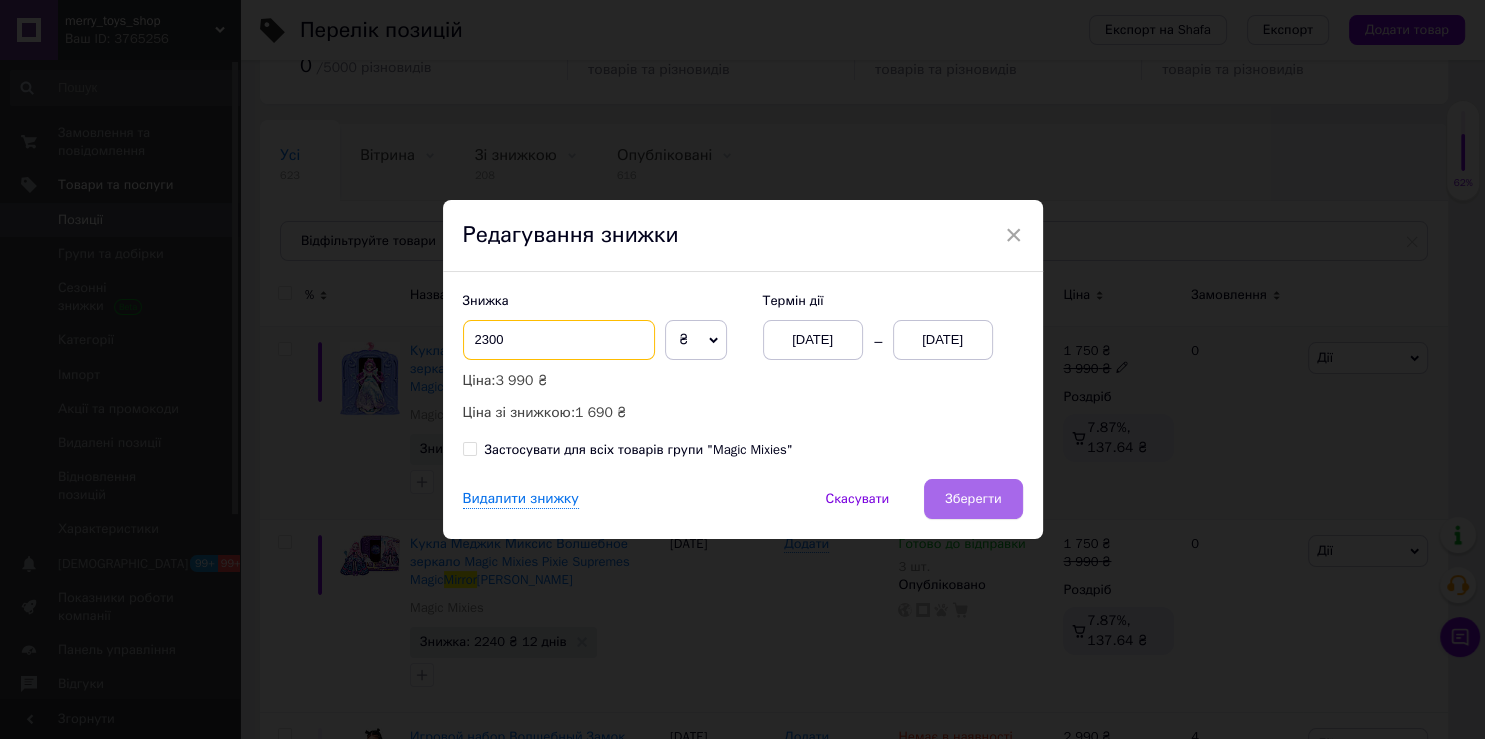 type on "2300" 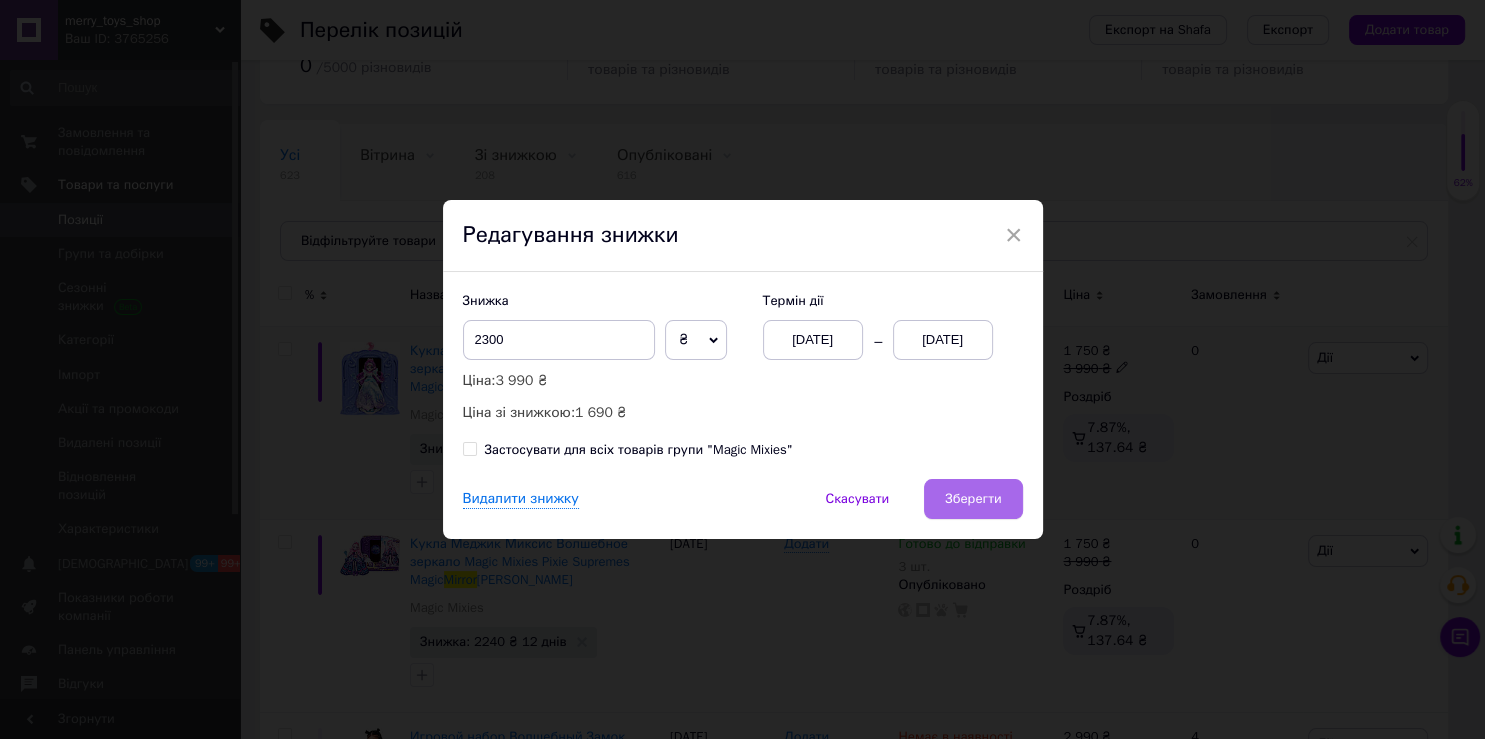 click on "Зберегти" at bounding box center [973, 499] 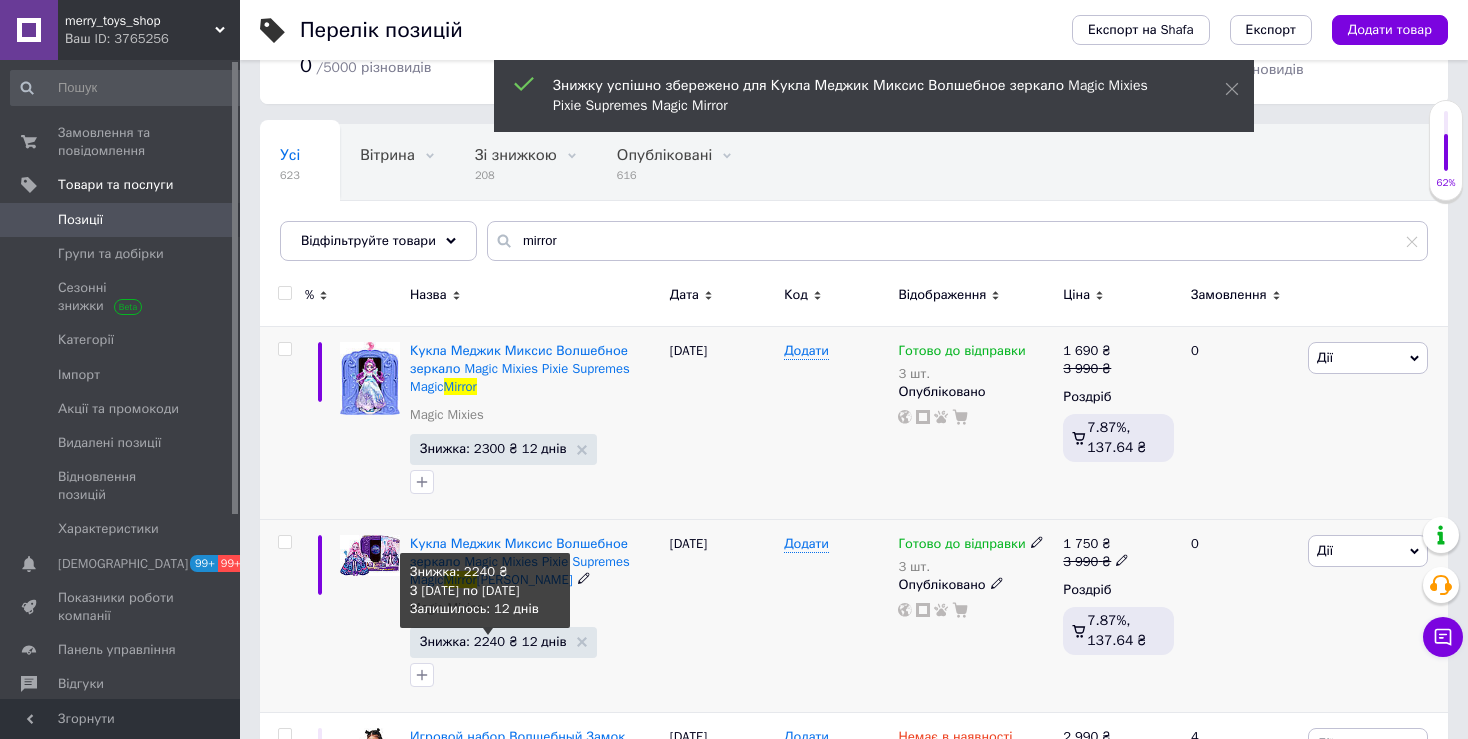 click on "Знижка: 2240 ₴ 12 днів" at bounding box center (493, 641) 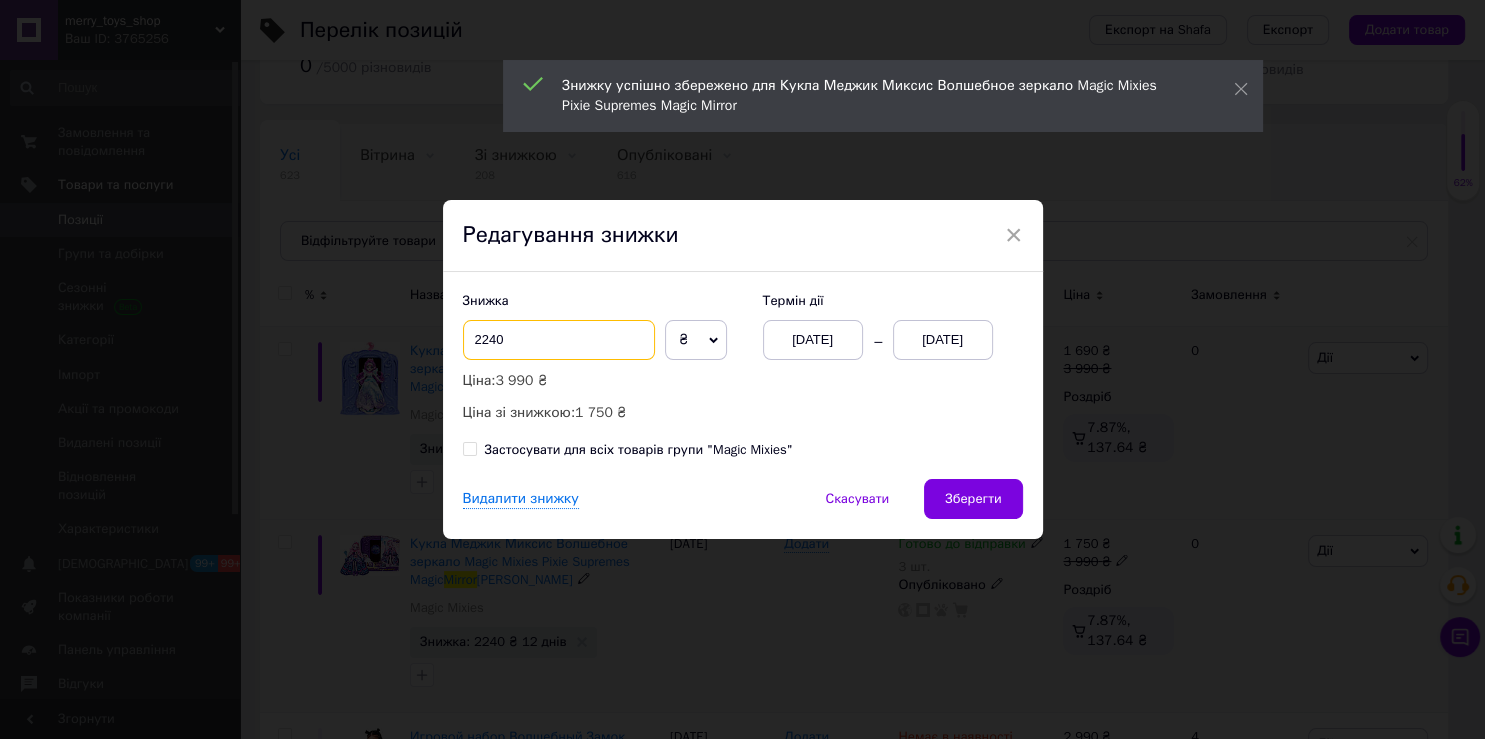 drag, startPoint x: 487, startPoint y: 338, endPoint x: 470, endPoint y: 342, distance: 17.464249 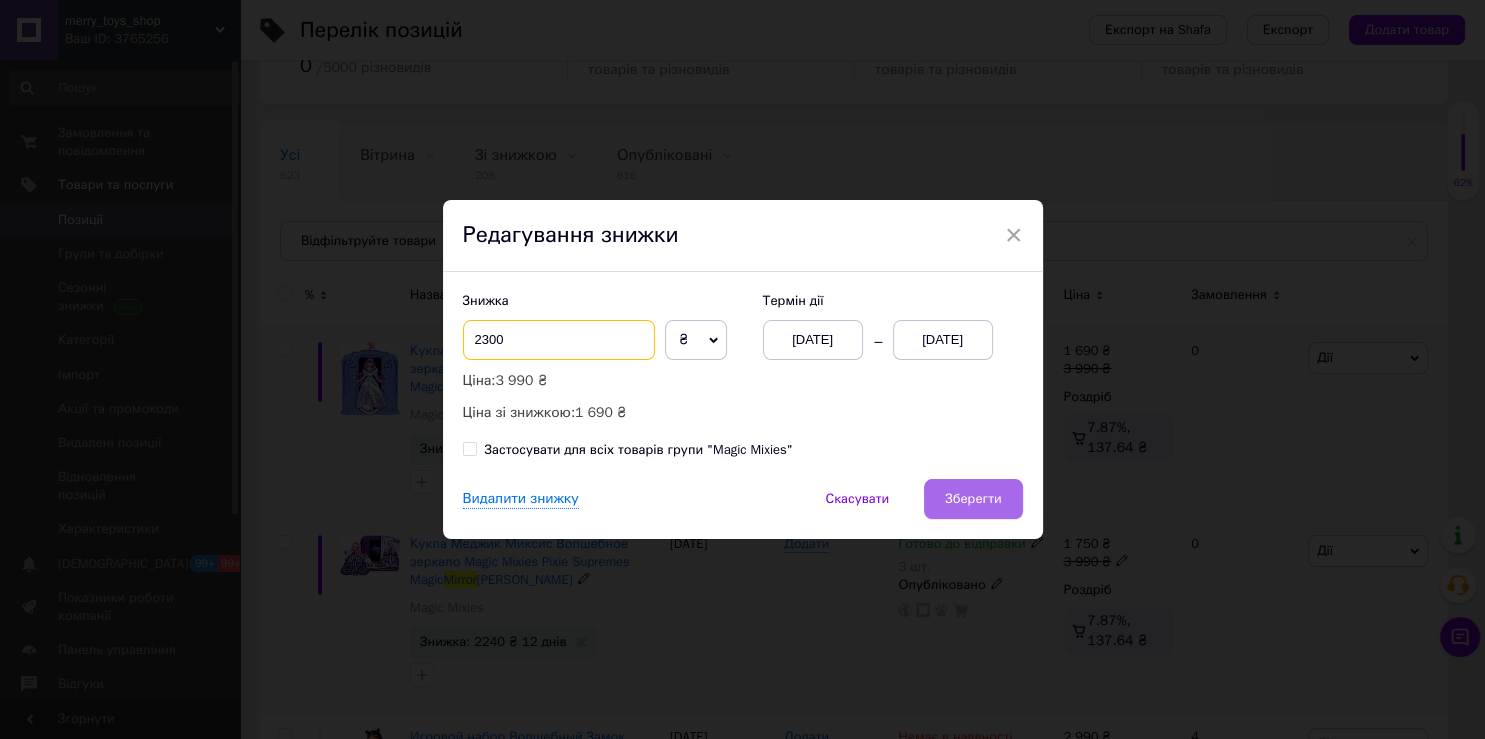type on "2300" 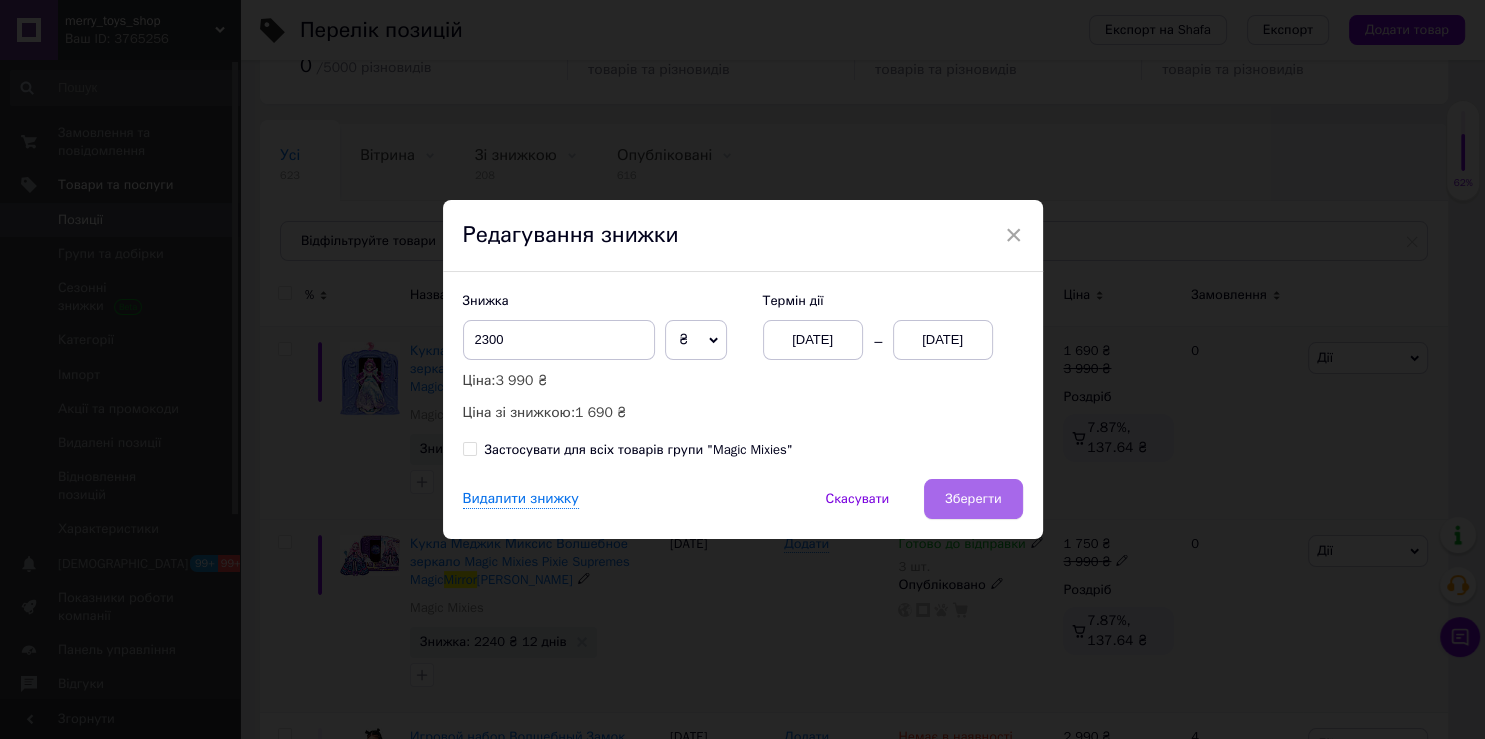 click on "Зберегти" at bounding box center [973, 499] 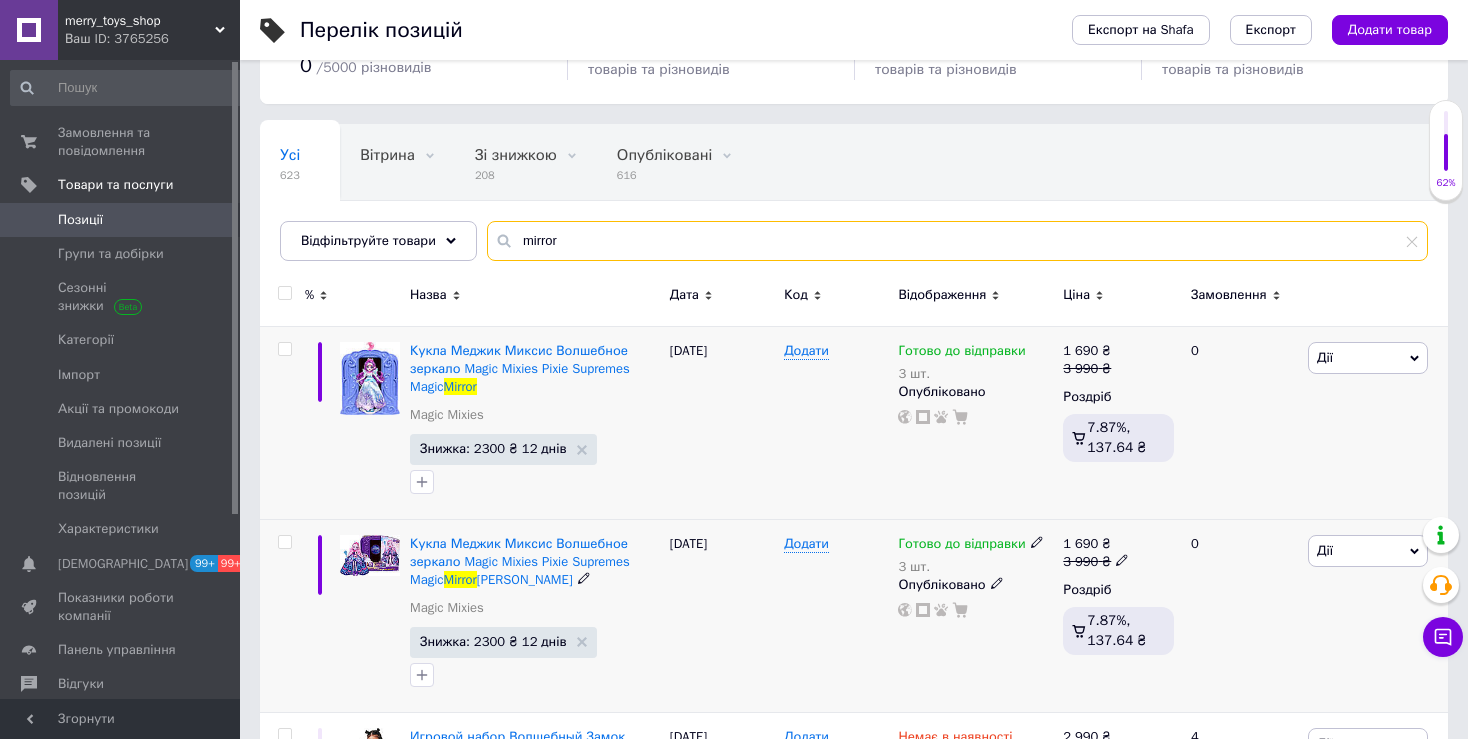 drag, startPoint x: 551, startPoint y: 231, endPoint x: 450, endPoint y: 226, distance: 101.12369 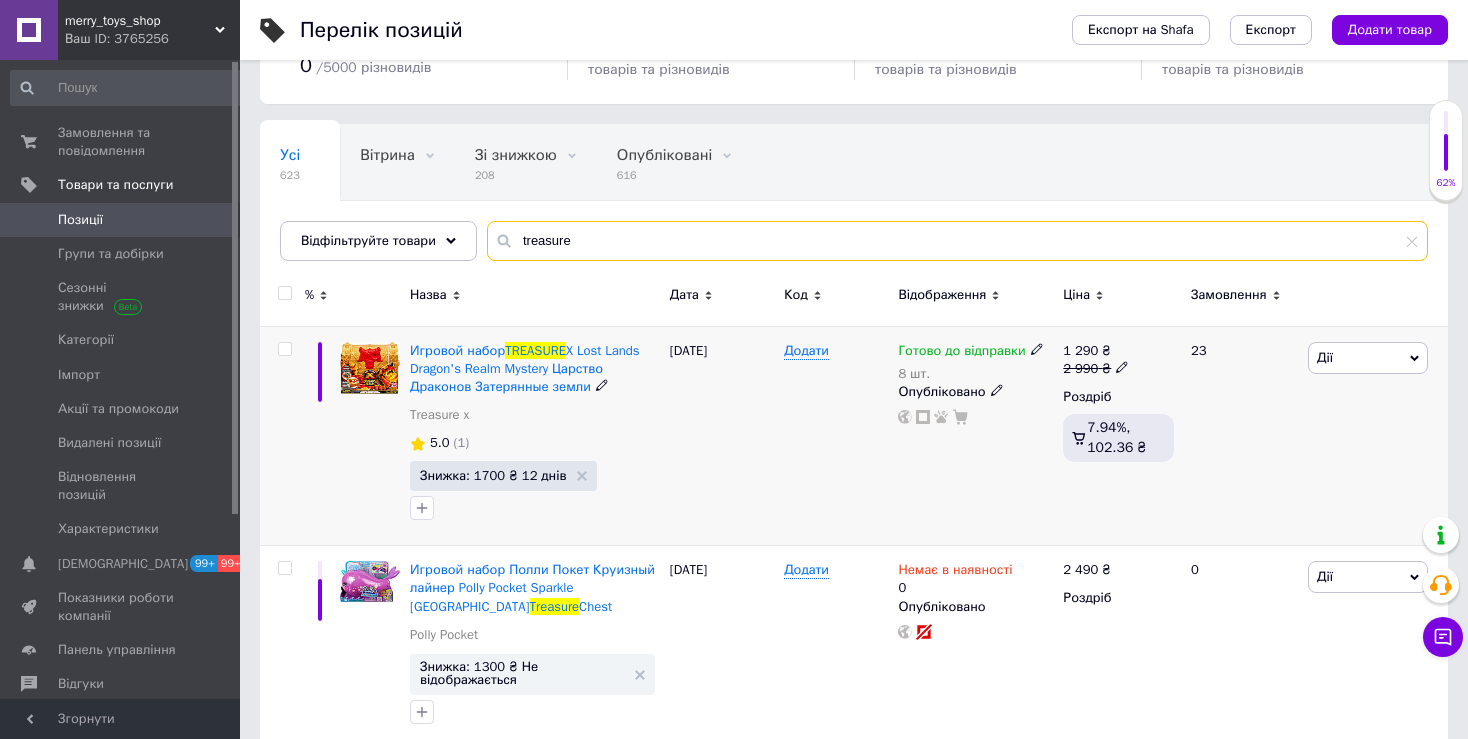 type on "treasure" 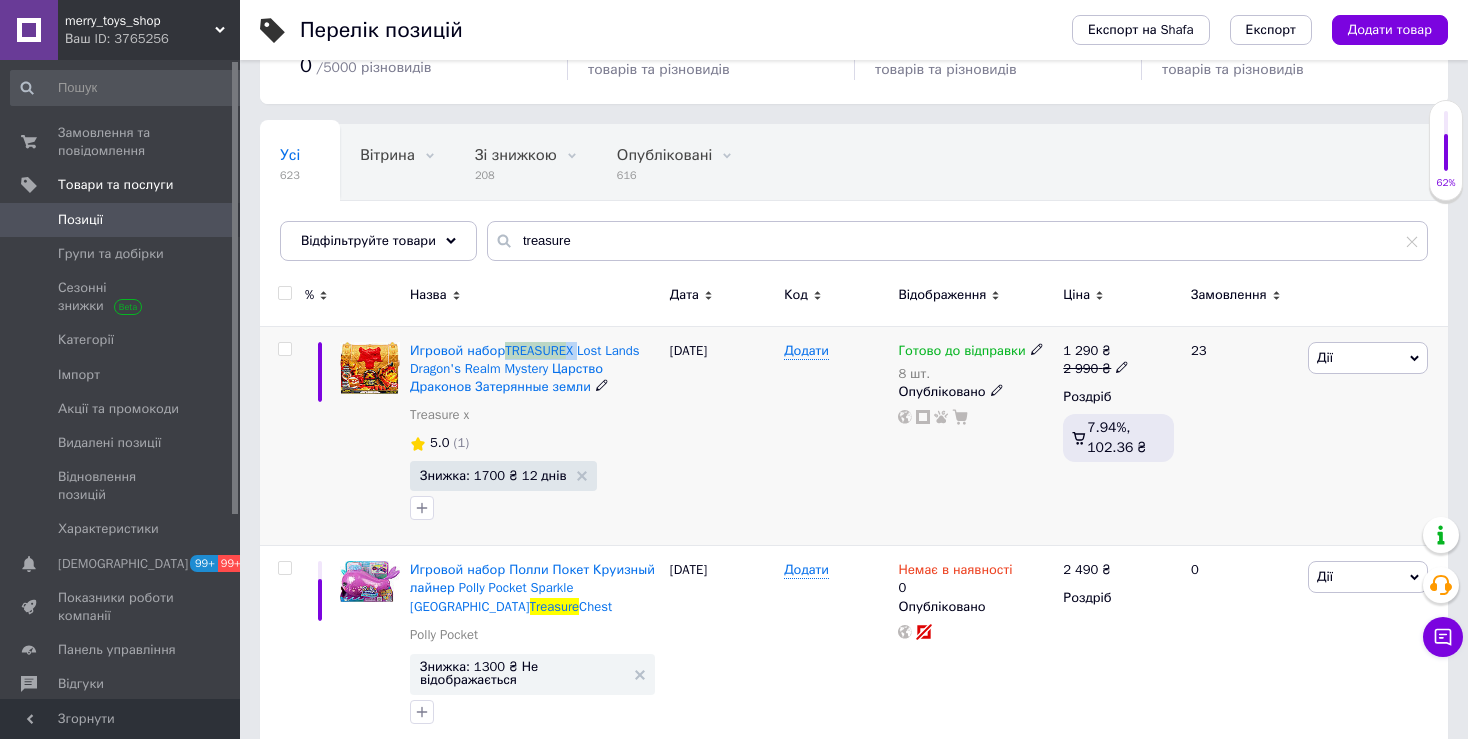 drag, startPoint x: 509, startPoint y: 330, endPoint x: 576, endPoint y: 328, distance: 67.02985 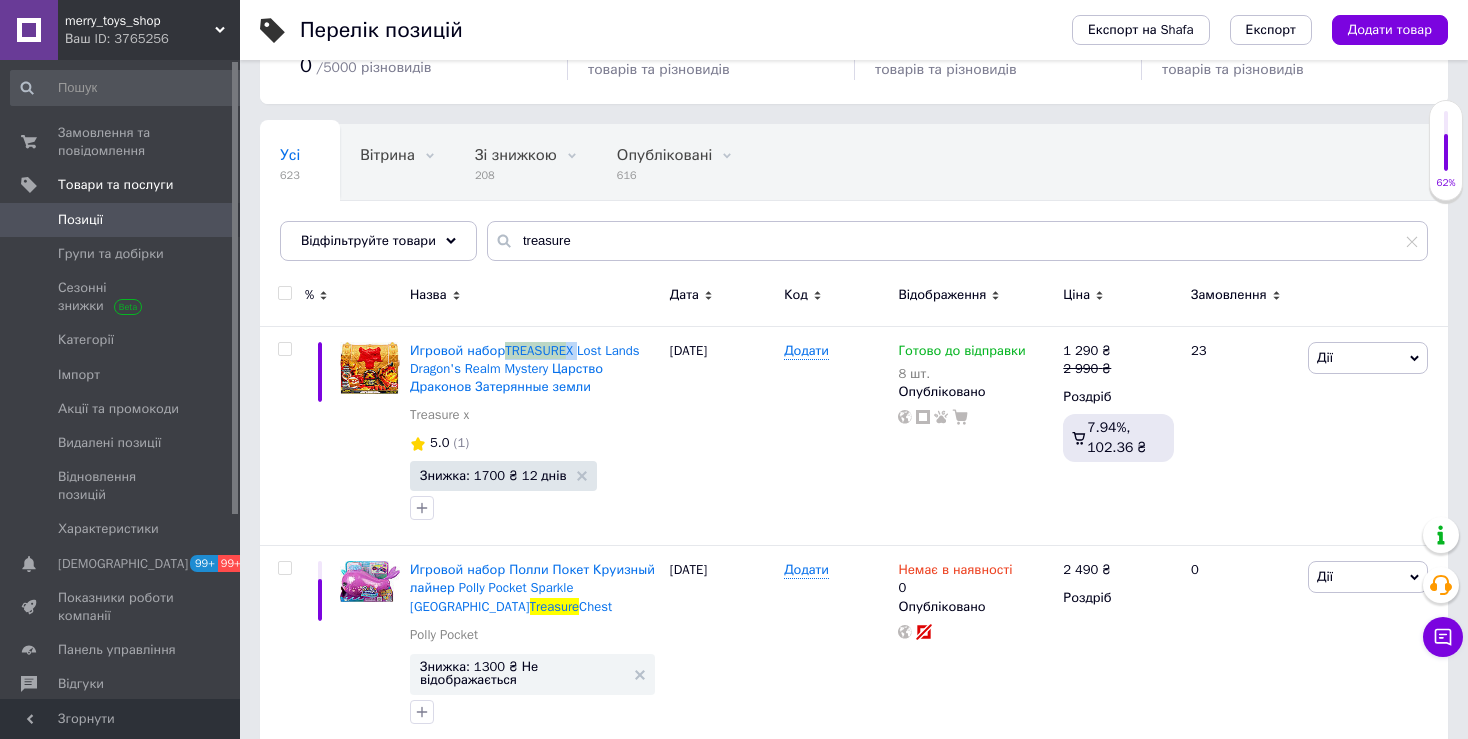 copy on "TREASURE  X" 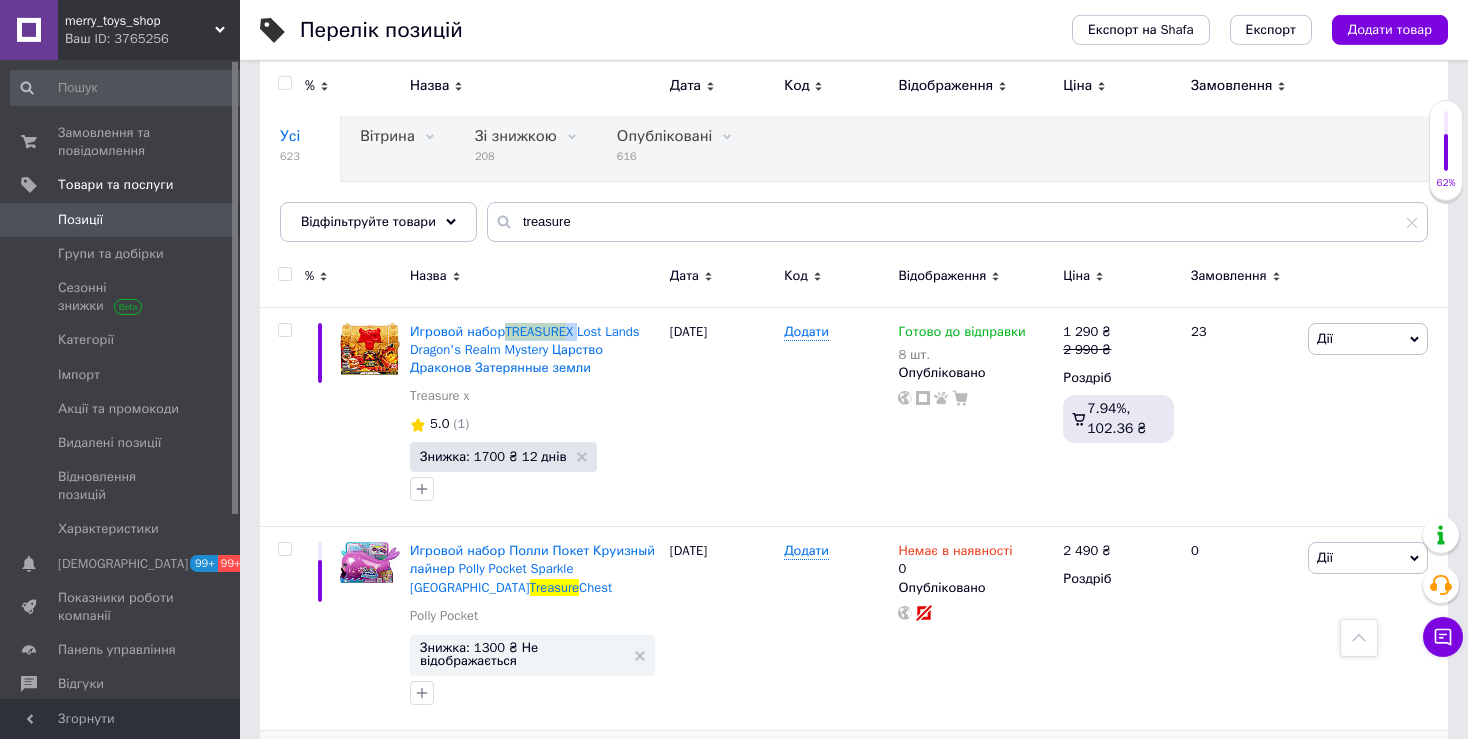 scroll, scrollTop: 105, scrollLeft: 0, axis: vertical 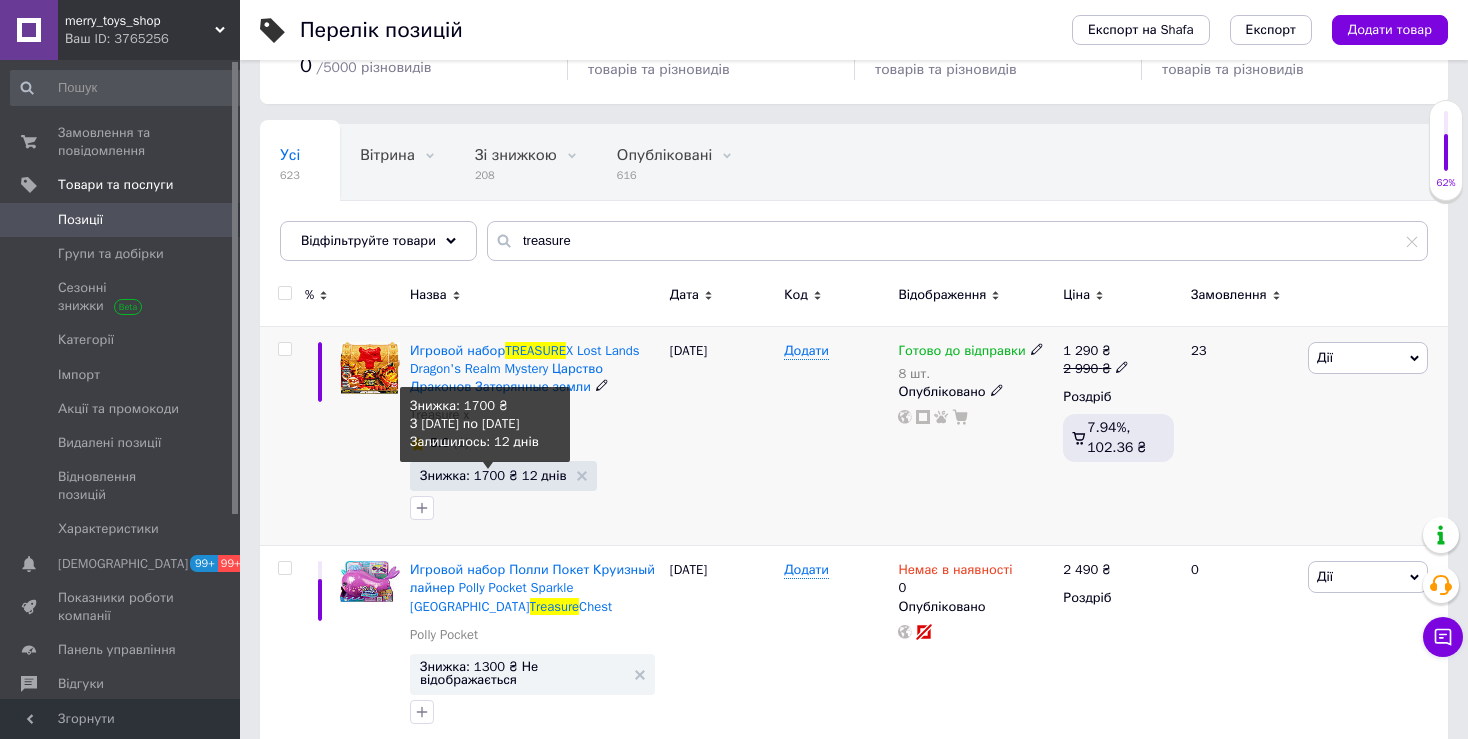 click on "Знижка: 1700 ₴ 12 днів" at bounding box center [493, 475] 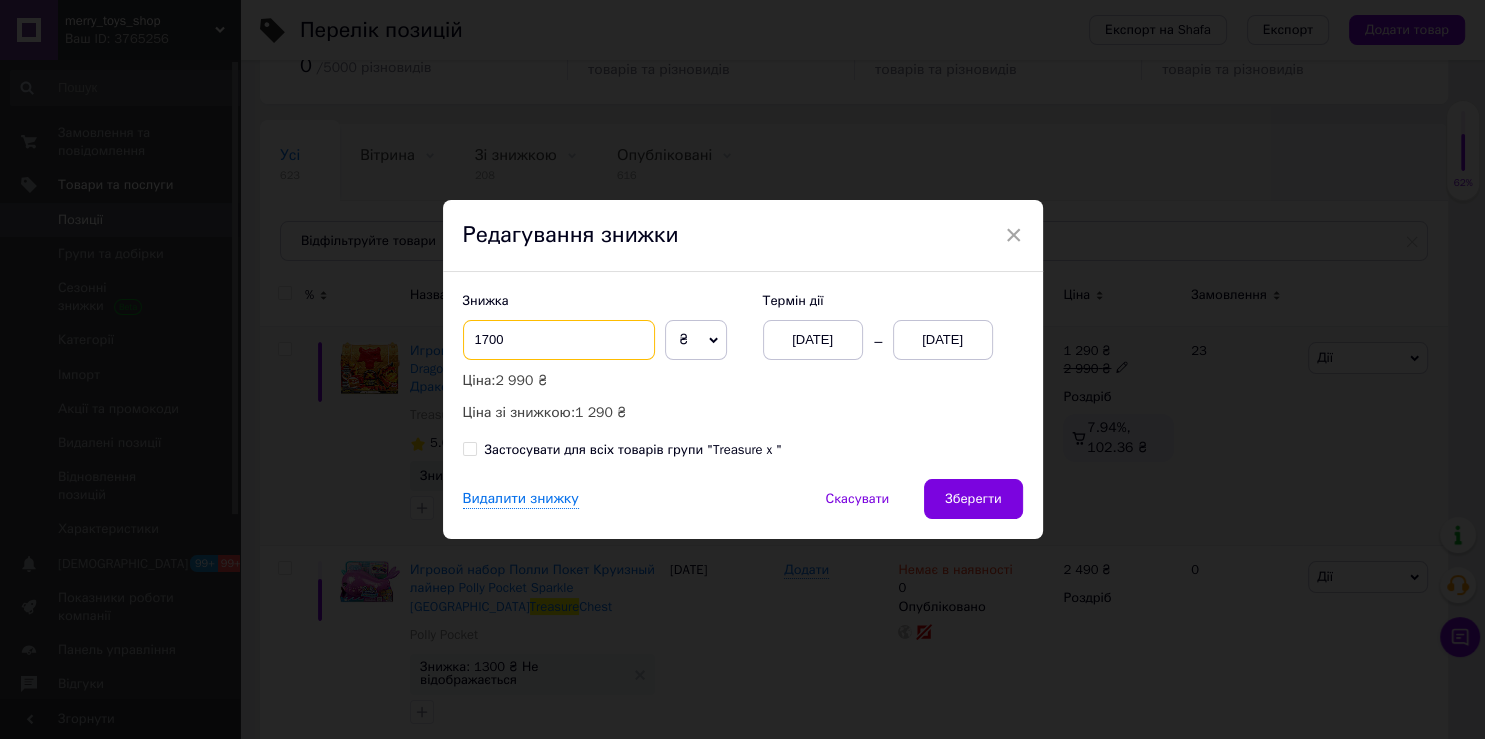 click on "1700" at bounding box center [559, 340] 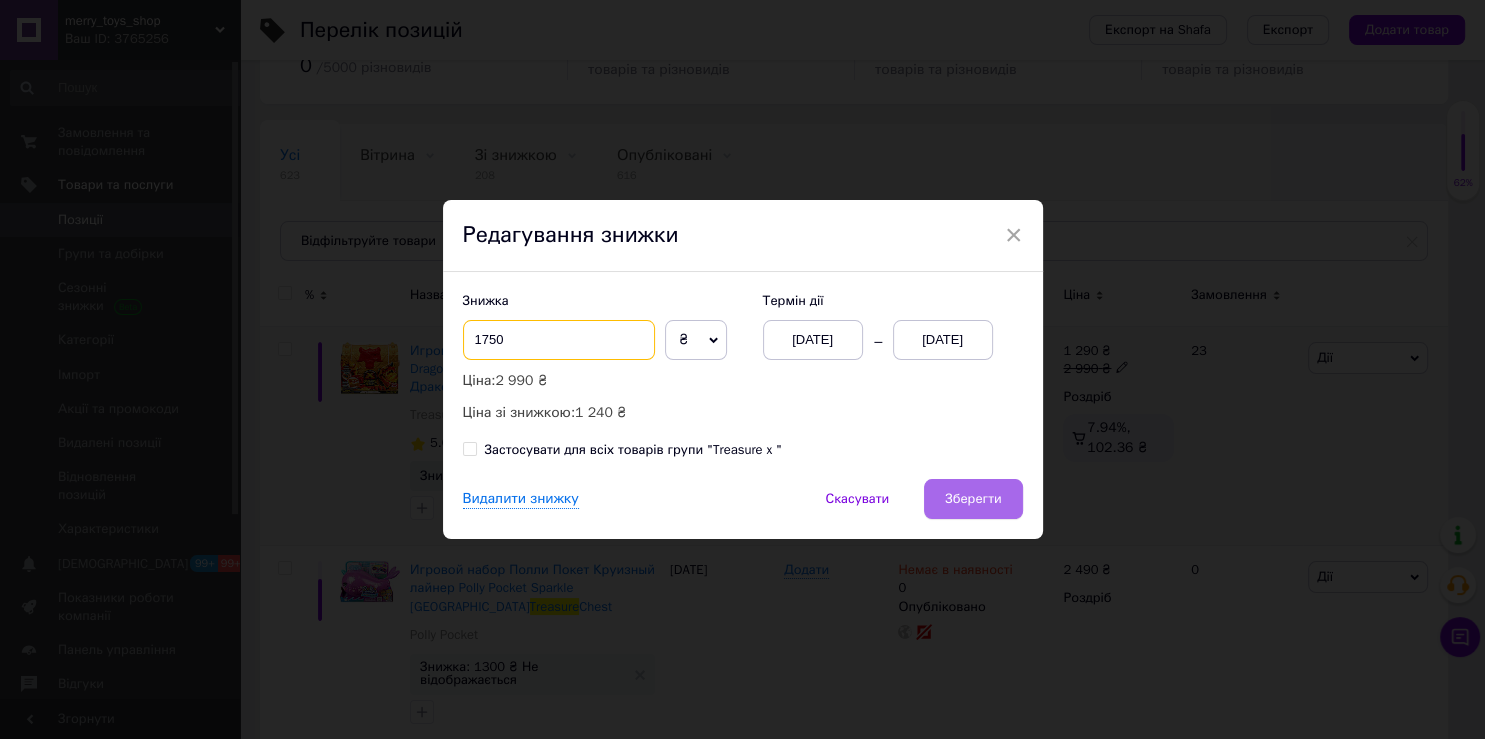 type on "1750" 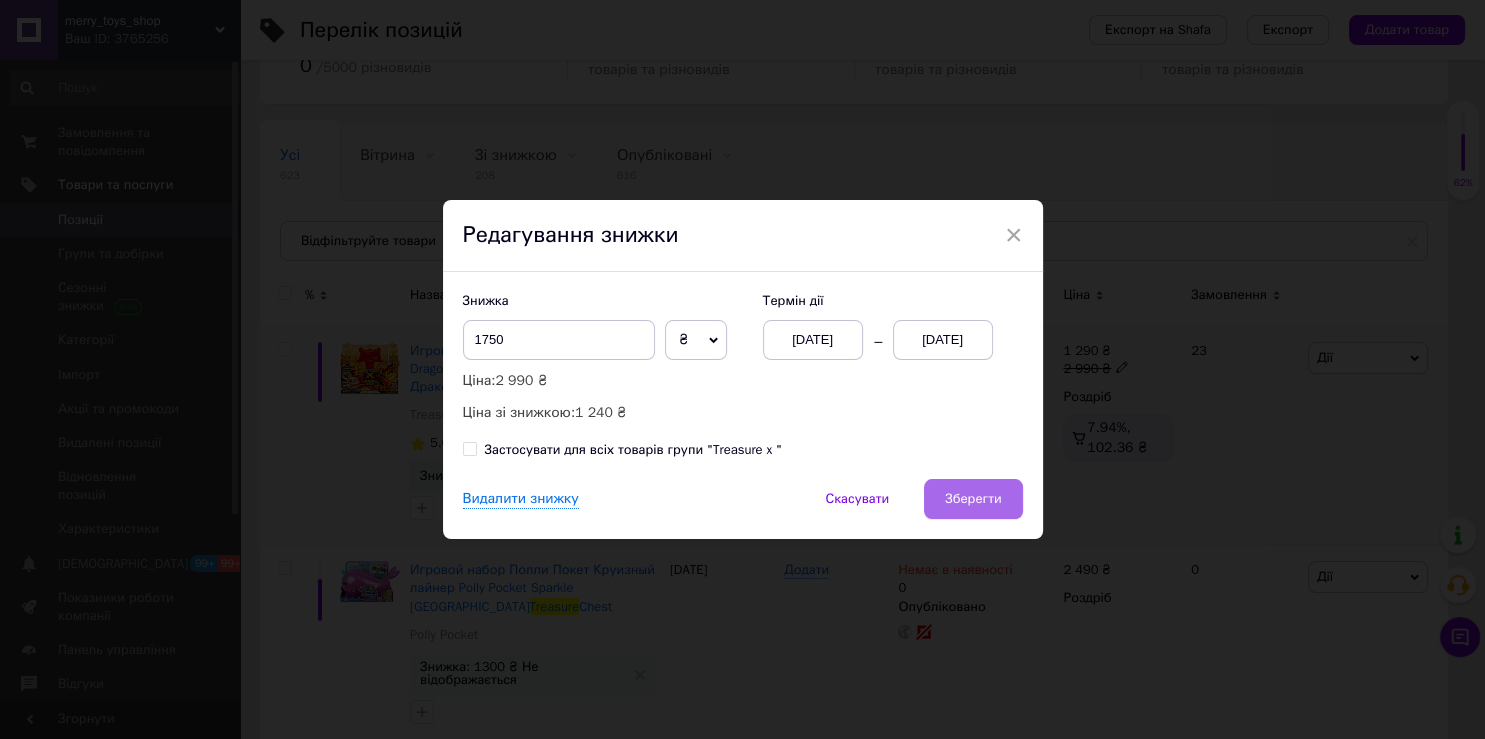 click on "Зберегти" at bounding box center (973, 499) 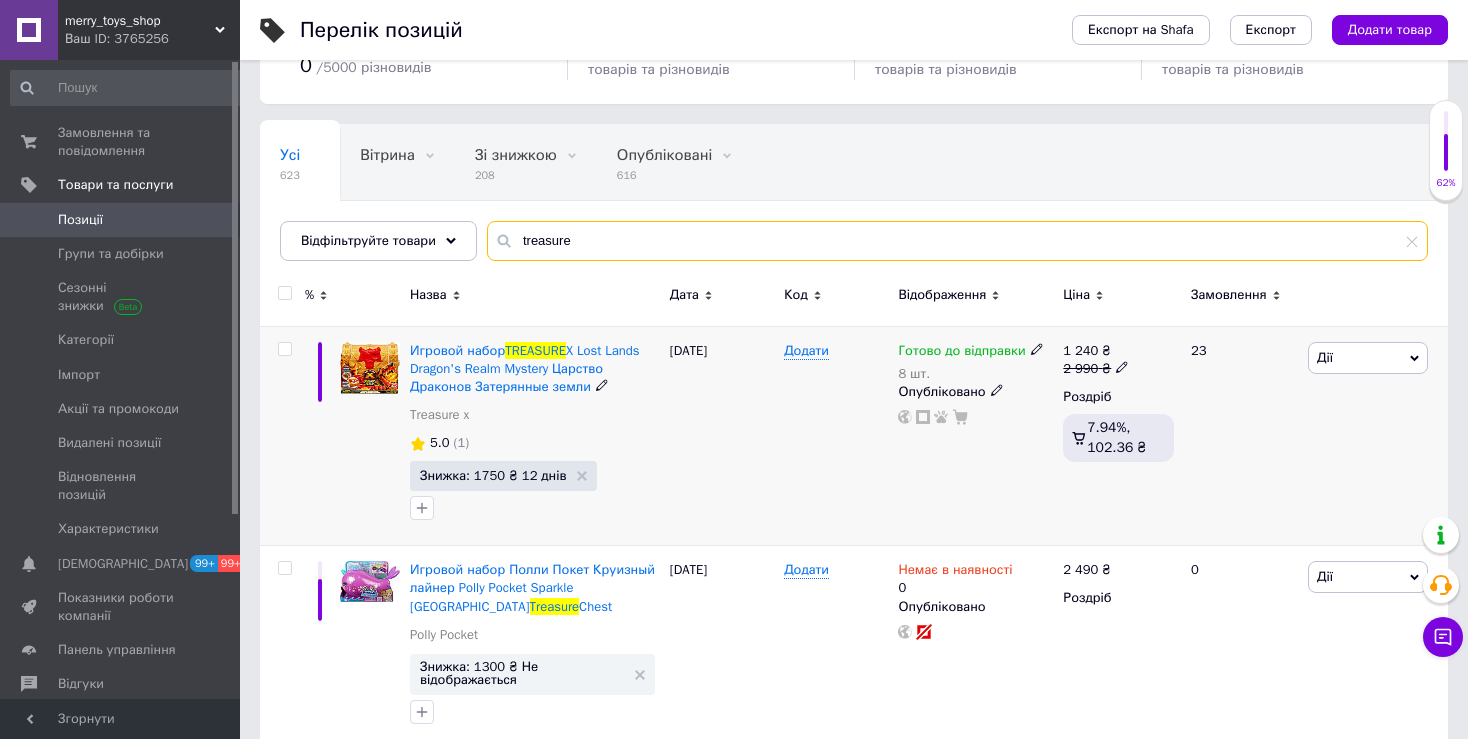 drag, startPoint x: 572, startPoint y: 249, endPoint x: 478, endPoint y: 248, distance: 94.00532 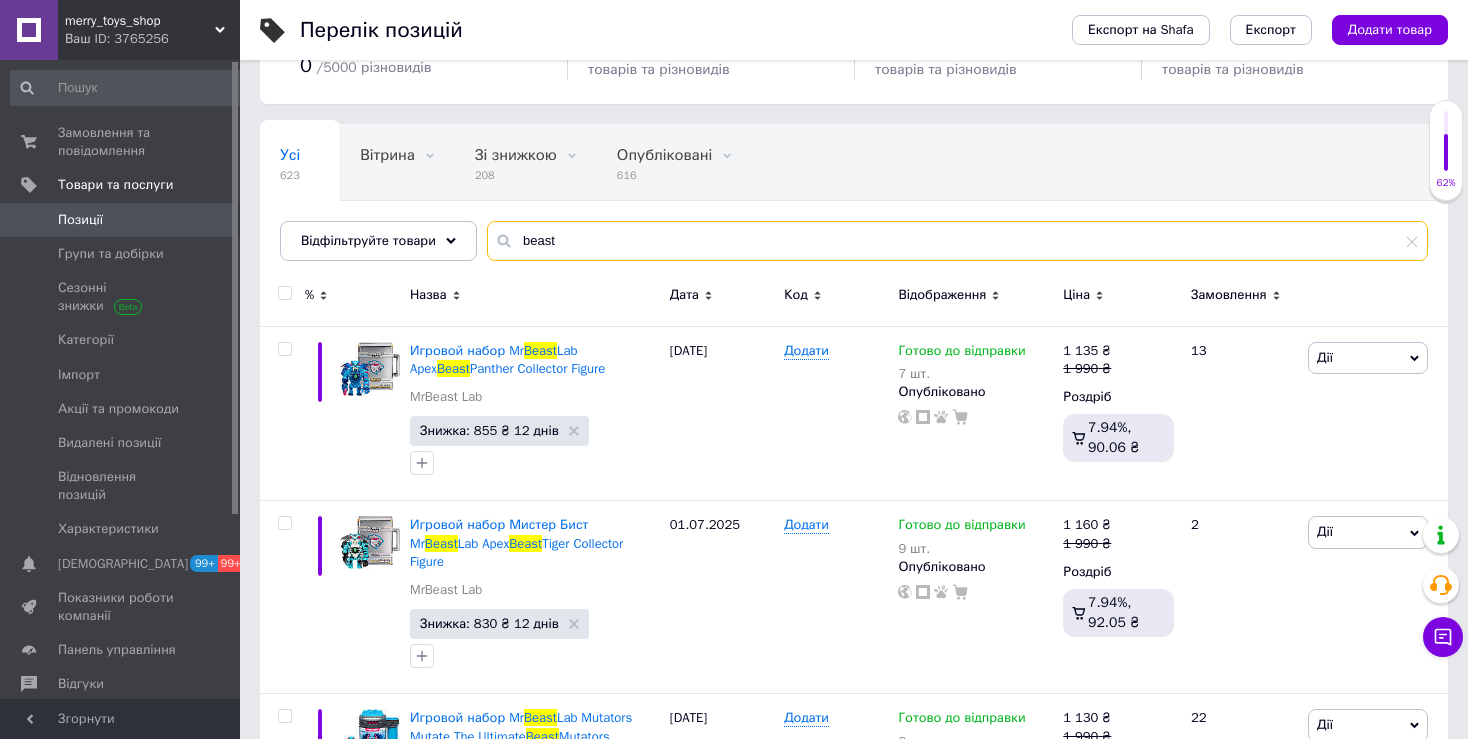 type on "beast" 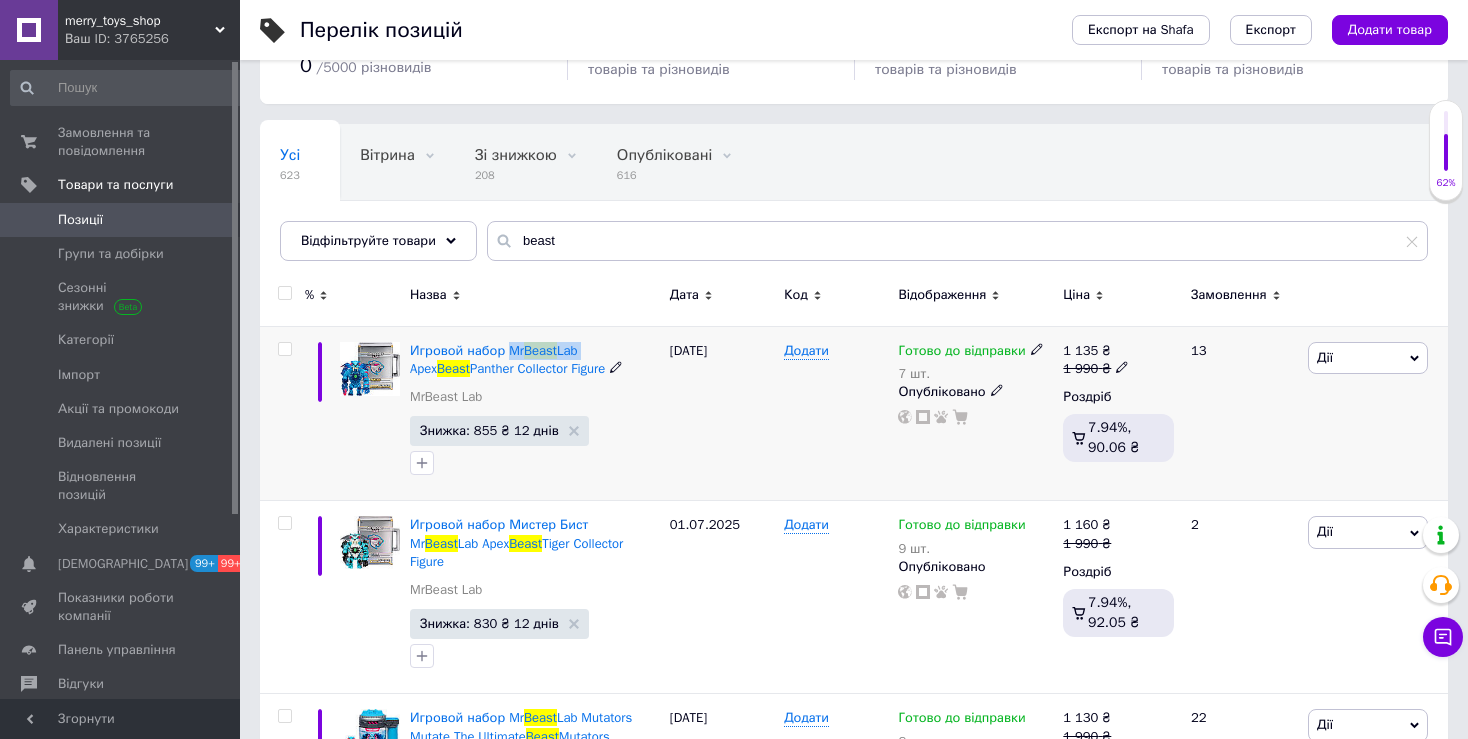 drag, startPoint x: 510, startPoint y: 335, endPoint x: 578, endPoint y: 334, distance: 68.007355 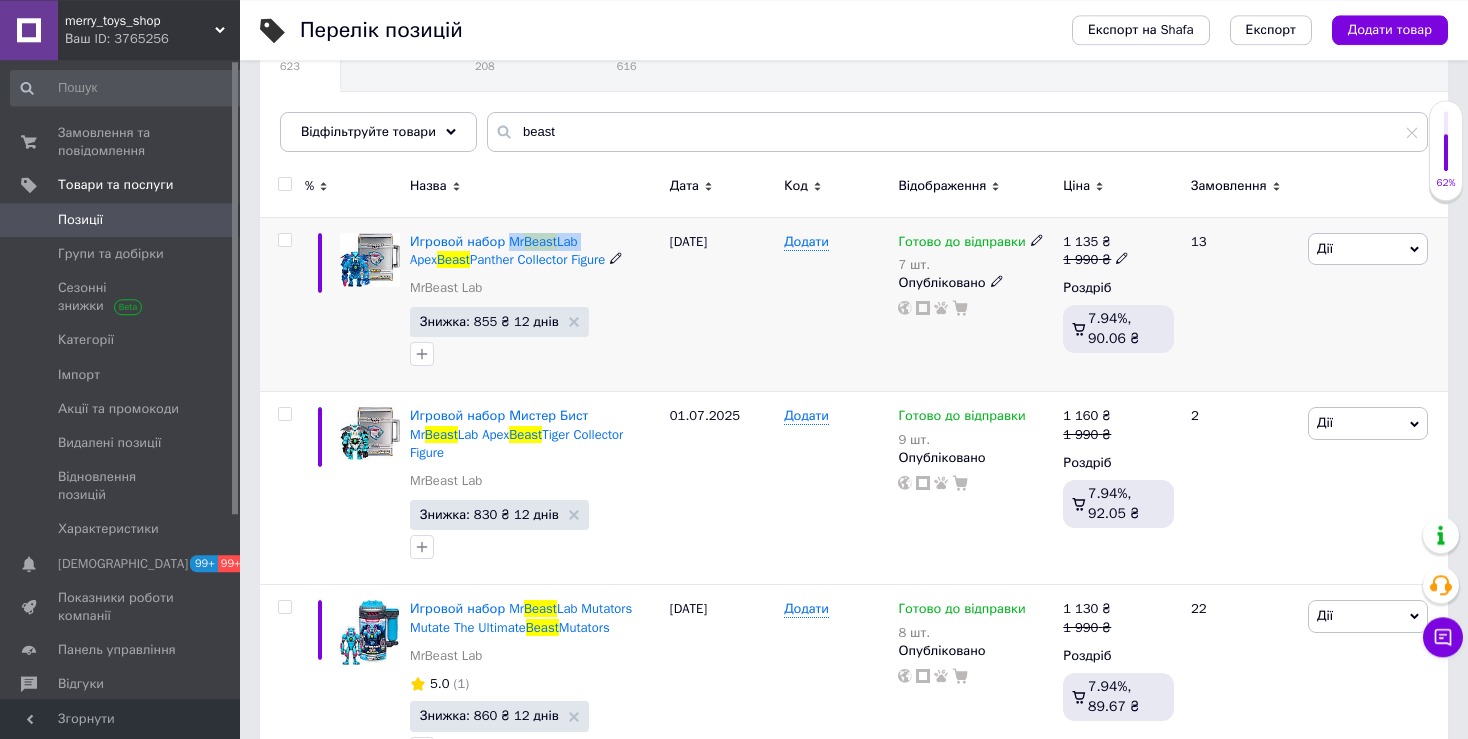 scroll, scrollTop: 316, scrollLeft: 0, axis: vertical 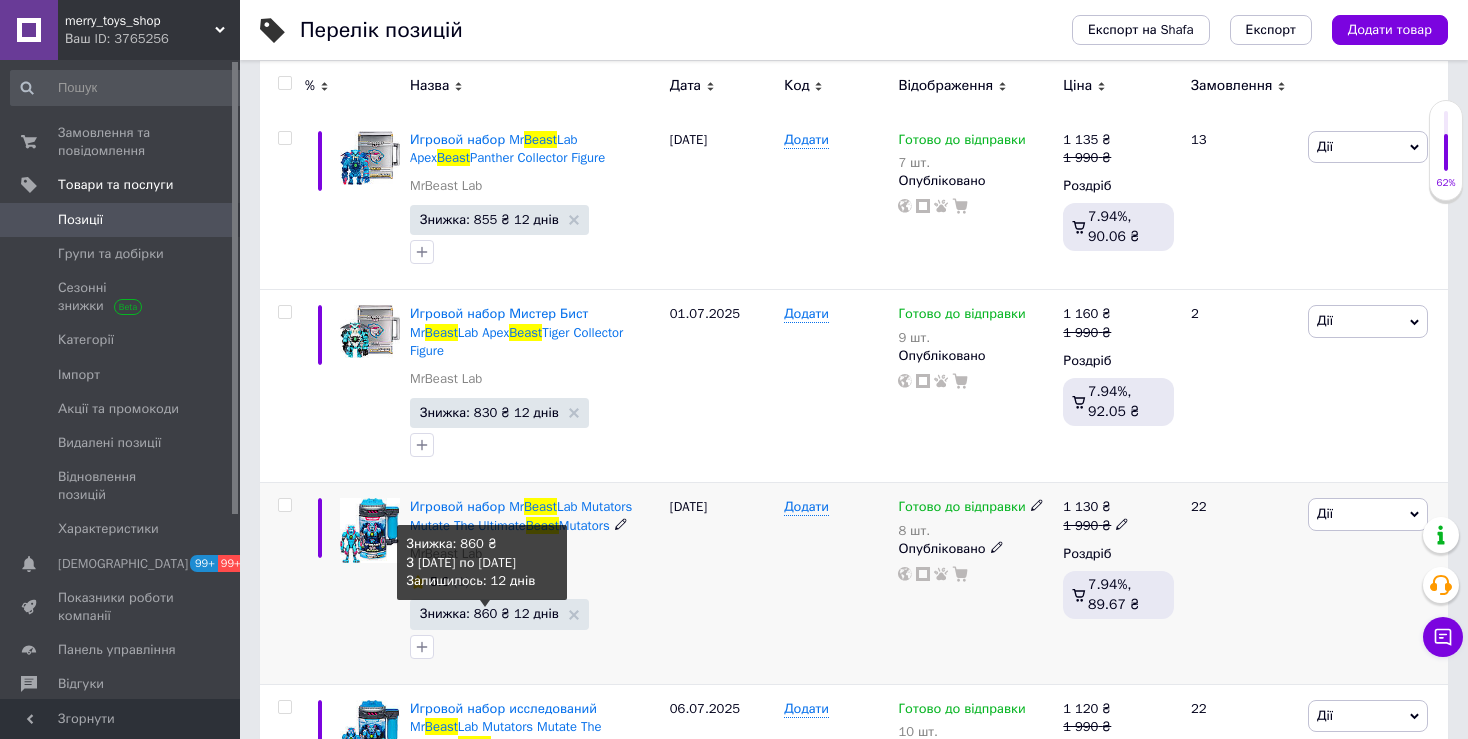 click on "Знижка: 860 ₴ 12 днів" at bounding box center [489, 613] 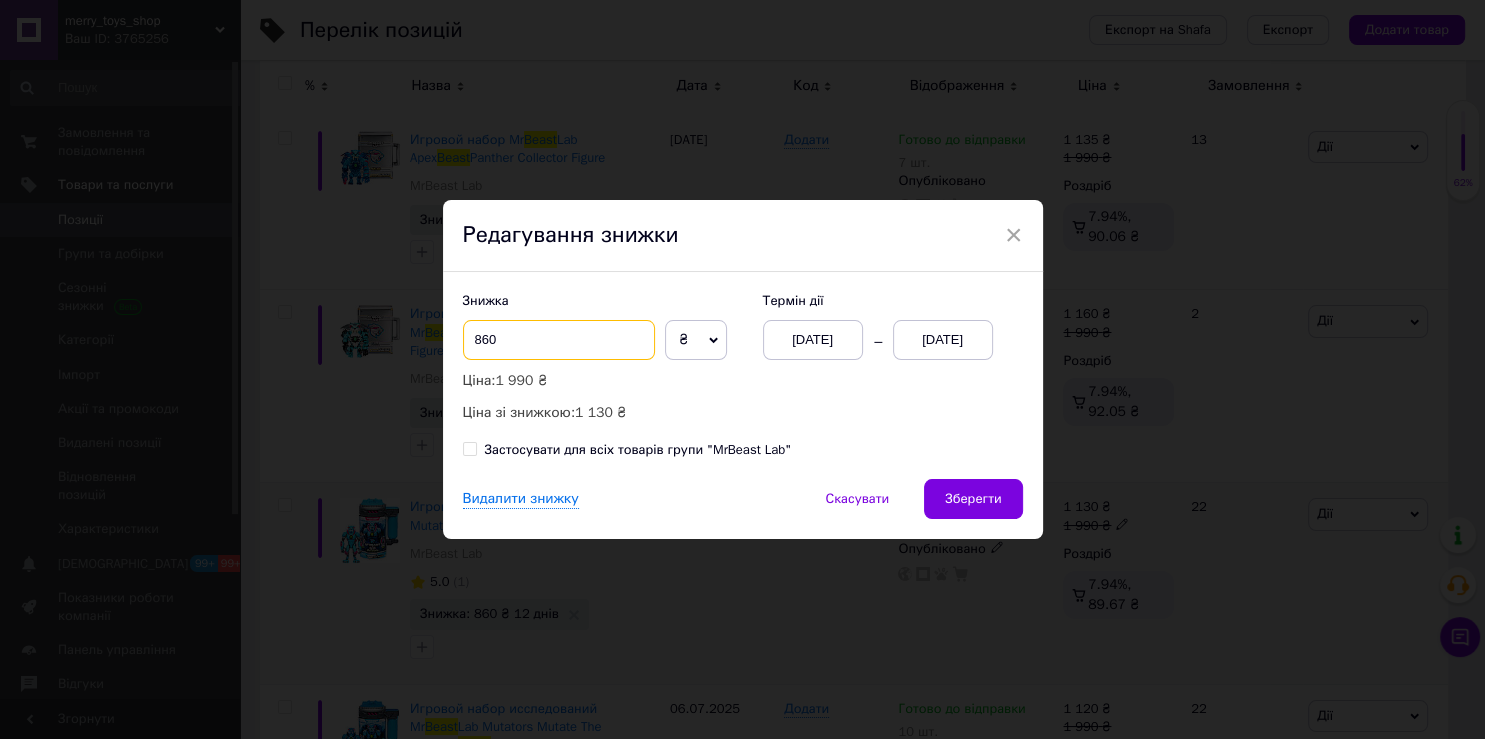 drag, startPoint x: 481, startPoint y: 342, endPoint x: 462, endPoint y: 347, distance: 19.646883 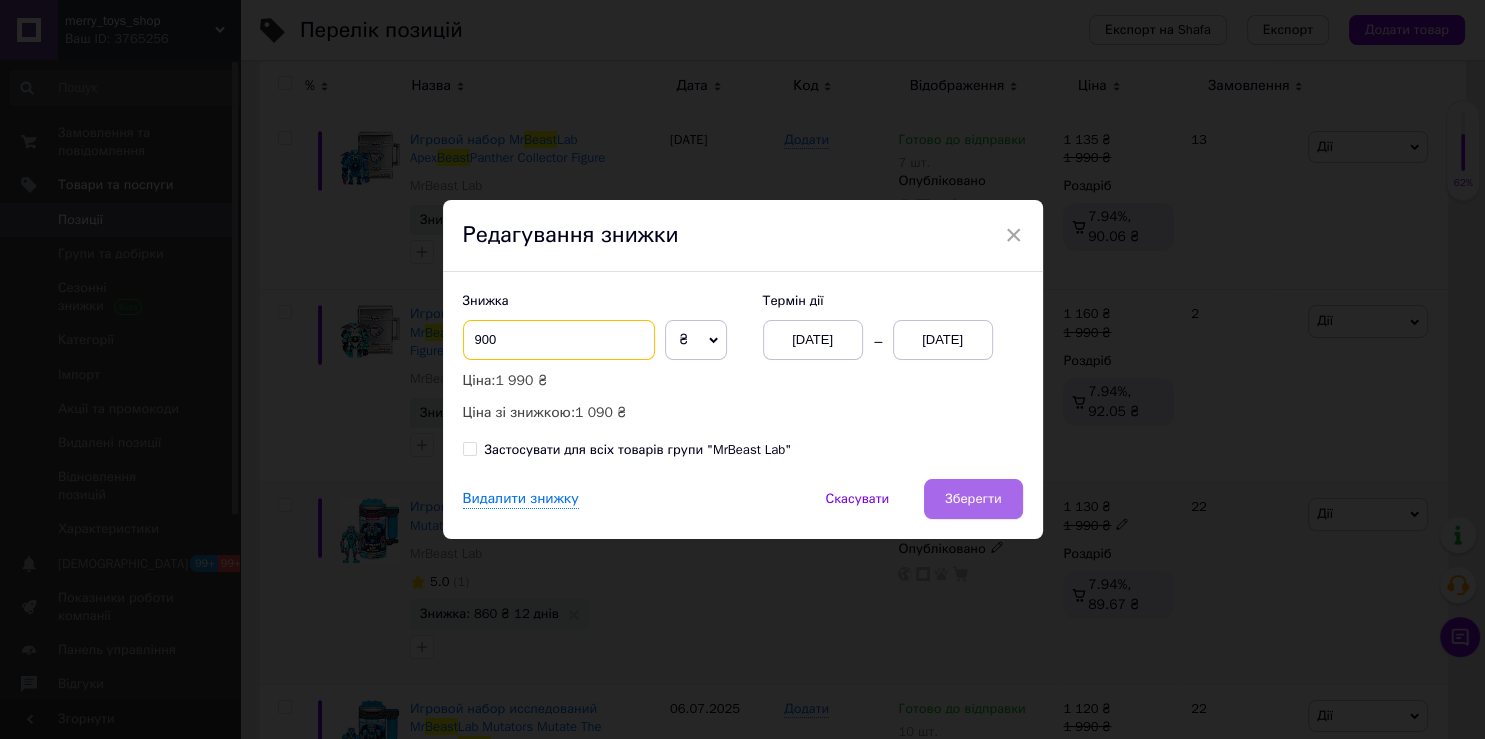 type on "900" 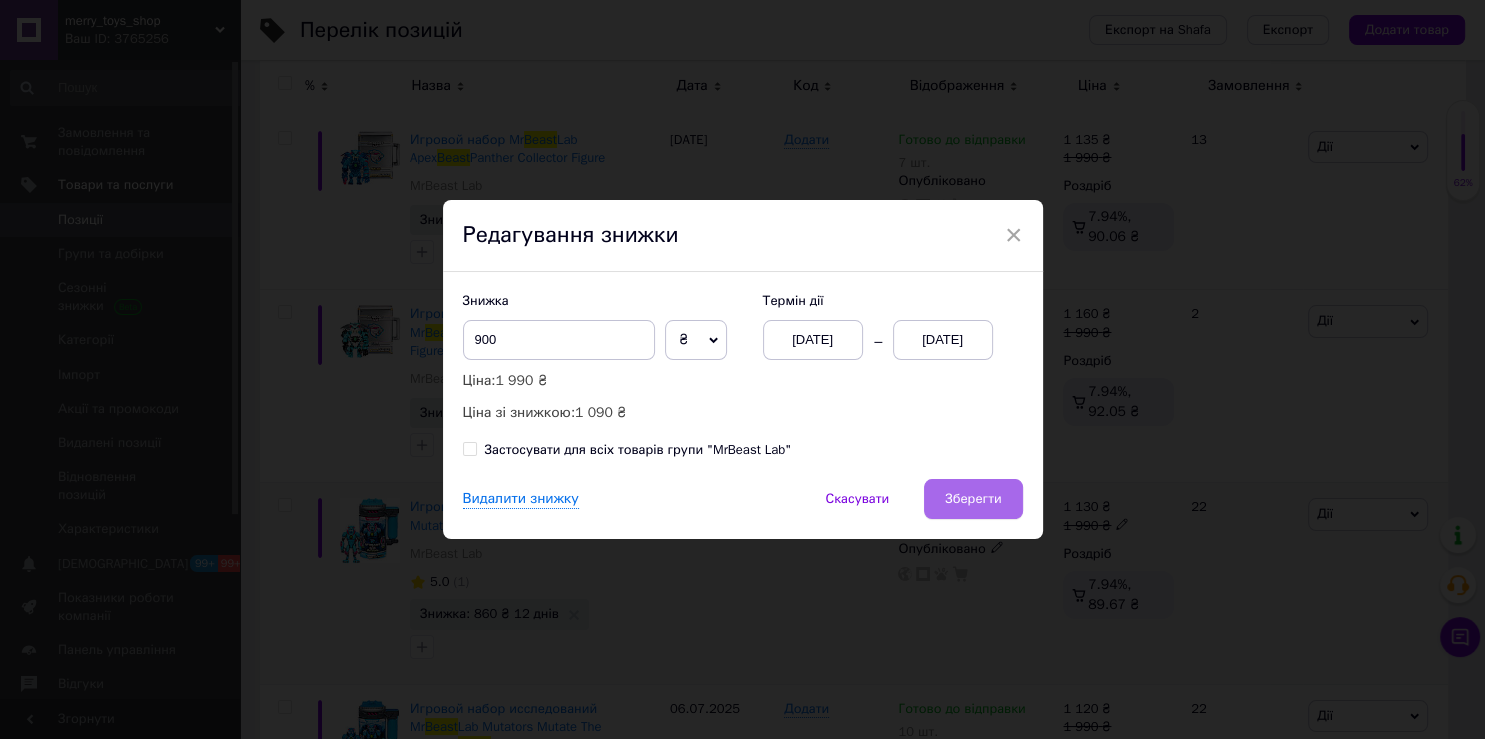 click on "Зберегти" at bounding box center [973, 499] 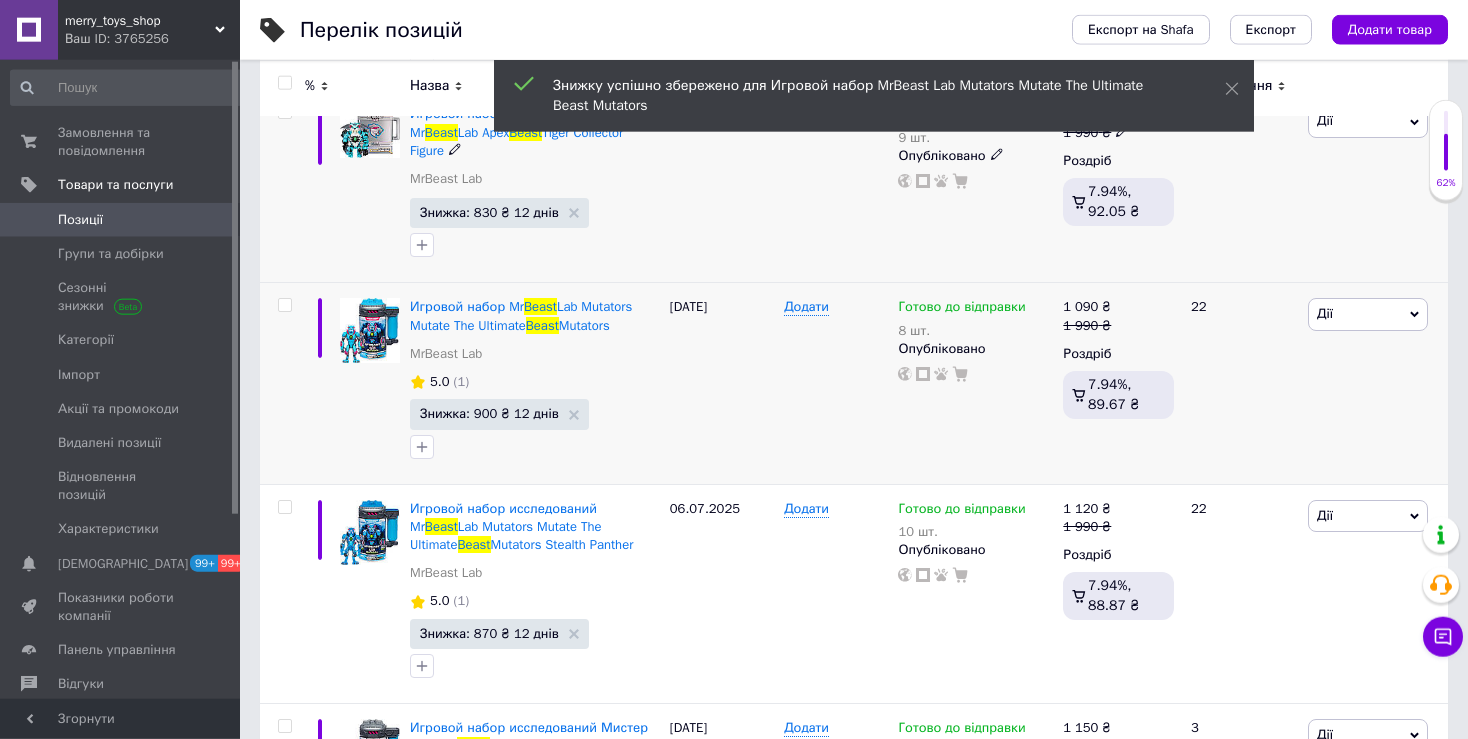 scroll, scrollTop: 528, scrollLeft: 0, axis: vertical 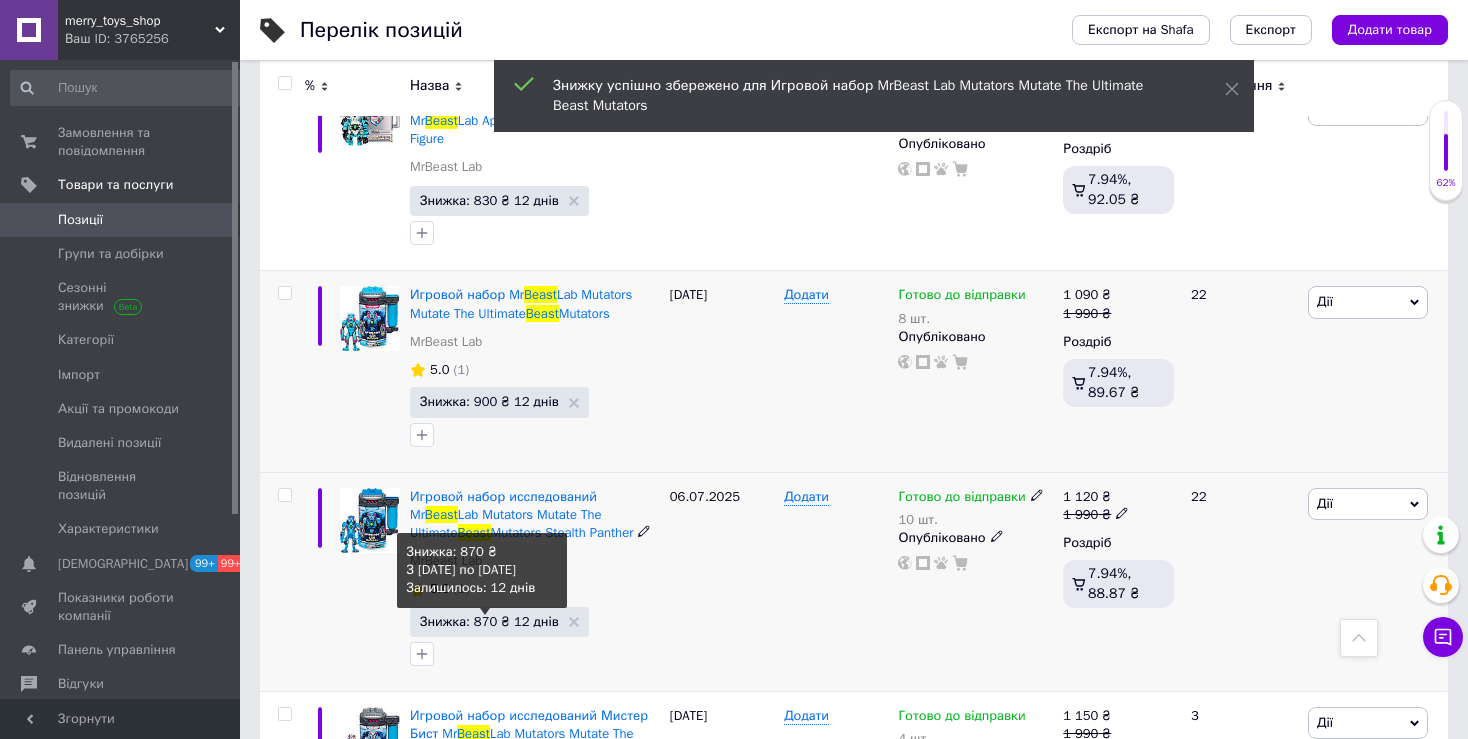 click on "Знижка: 870 ₴ 12 днів" at bounding box center [489, 621] 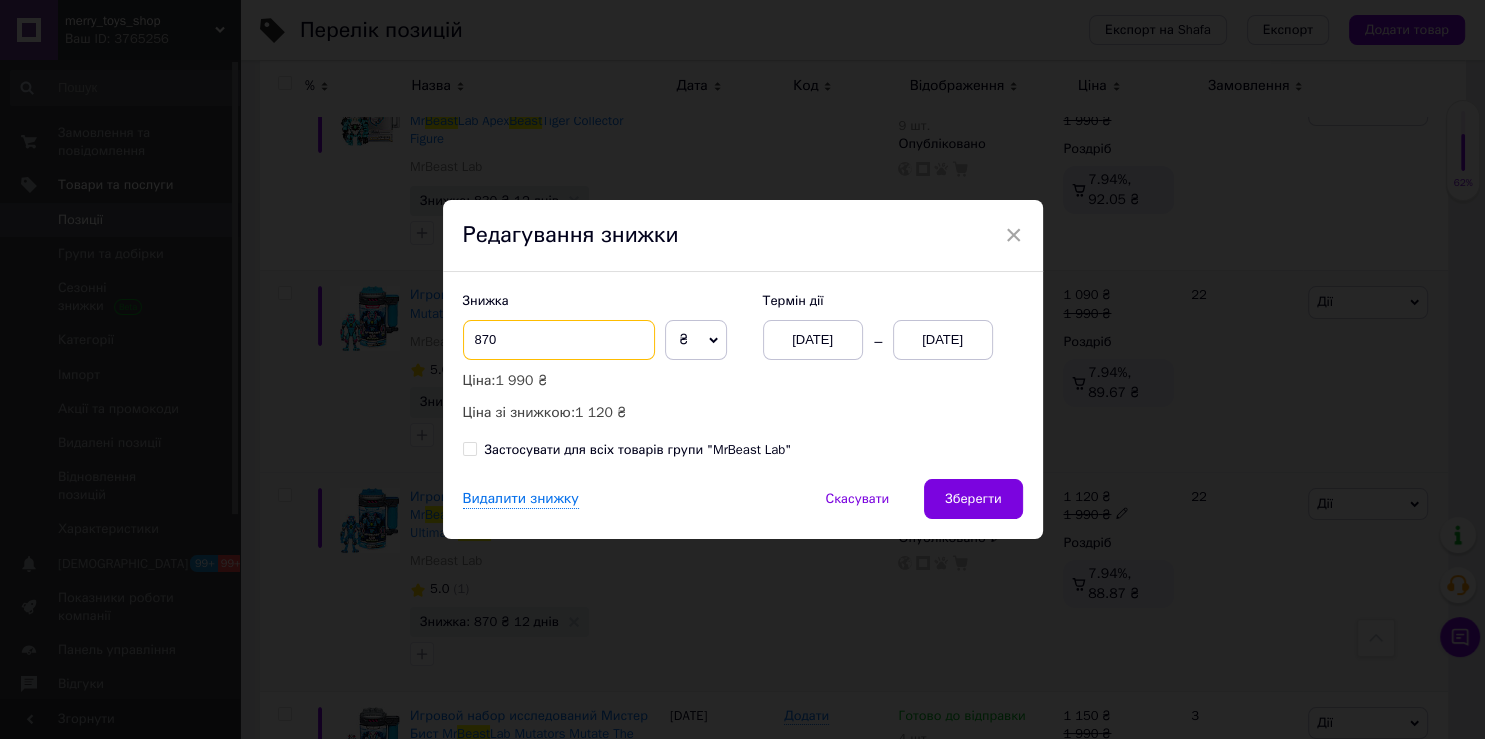 drag, startPoint x: 497, startPoint y: 346, endPoint x: 446, endPoint y: 348, distance: 51.0392 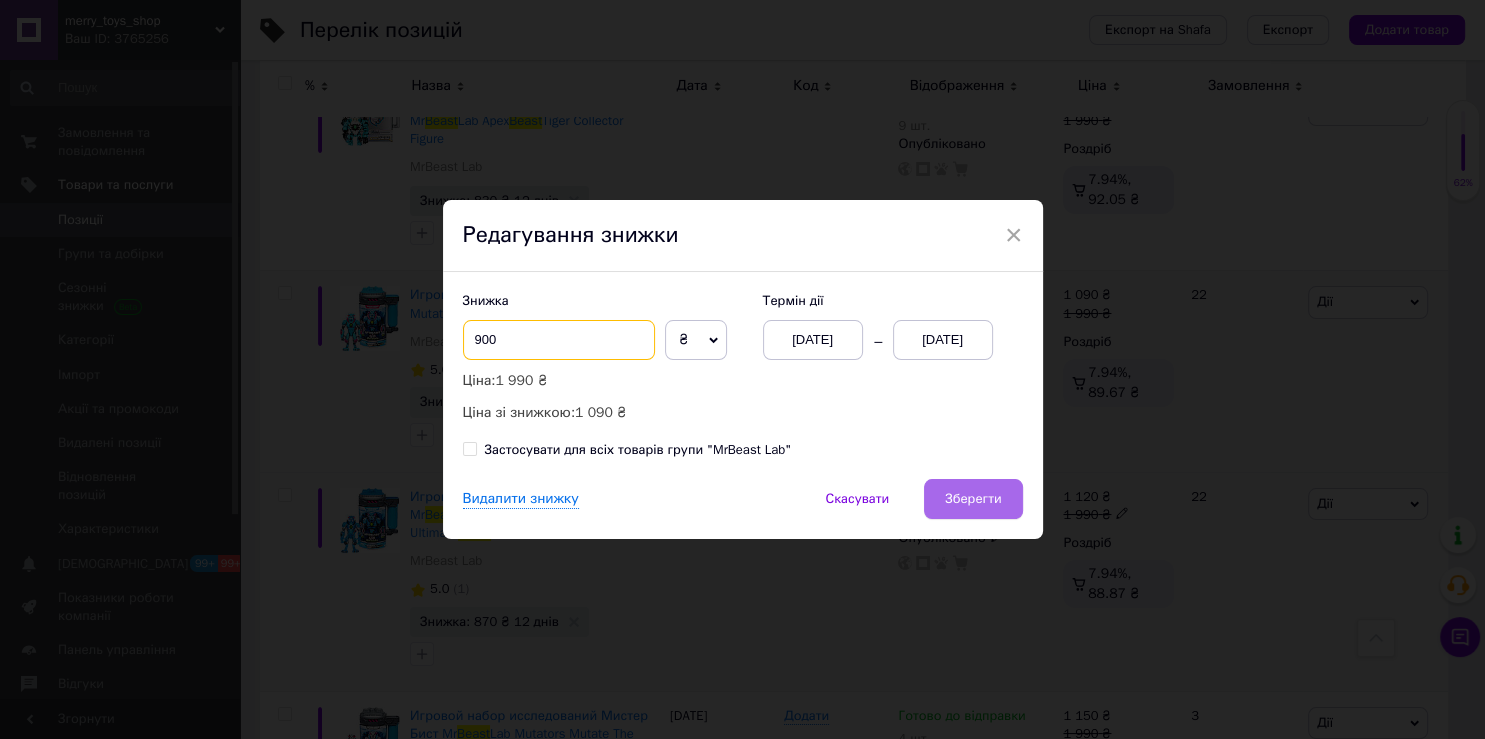 type on "900" 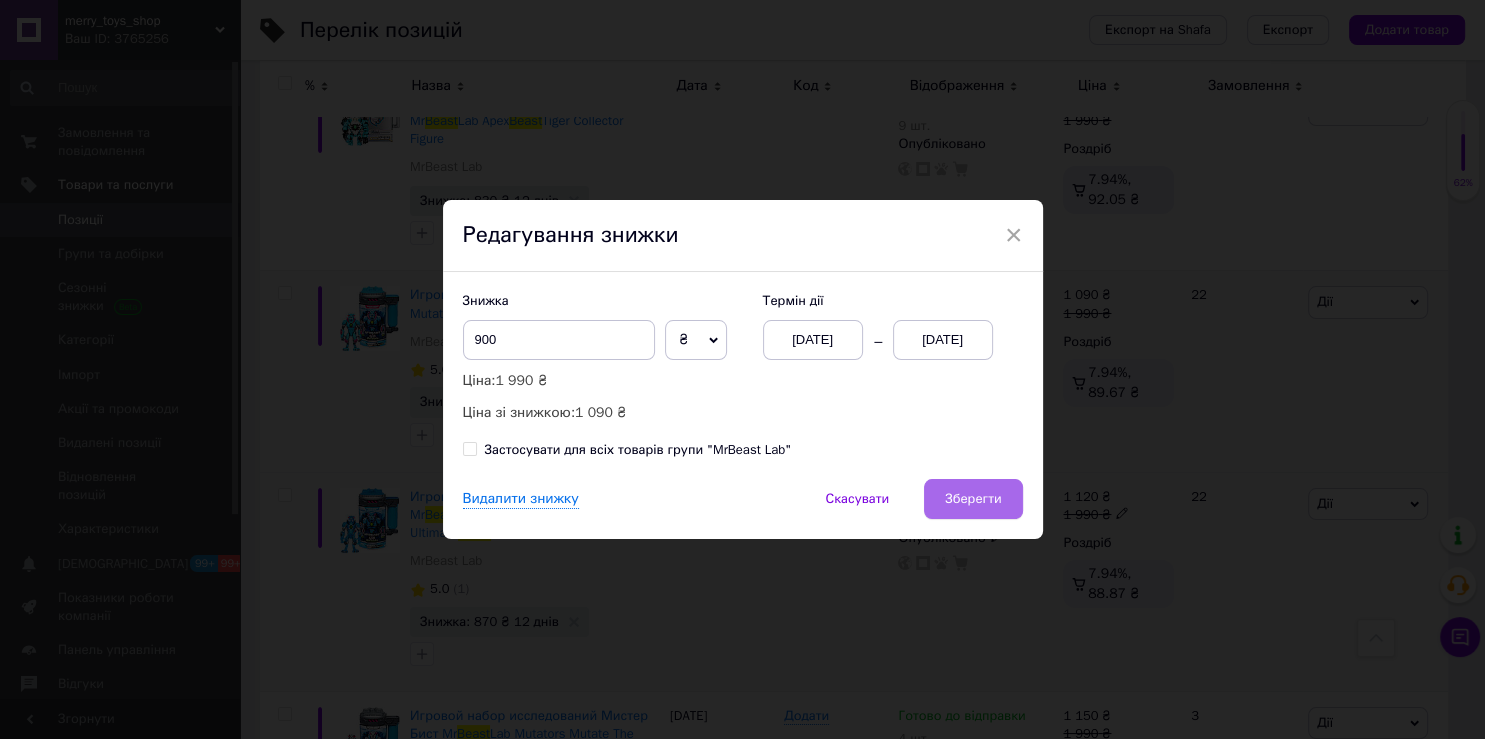 click on "Зберегти" at bounding box center (973, 499) 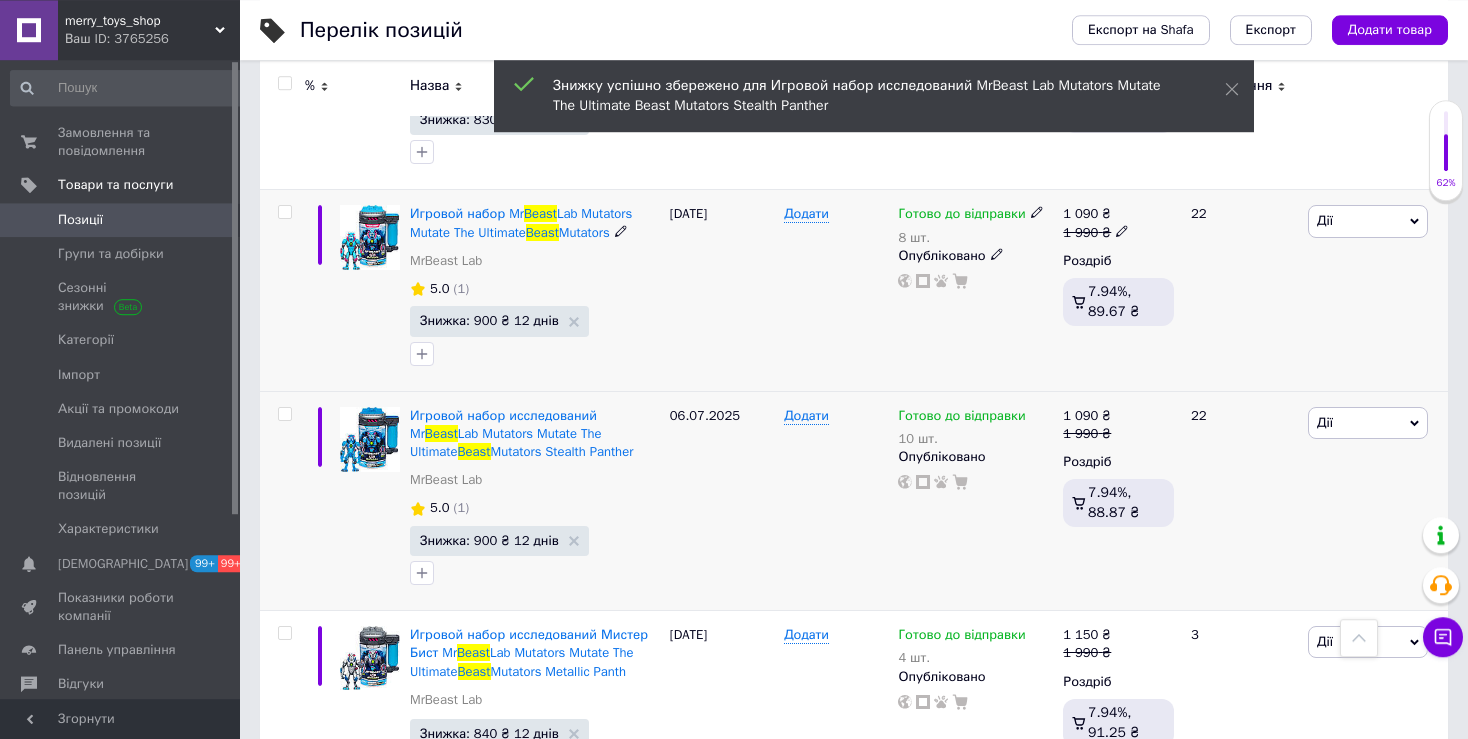 scroll, scrollTop: 633, scrollLeft: 0, axis: vertical 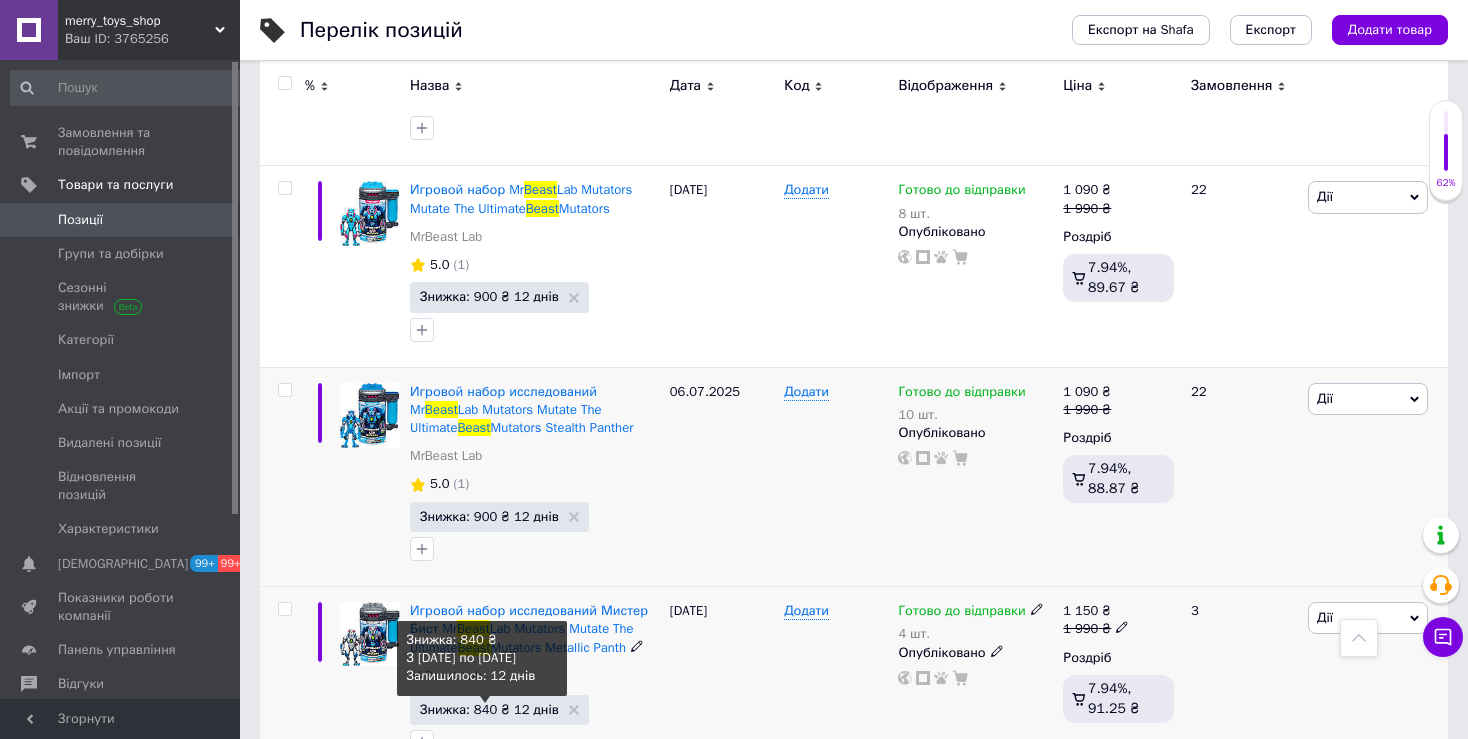 click on "Знижка: 840 ₴ 12 днів" at bounding box center [489, 709] 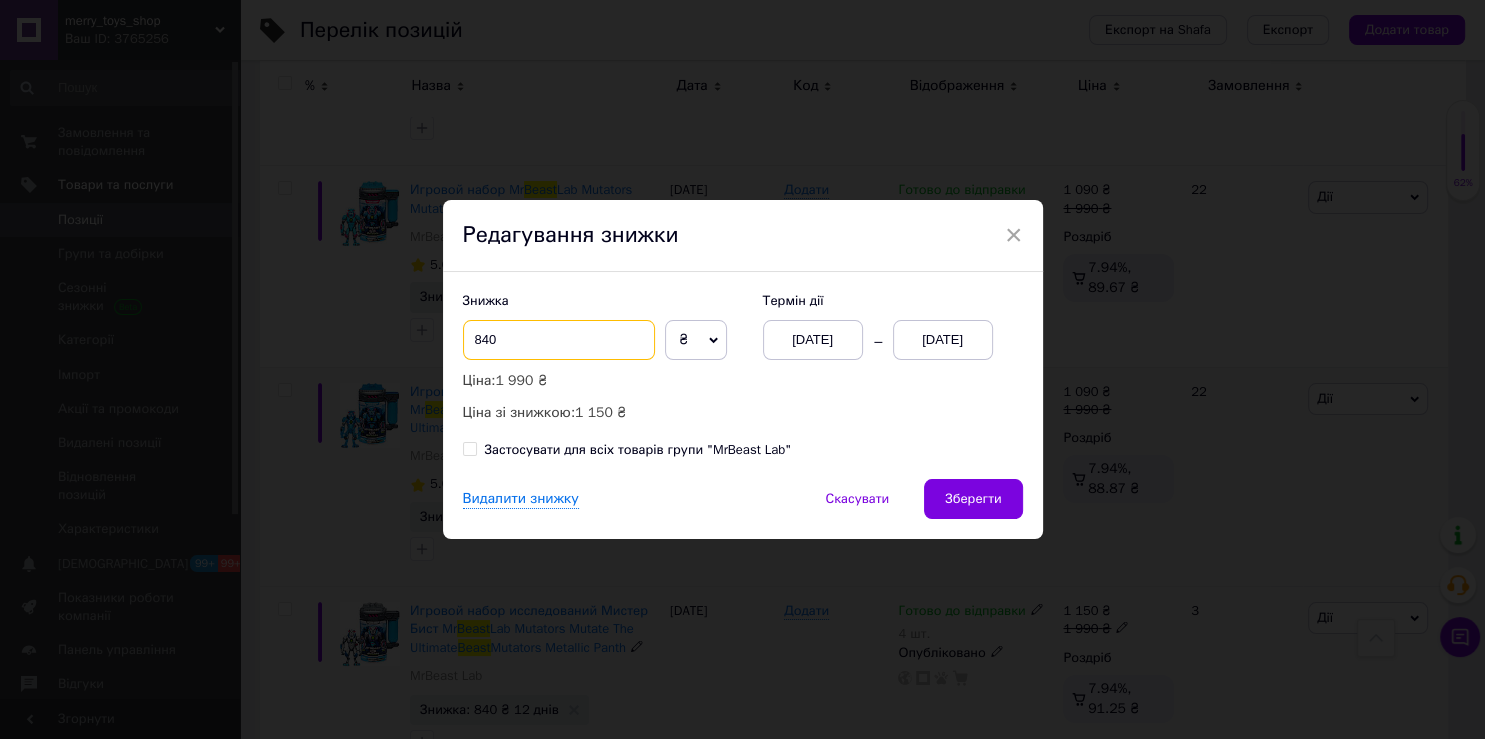 drag, startPoint x: 490, startPoint y: 338, endPoint x: 474, endPoint y: 336, distance: 16.124516 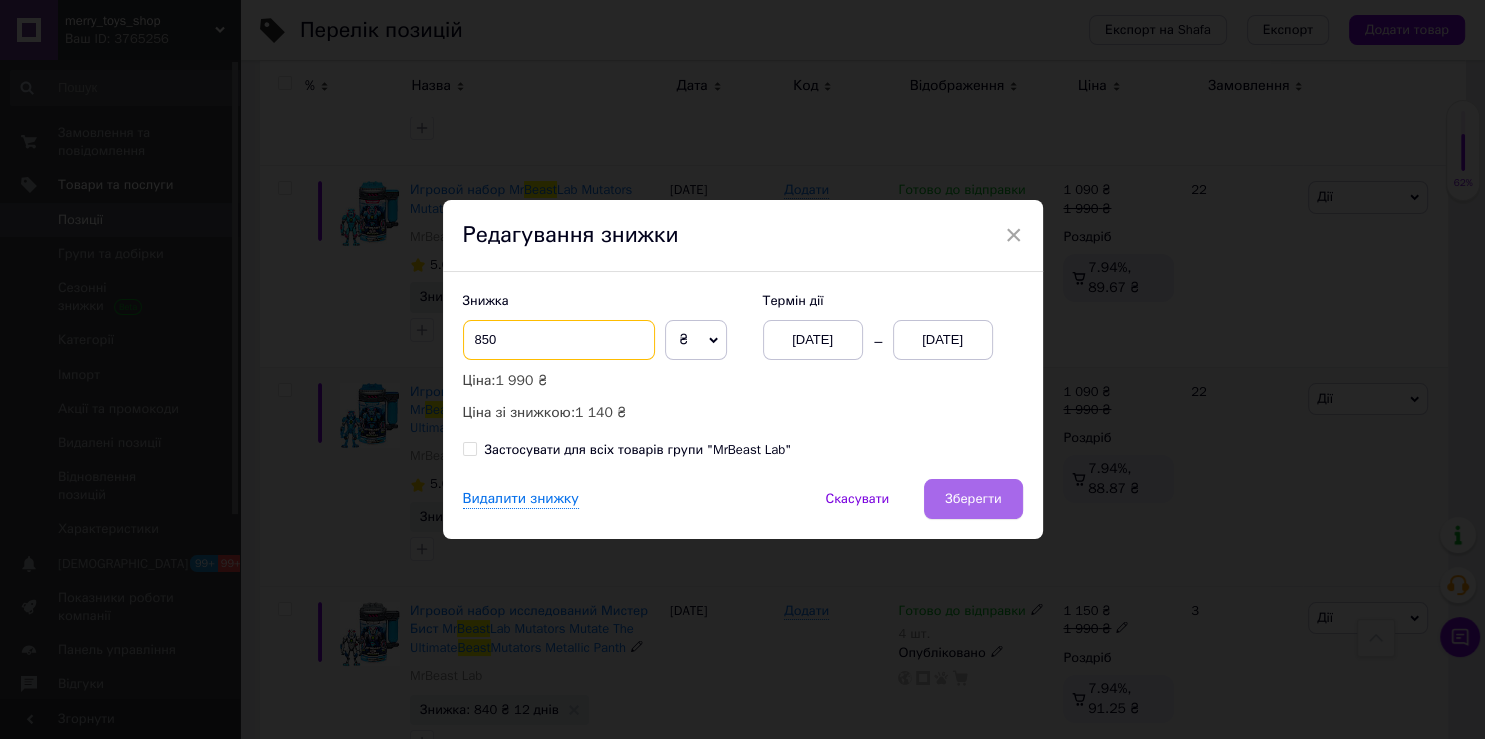 type on "850" 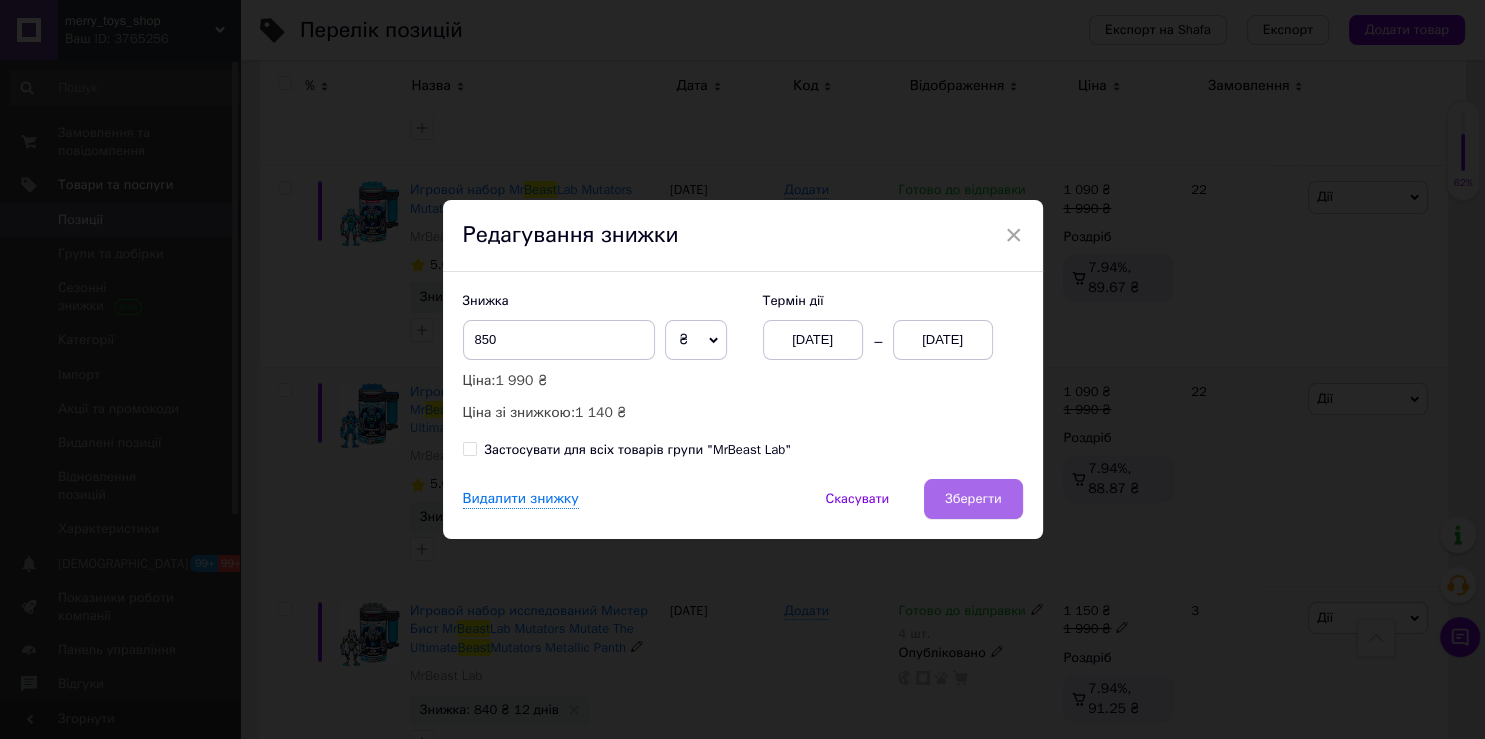 click on "Зберегти" at bounding box center [973, 499] 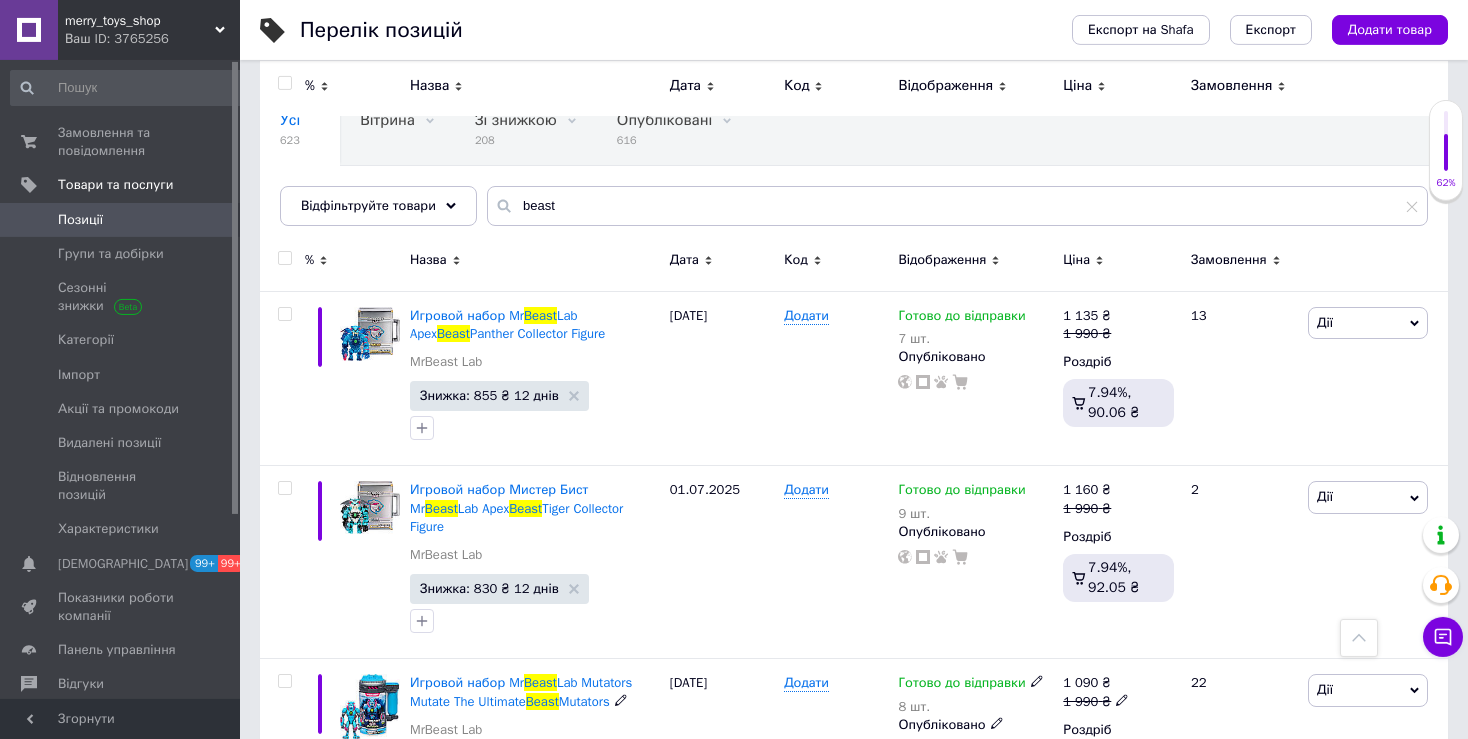 scroll, scrollTop: 105, scrollLeft: 0, axis: vertical 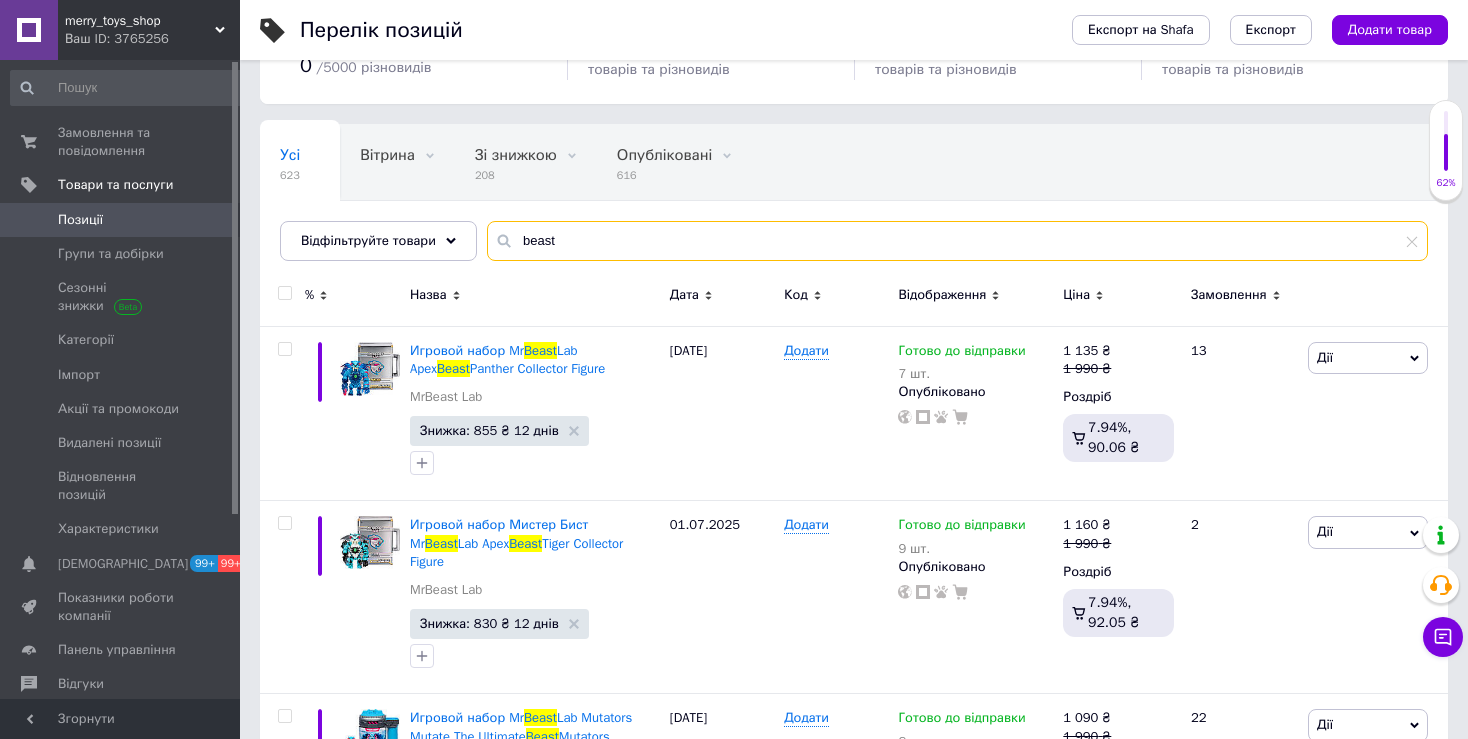 drag, startPoint x: 565, startPoint y: 230, endPoint x: 491, endPoint y: 233, distance: 74.06078 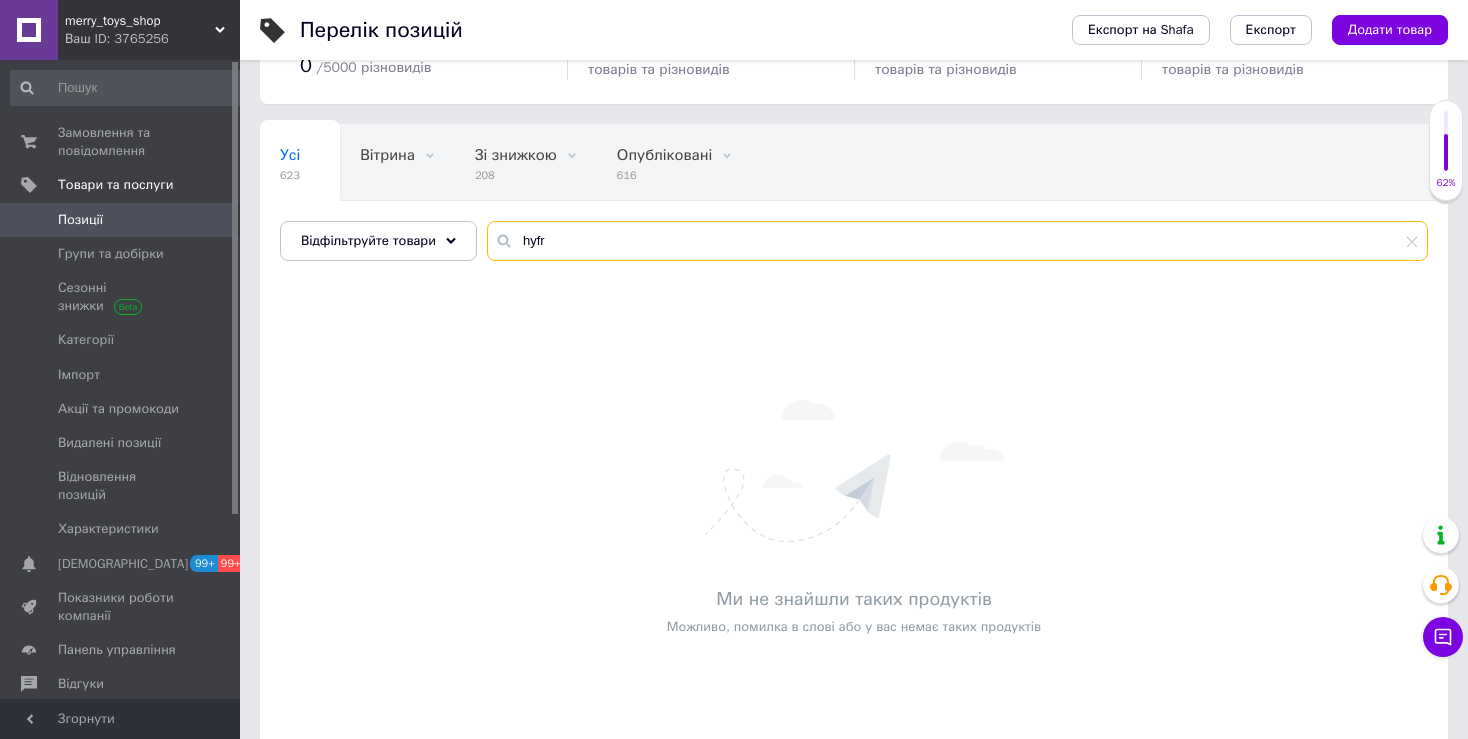 drag, startPoint x: 540, startPoint y: 242, endPoint x: 526, endPoint y: 242, distance: 14 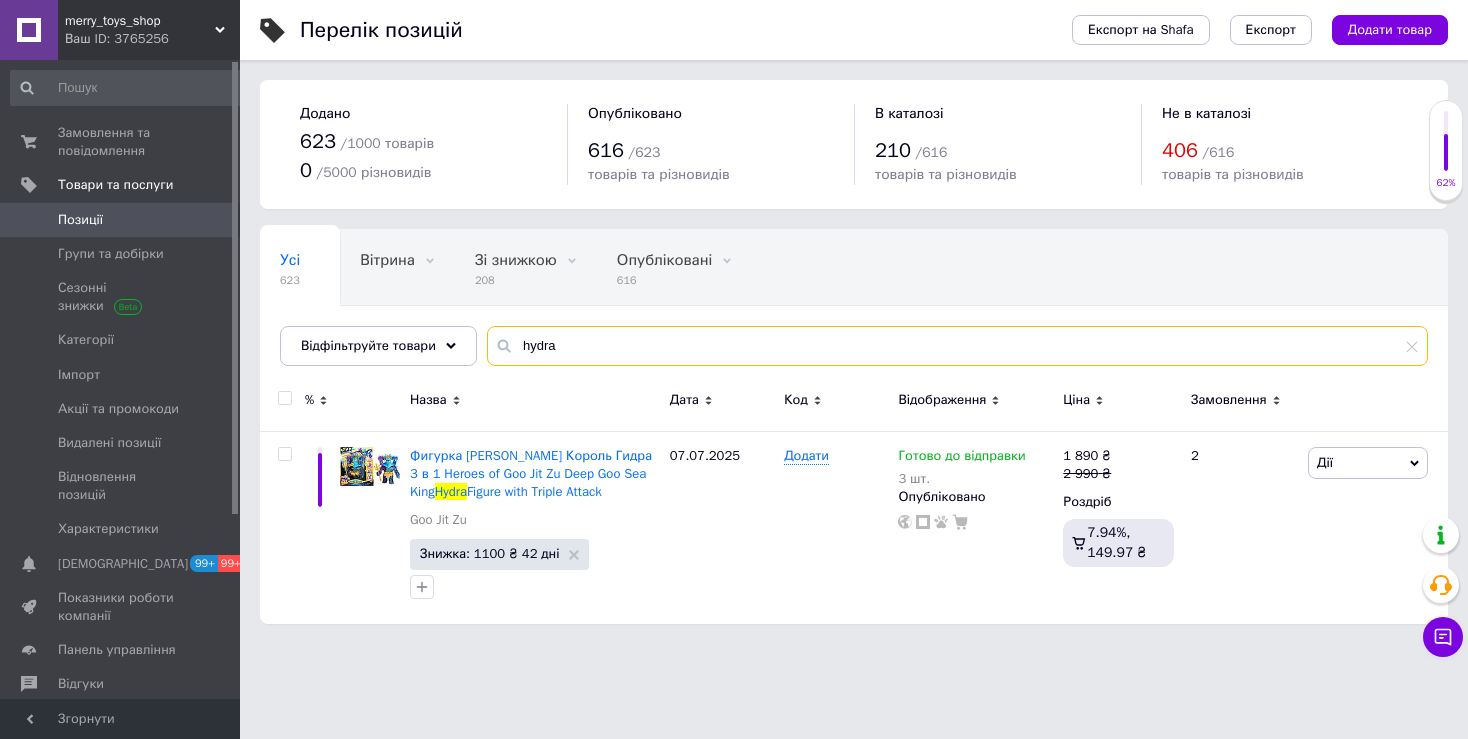 scroll, scrollTop: 0, scrollLeft: 0, axis: both 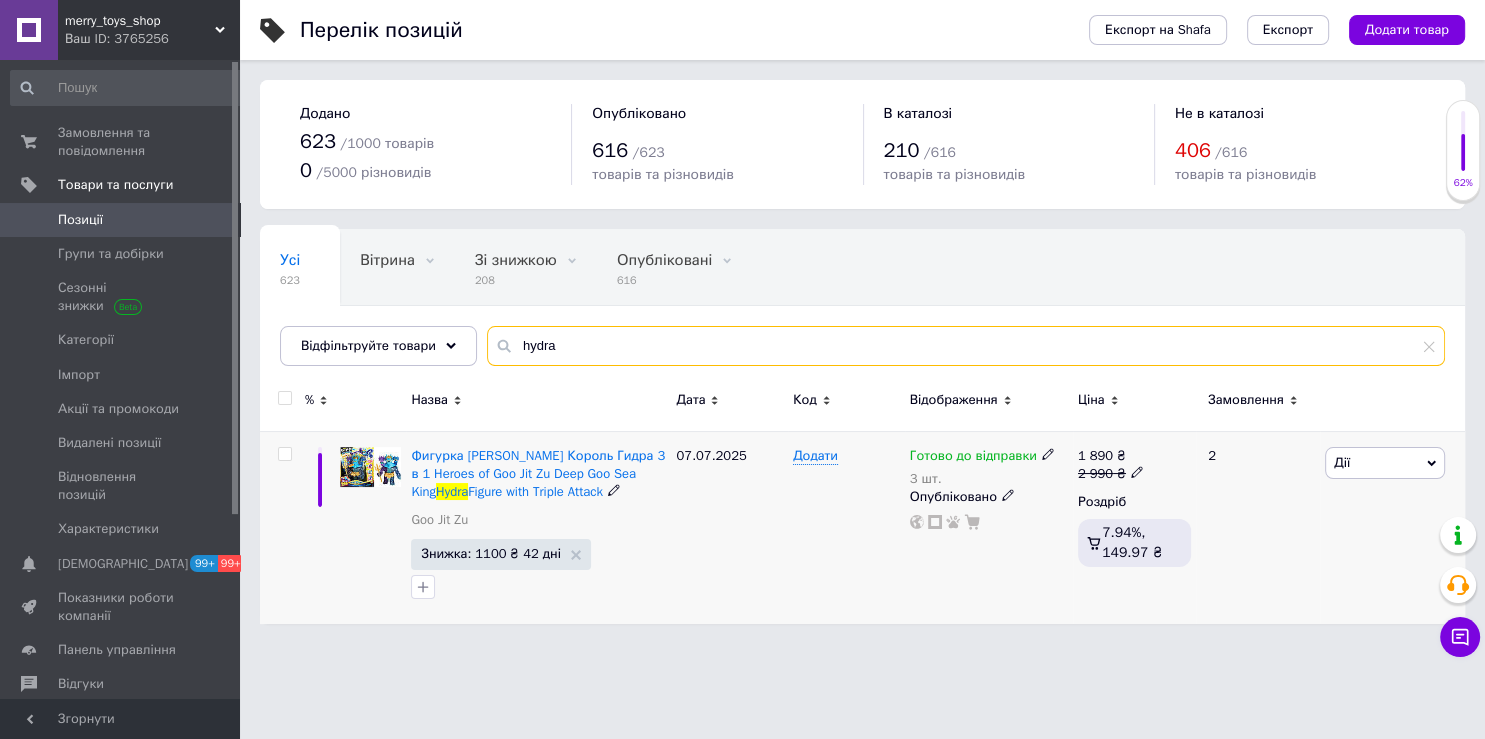 type on "hydra" 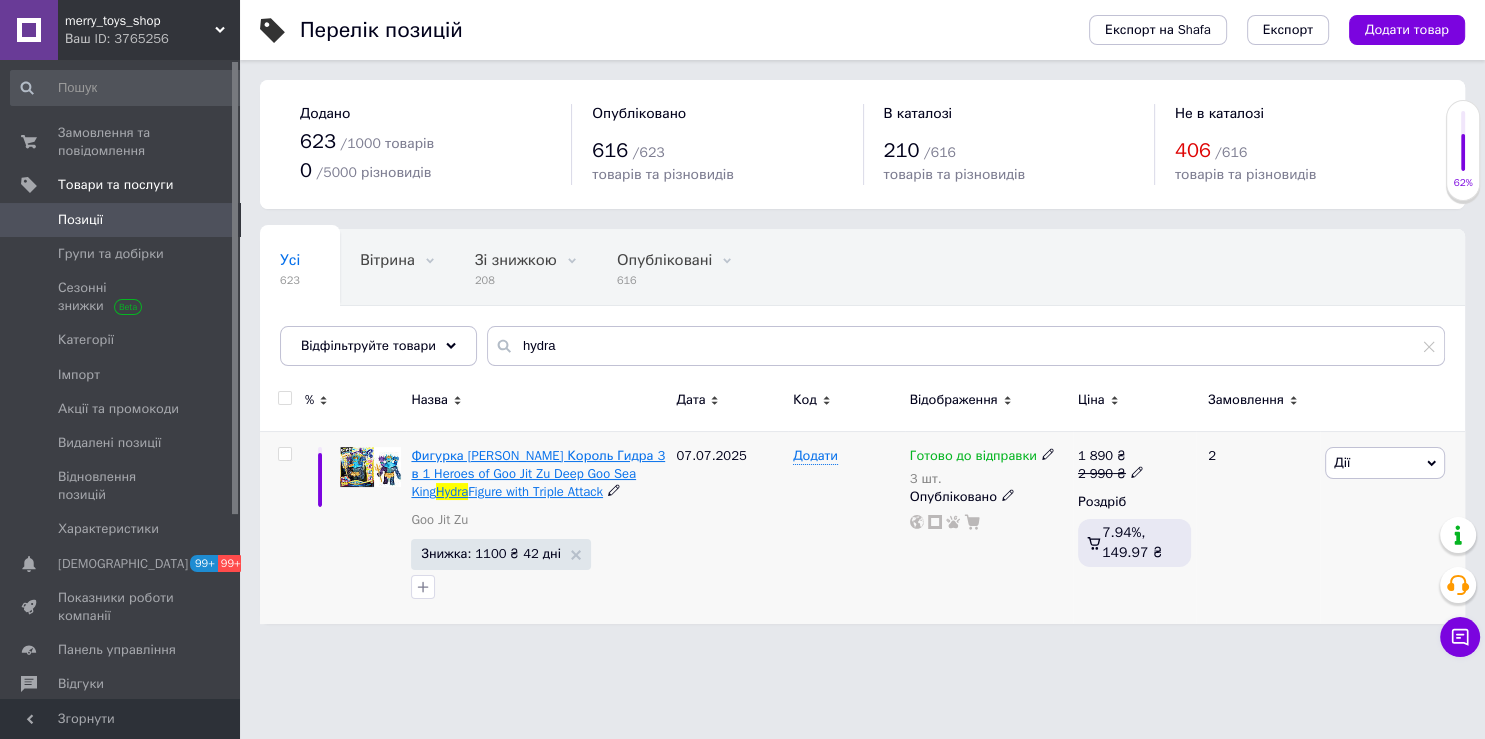 drag, startPoint x: 412, startPoint y: 473, endPoint x: 448, endPoint y: 498, distance: 43.829212 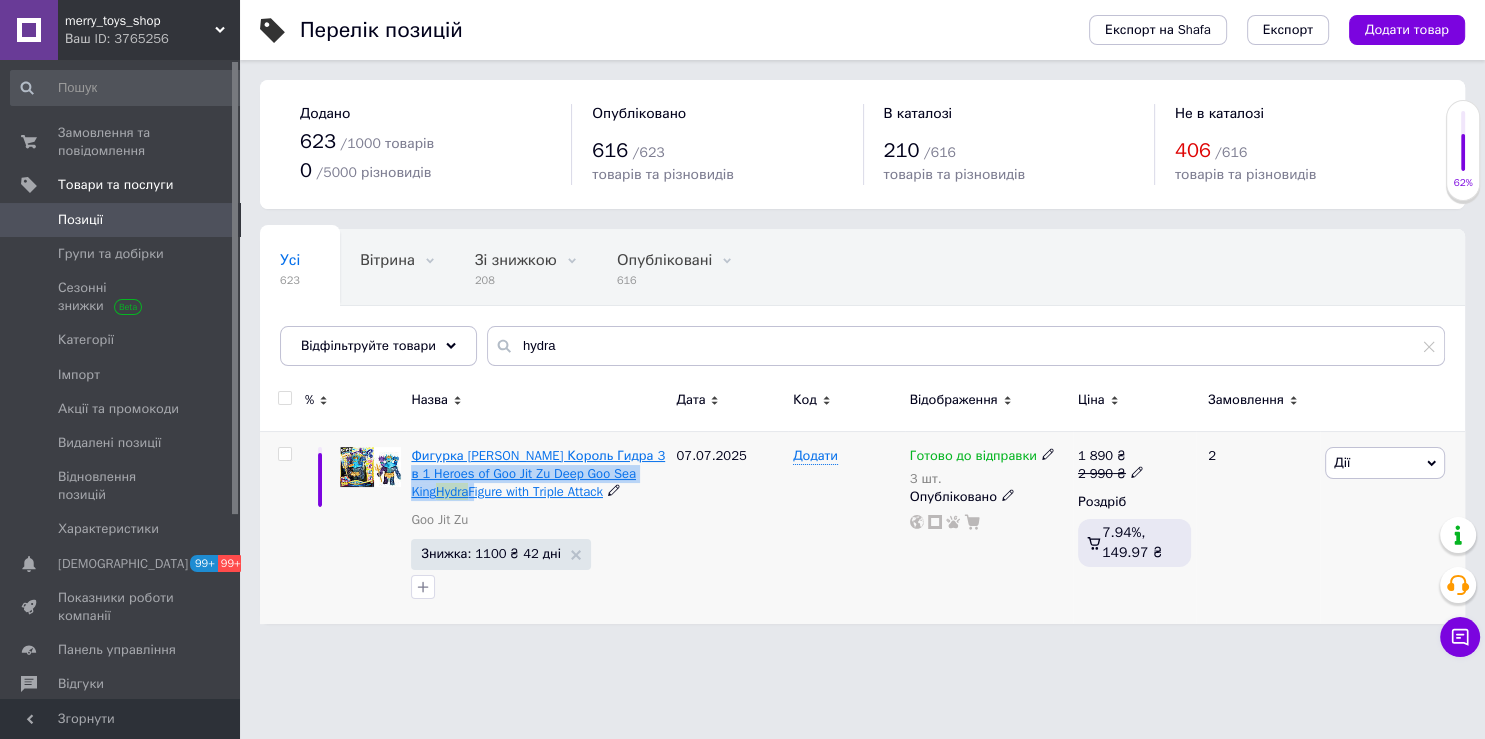drag, startPoint x: 413, startPoint y: 474, endPoint x: 450, endPoint y: 487, distance: 39.217342 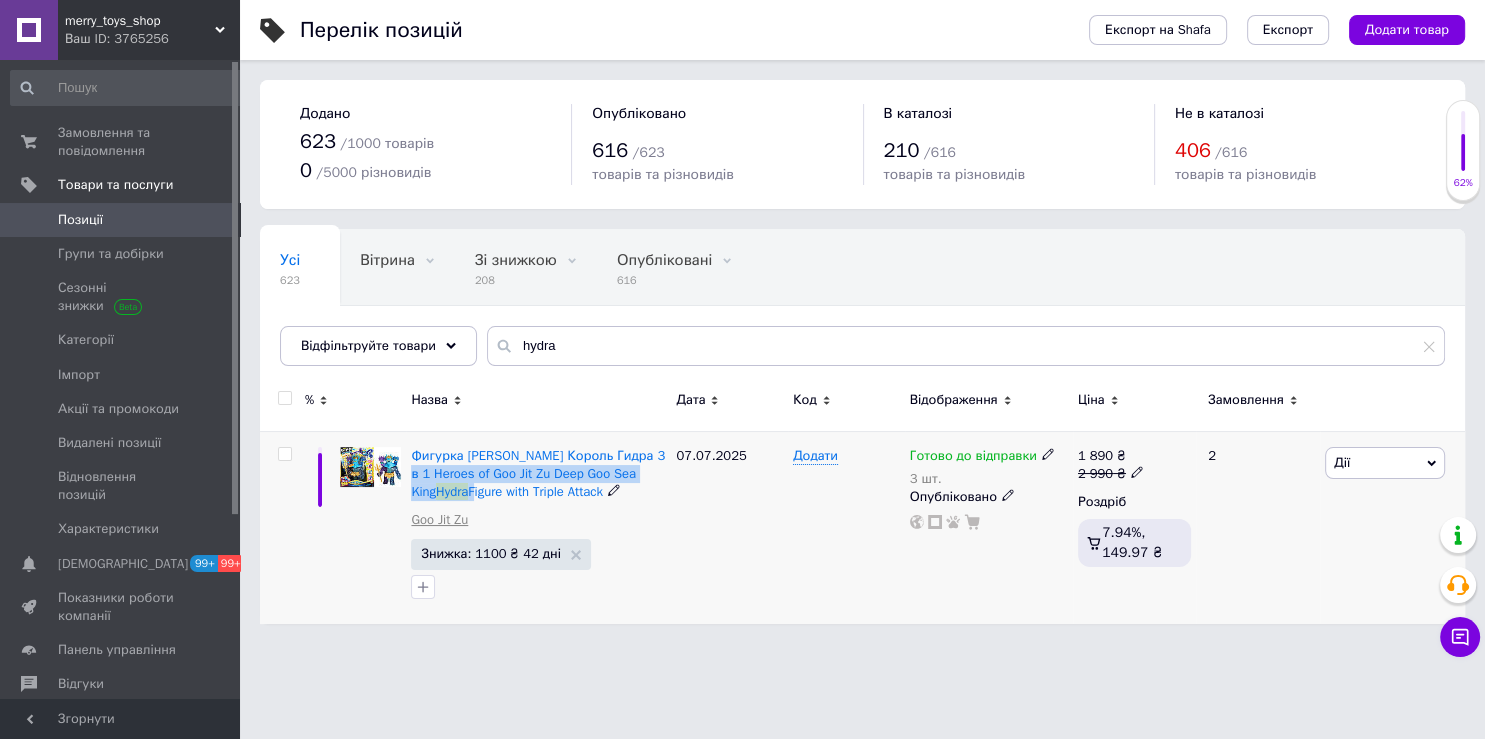 copy on "Heroes of Goo Jit Zu Deep Goo Sea King  Hydra" 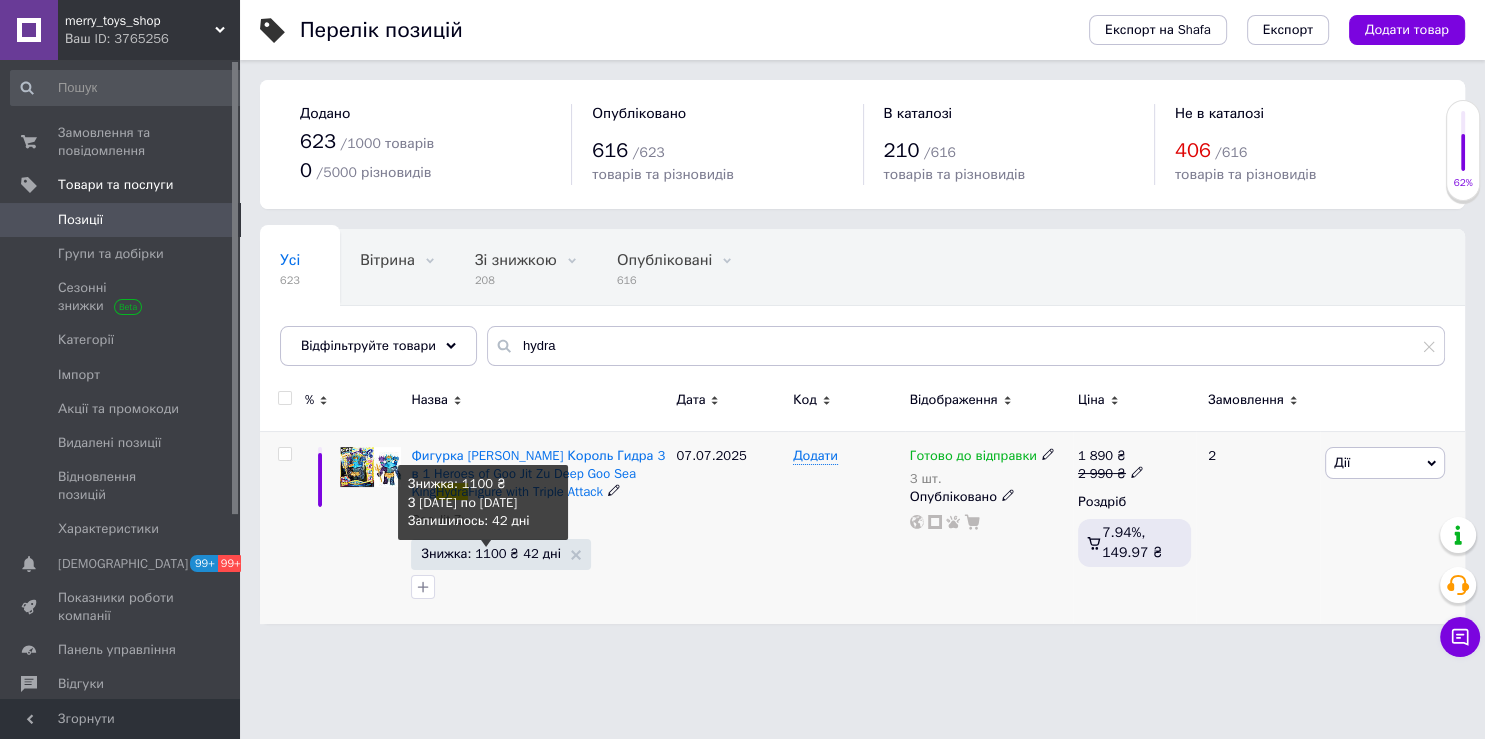 click on "Знижка: 1100 ₴ 42 дні" at bounding box center [490, 553] 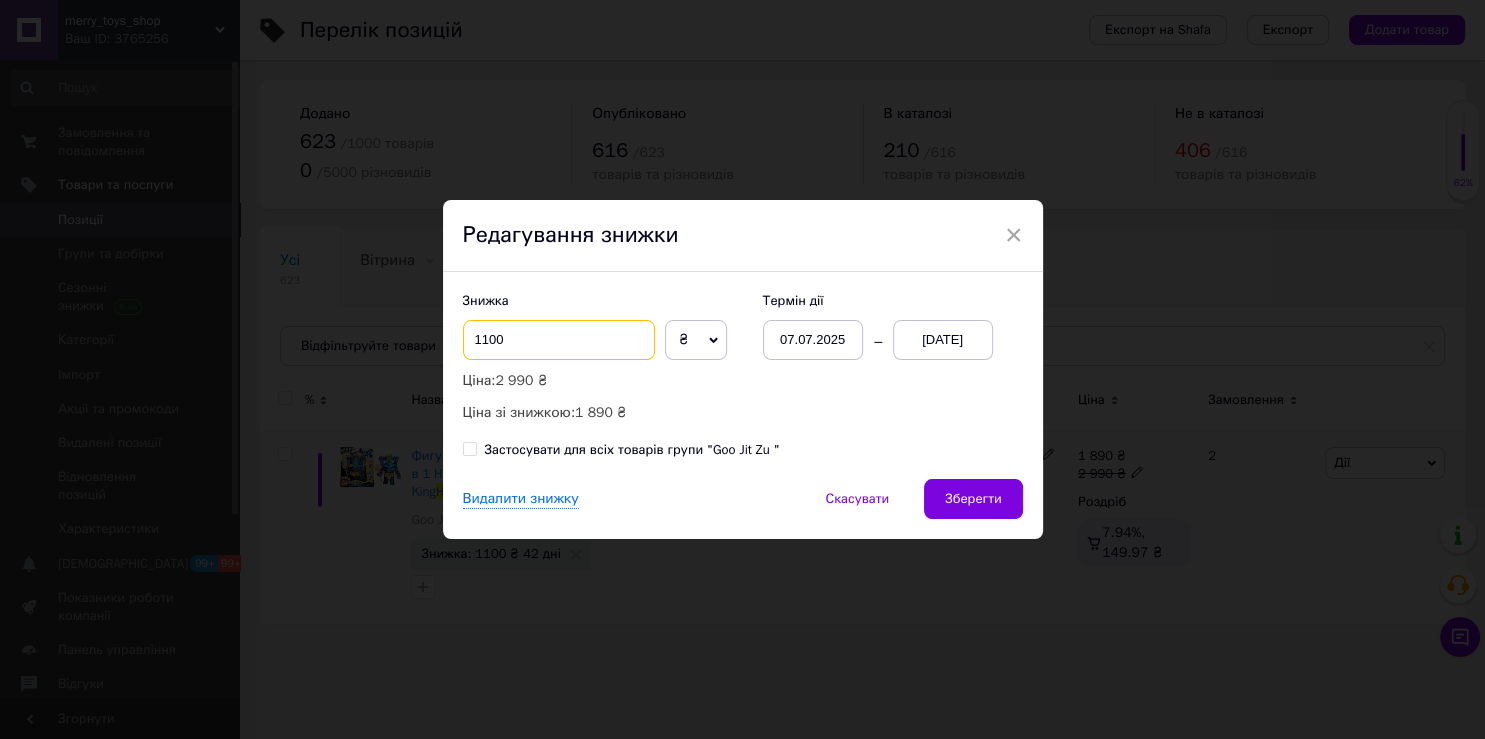click on "1100" at bounding box center [559, 340] 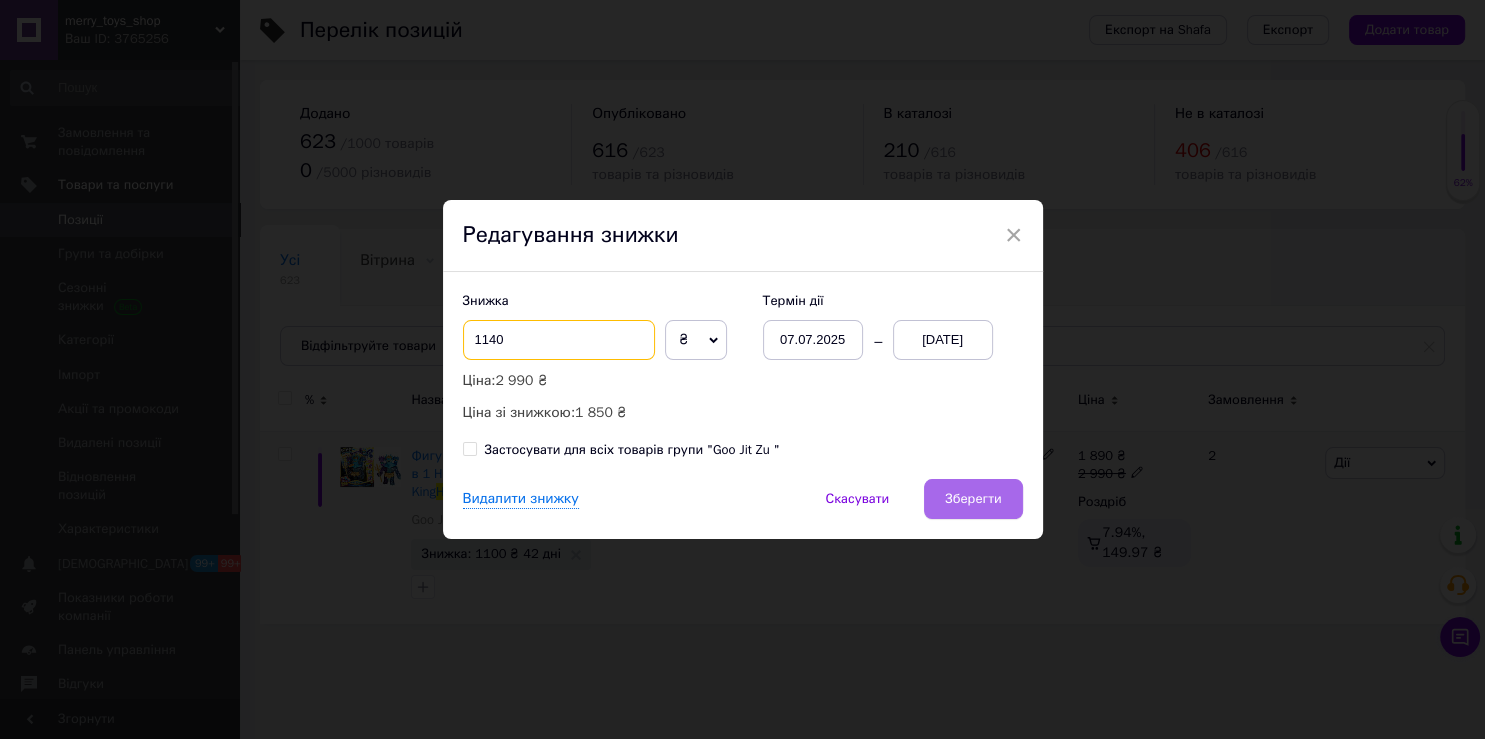 type on "1140" 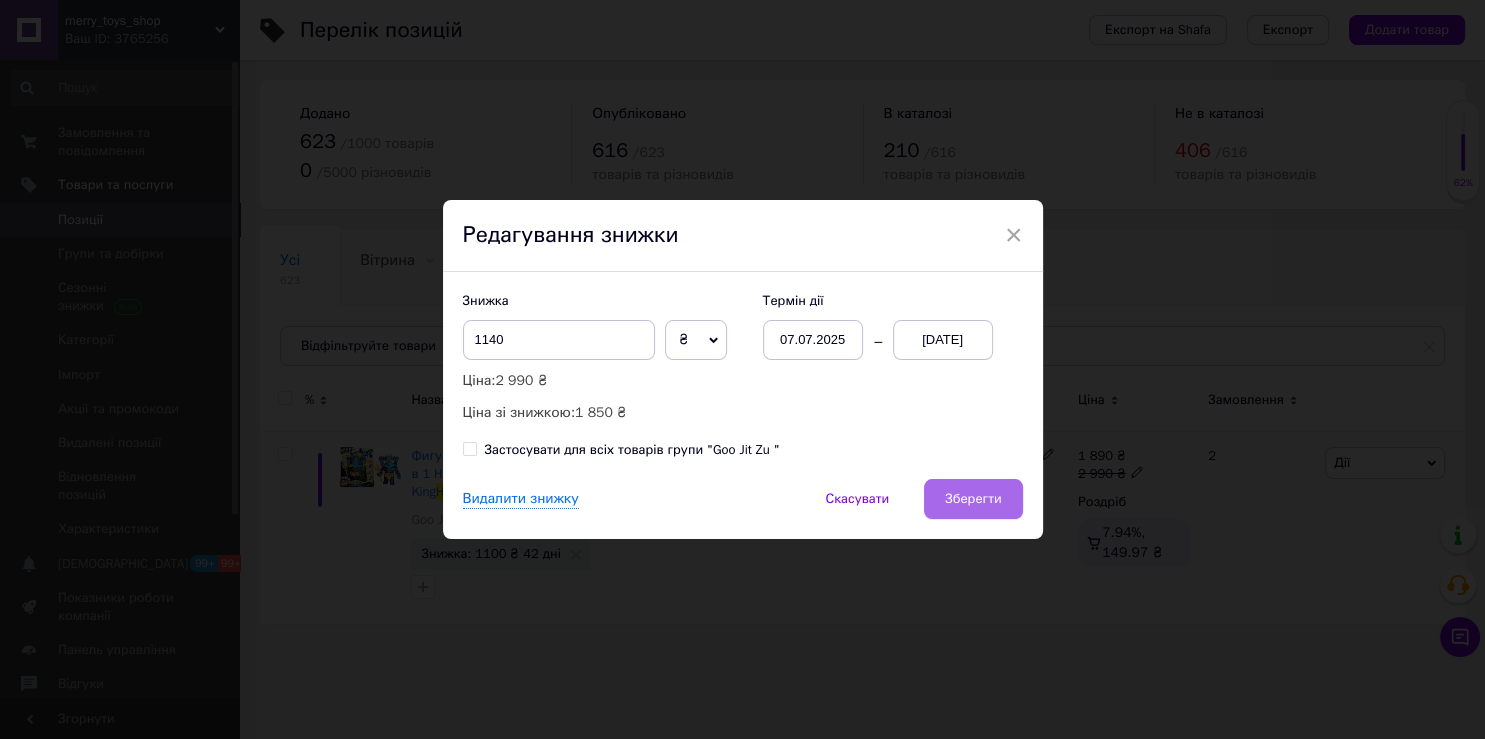 click on "Зберегти" at bounding box center [973, 499] 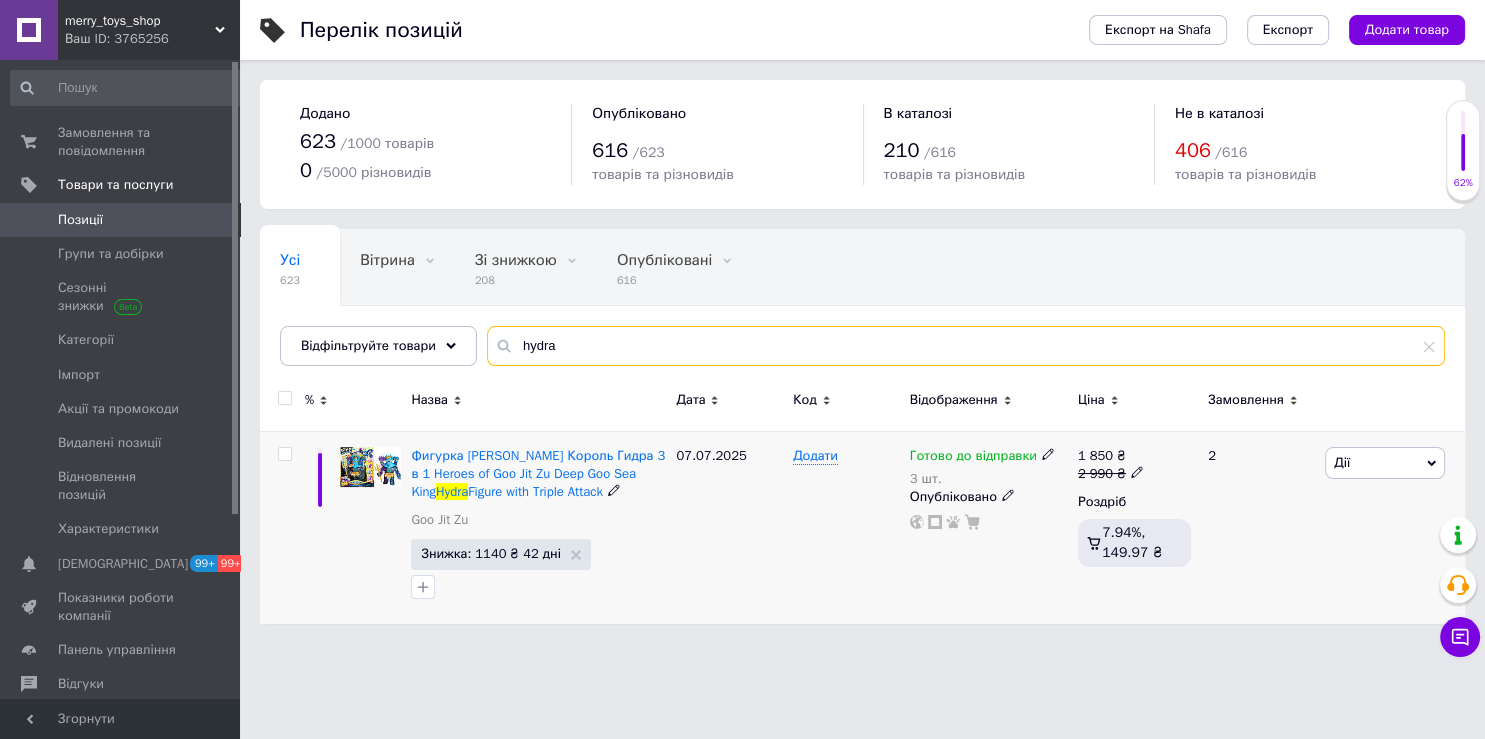 drag, startPoint x: 565, startPoint y: 339, endPoint x: 463, endPoint y: 346, distance: 102.239914 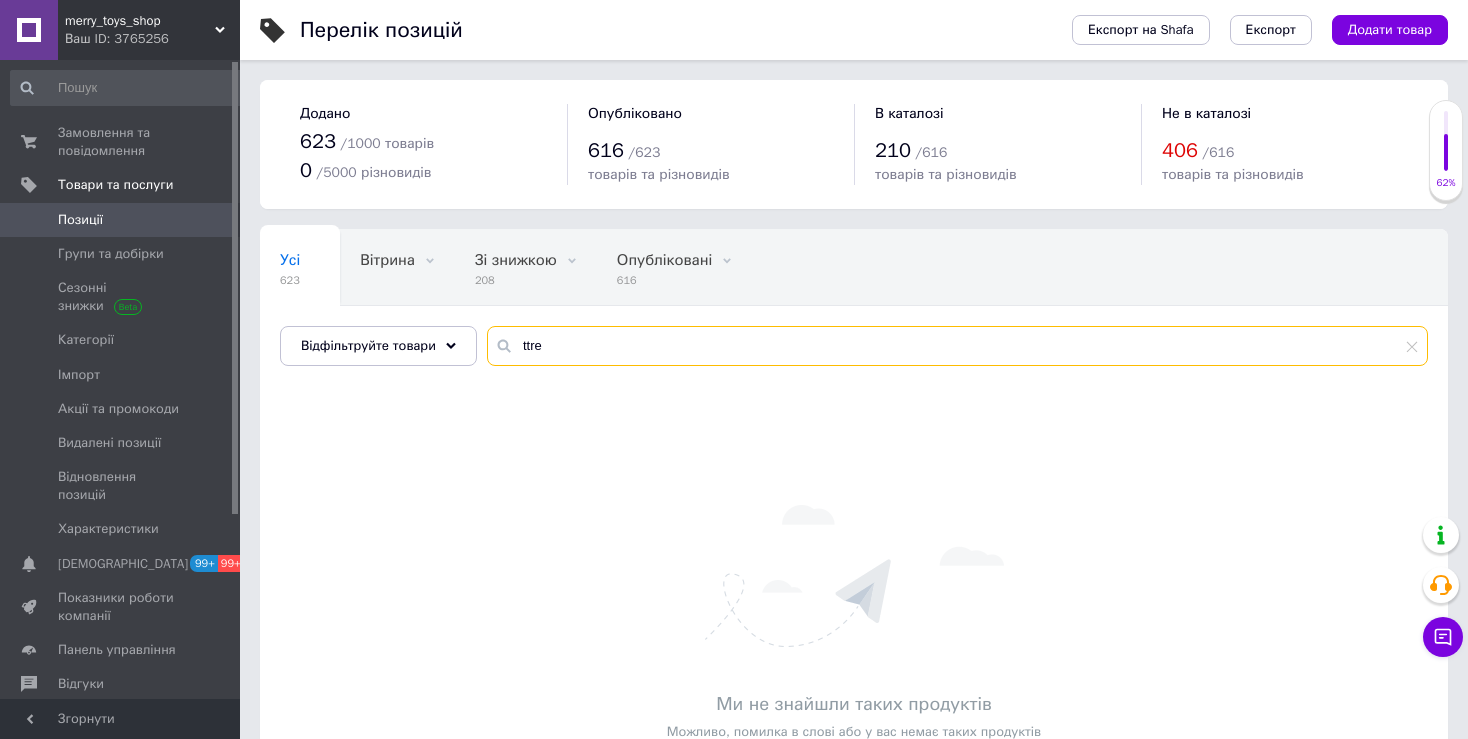 click on "ttre" at bounding box center [957, 346] 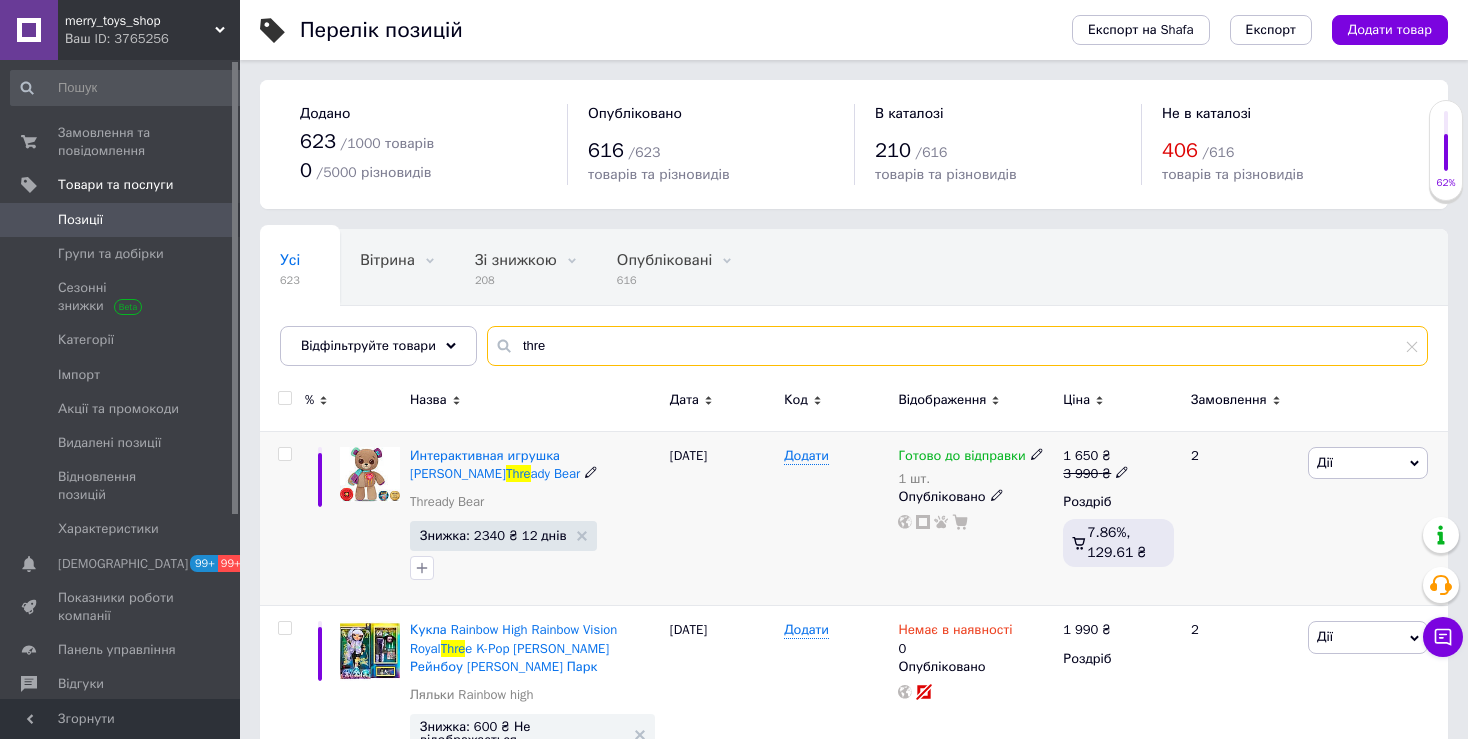 type on "thre" 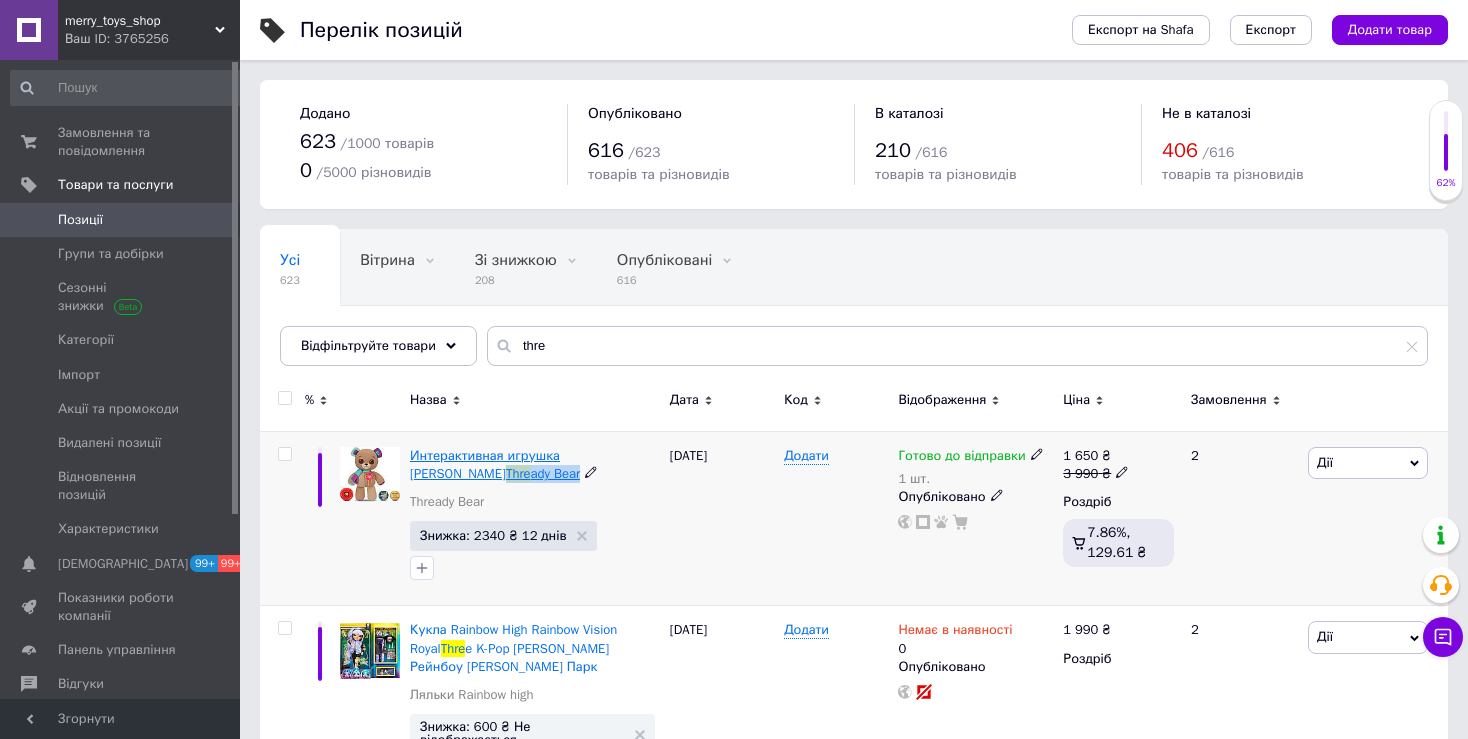 drag, startPoint x: 408, startPoint y: 474, endPoint x: 486, endPoint y: 476, distance: 78.025635 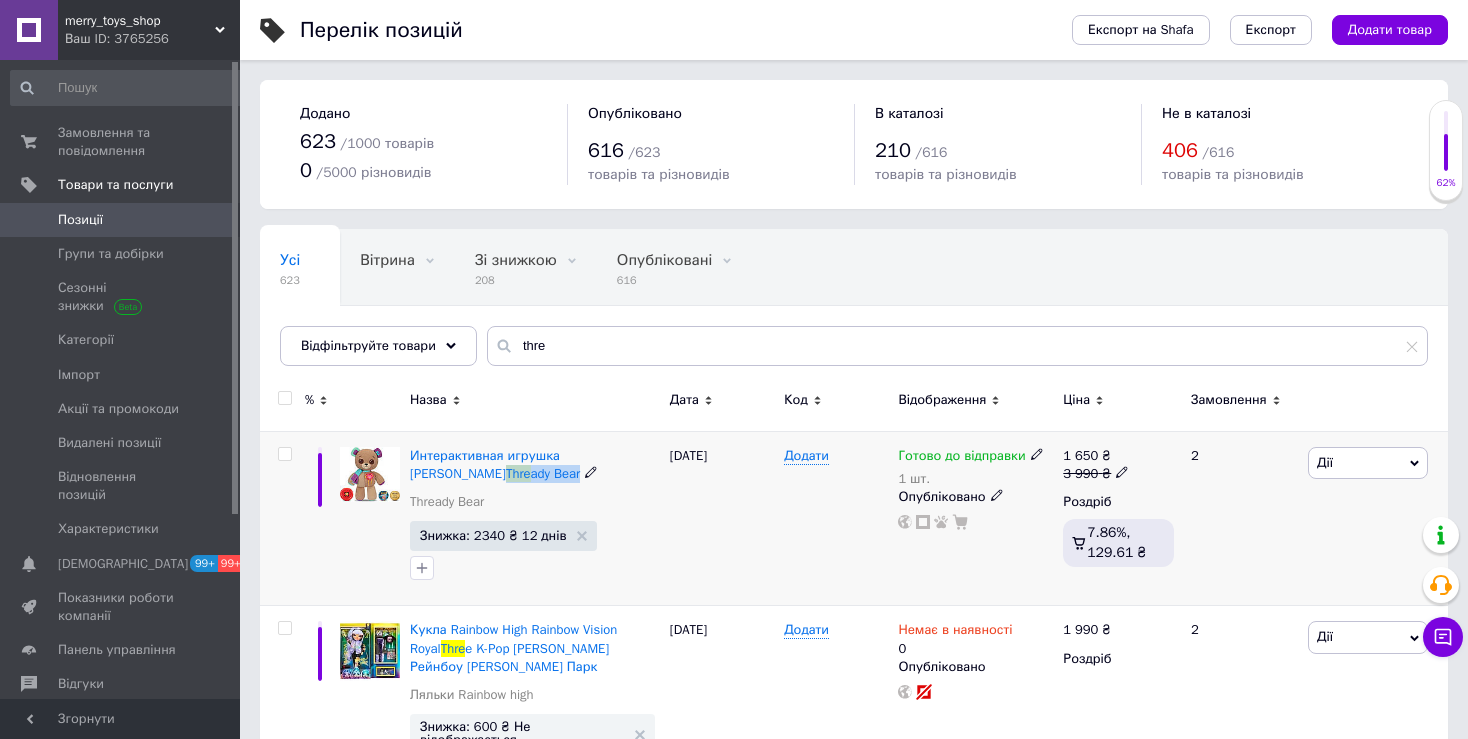 copy on "Thre ady Bear" 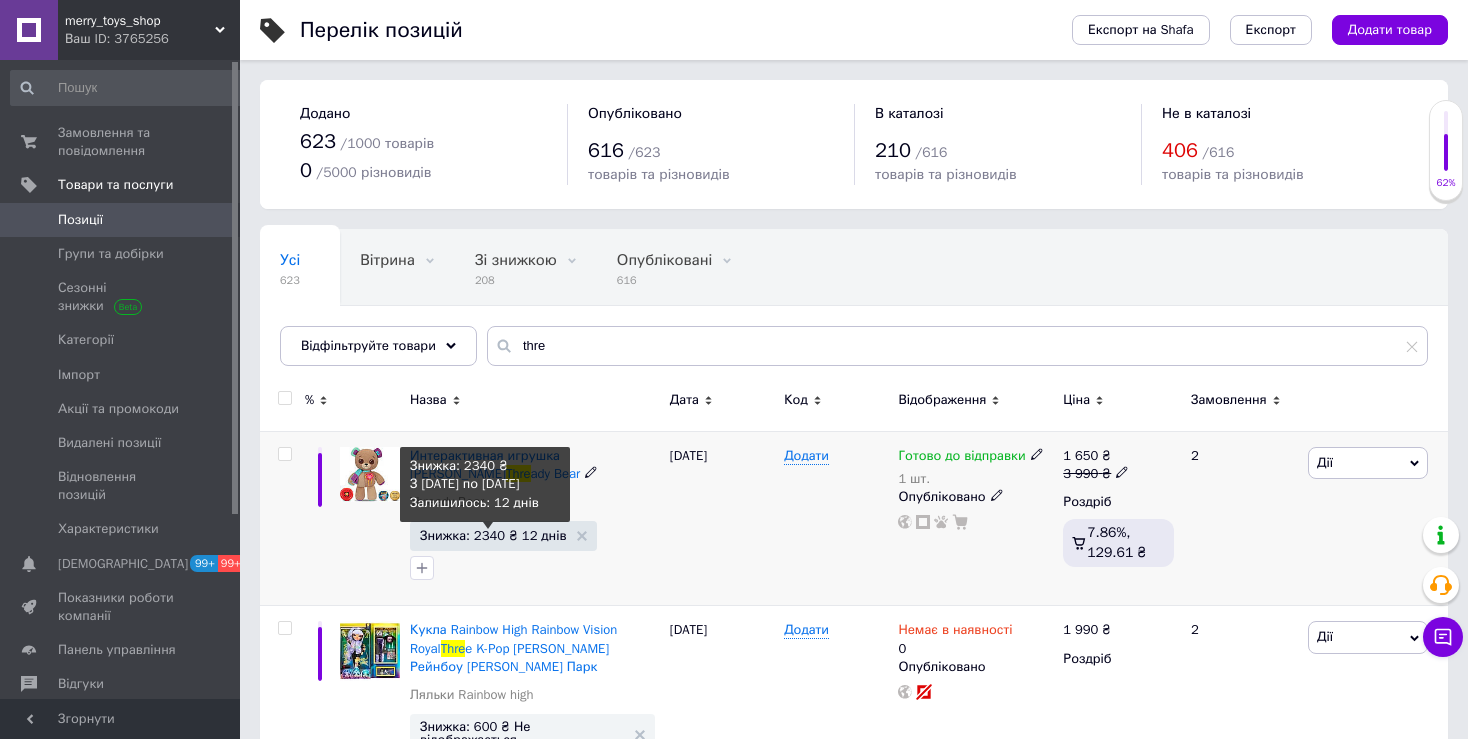 click on "Знижка: 2340 ₴ 12 днів" at bounding box center (493, 535) 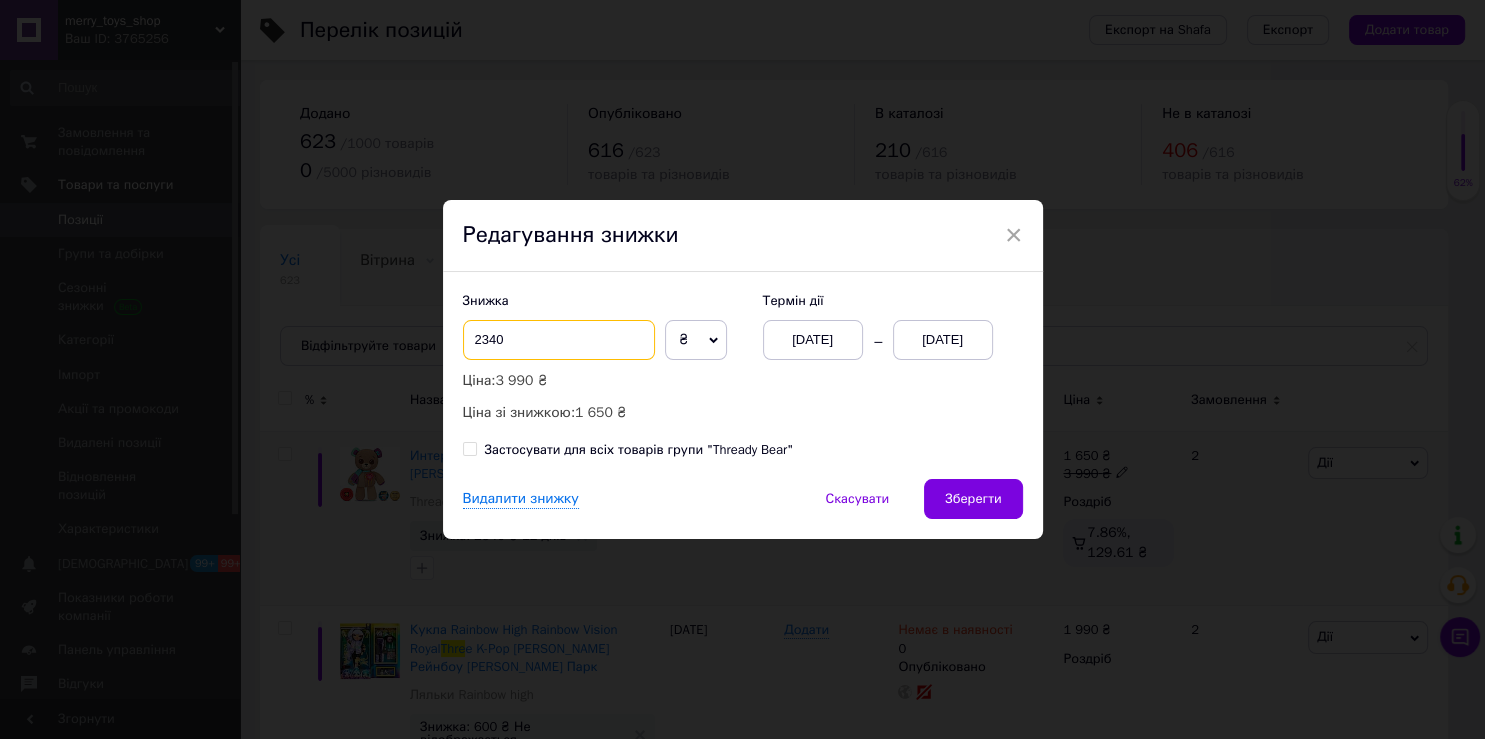 click on "2340" at bounding box center (559, 340) 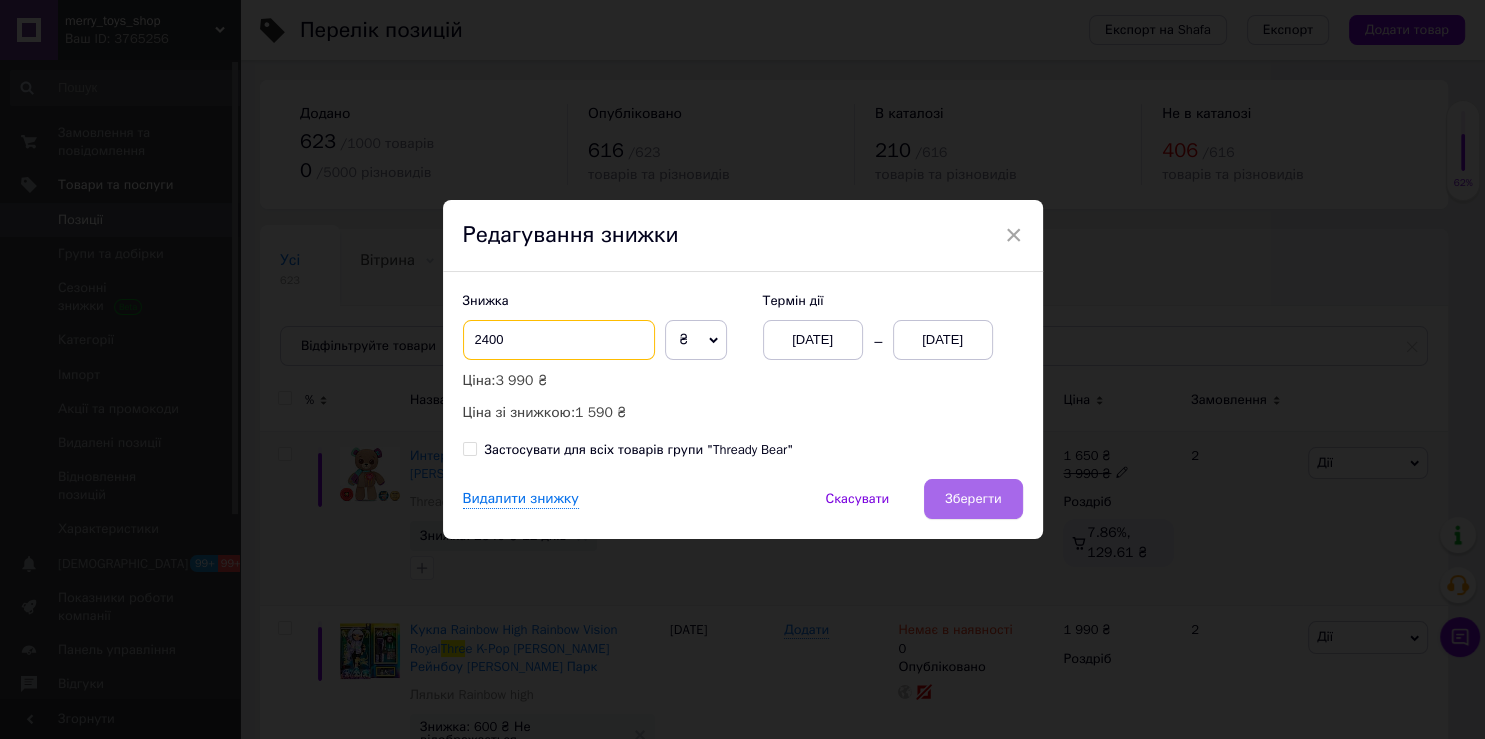 type on "2400" 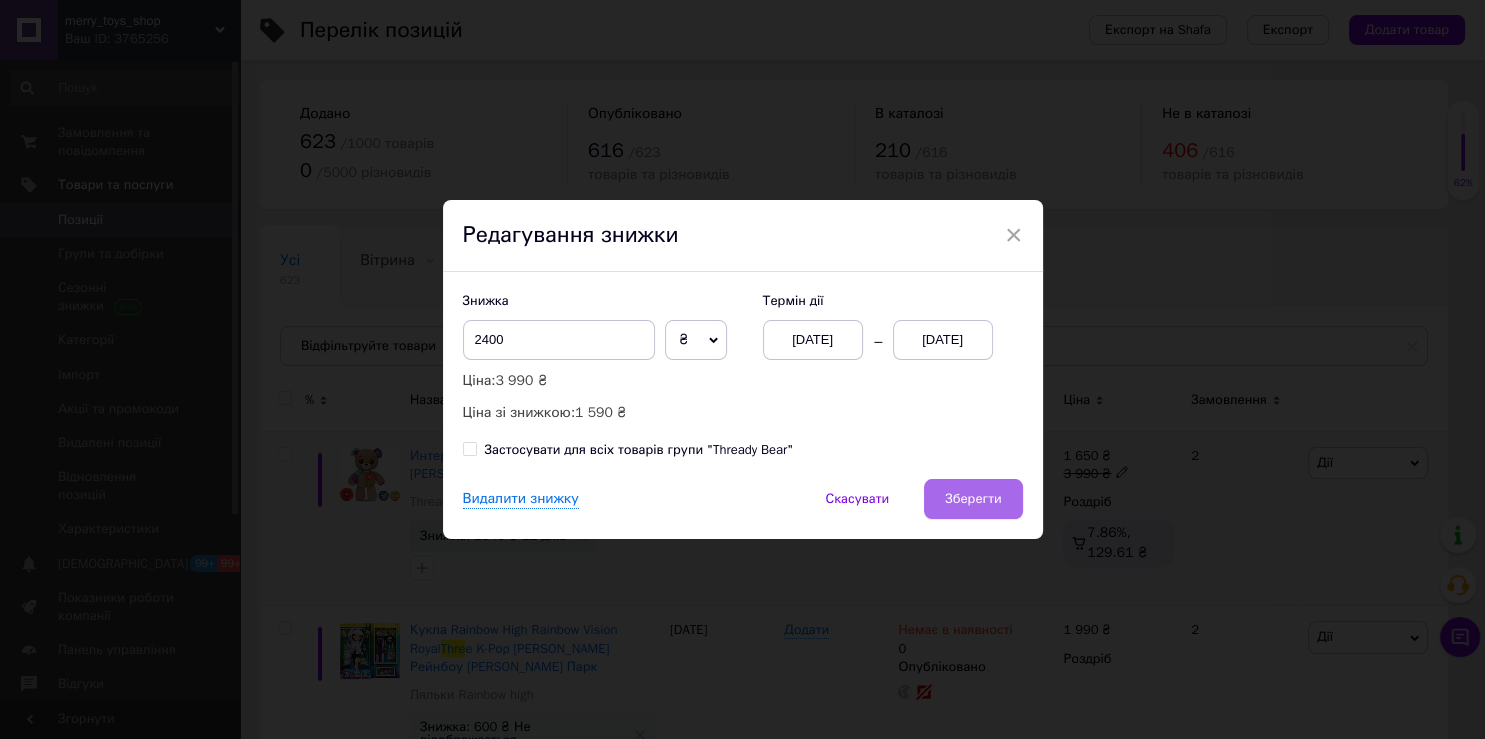 click on "Зберегти" at bounding box center [973, 499] 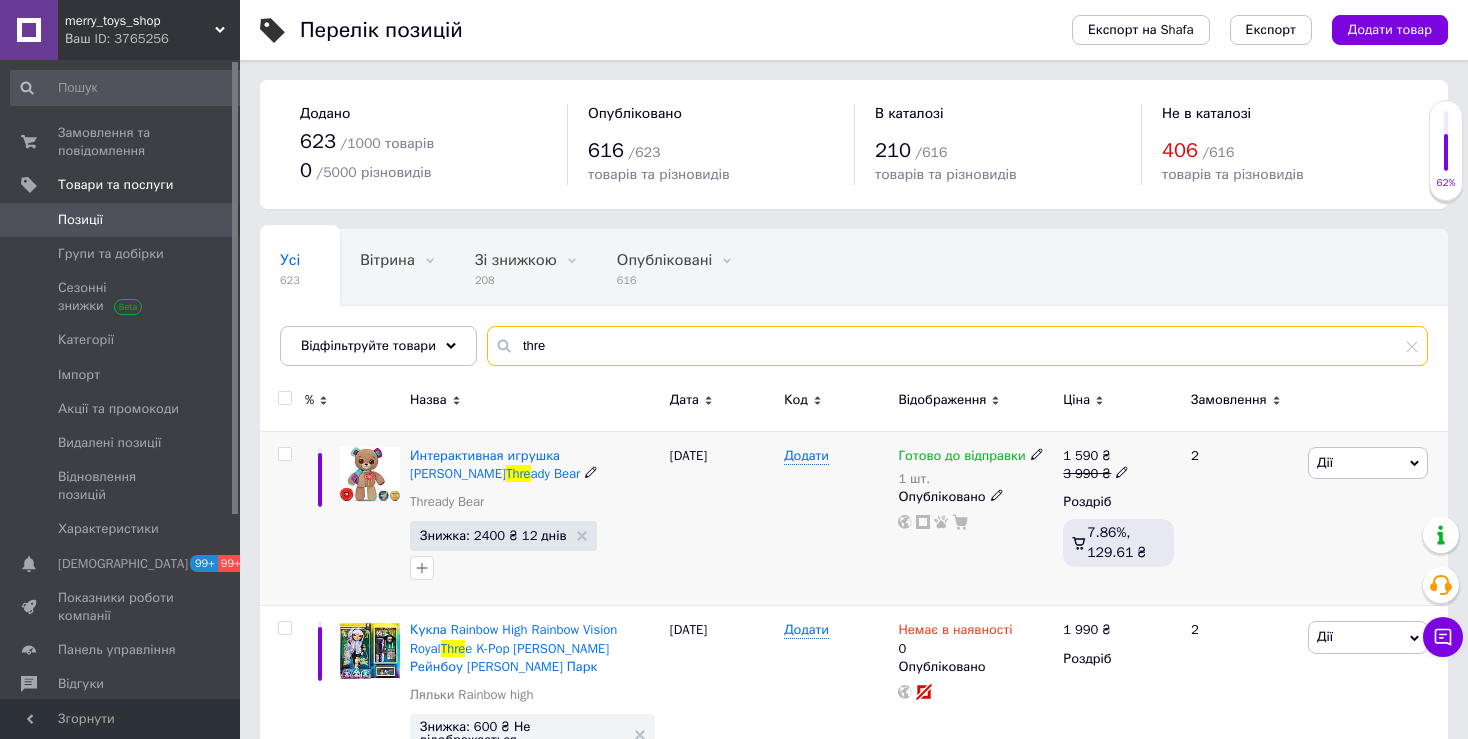 drag, startPoint x: 556, startPoint y: 326, endPoint x: 507, endPoint y: 341, distance: 51.24451 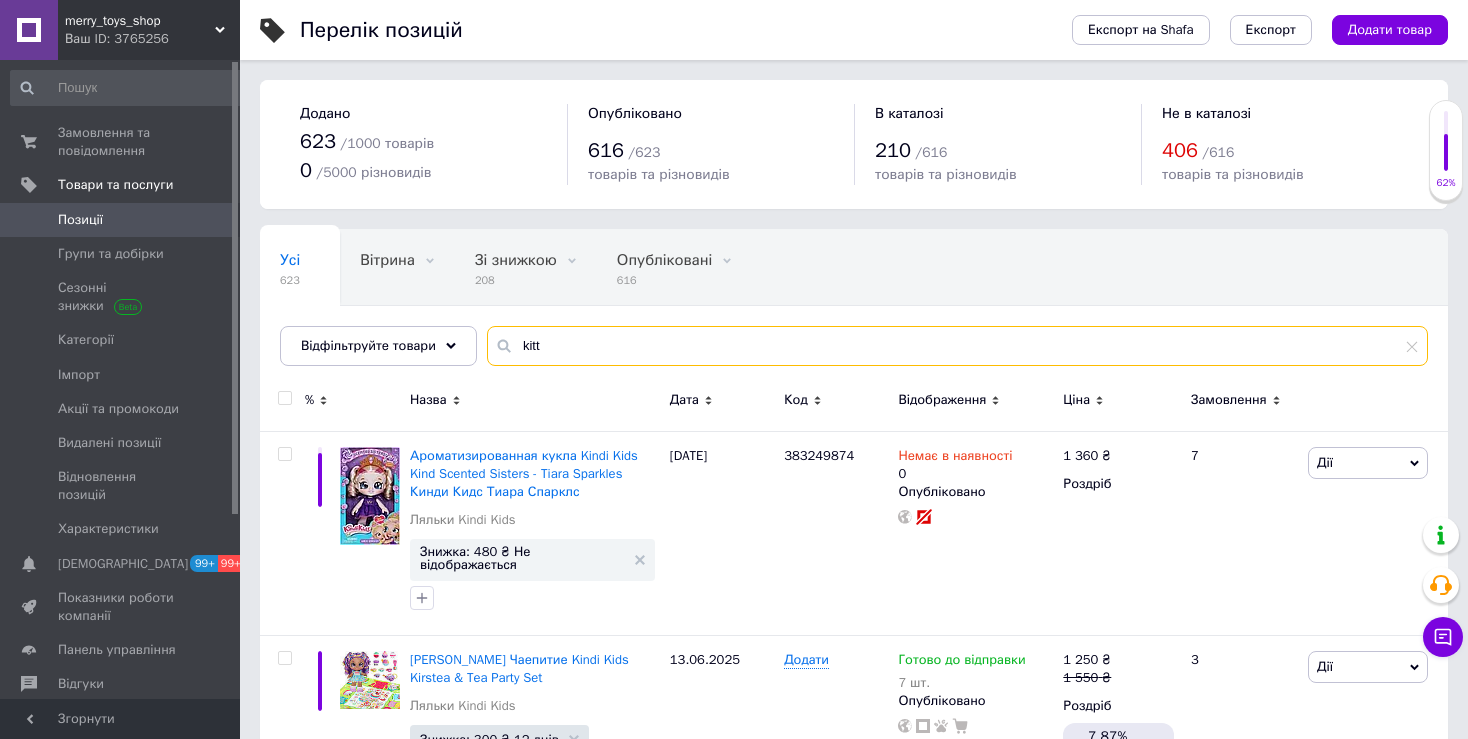 drag, startPoint x: 522, startPoint y: 343, endPoint x: 506, endPoint y: 342, distance: 16.03122 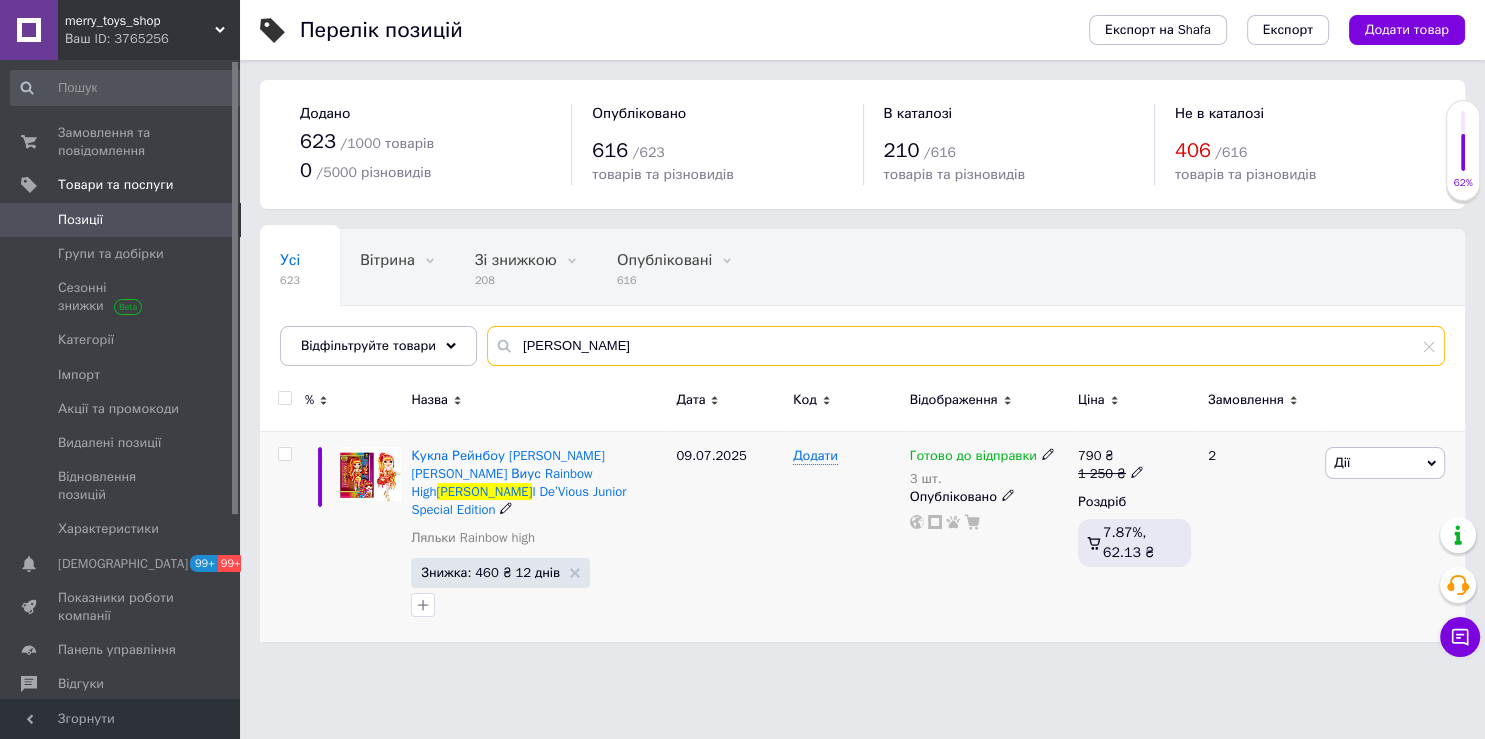 type on "[PERSON_NAME]" 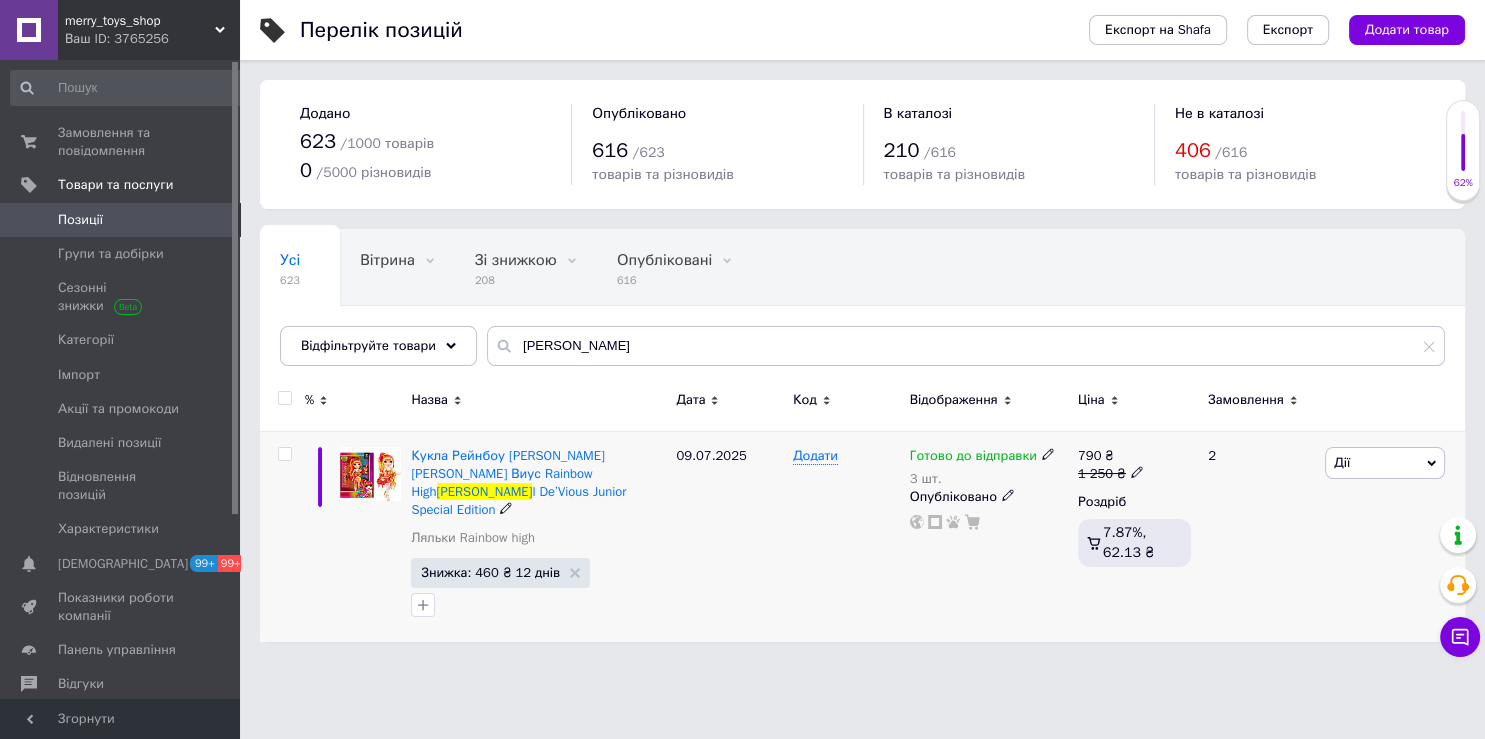 click 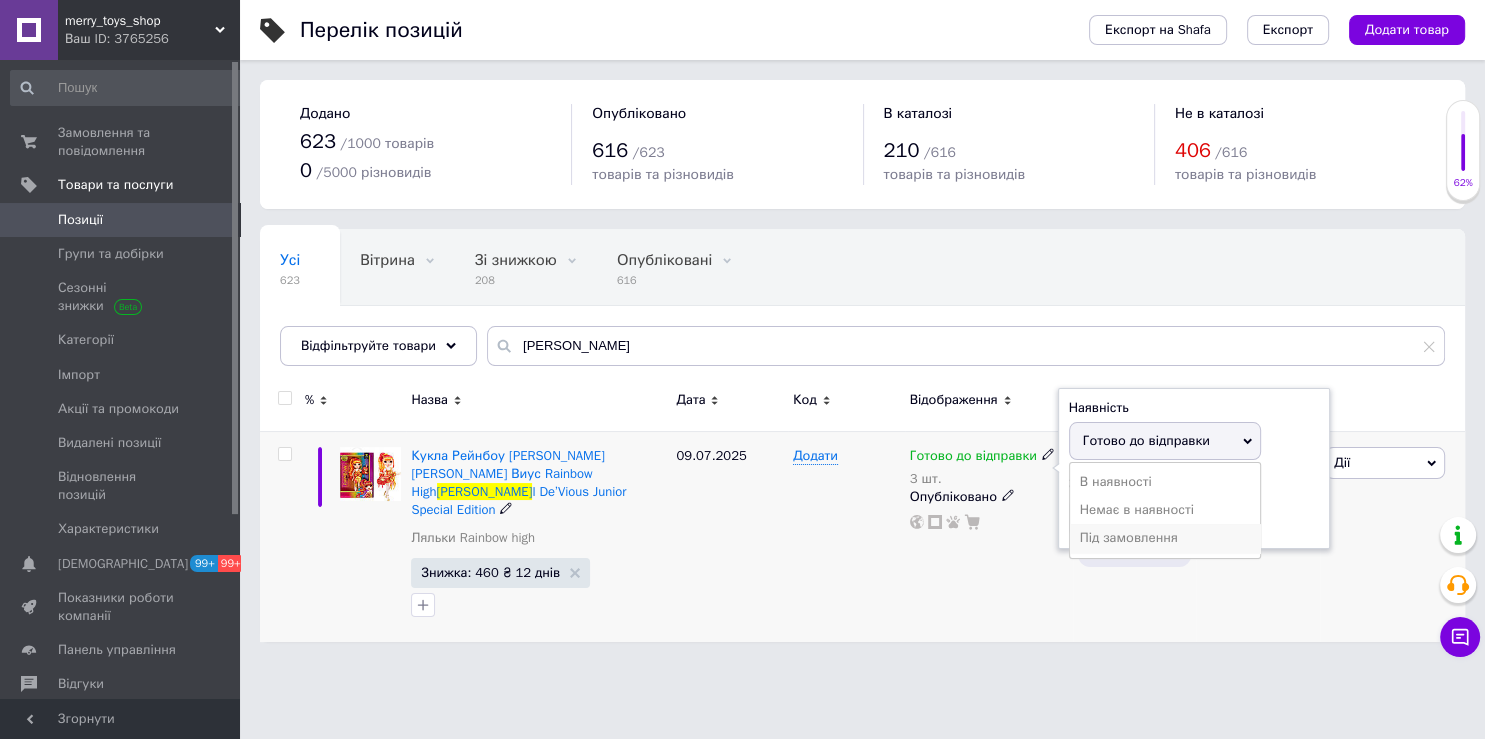 click on "Під замовлення" at bounding box center (1165, 538) 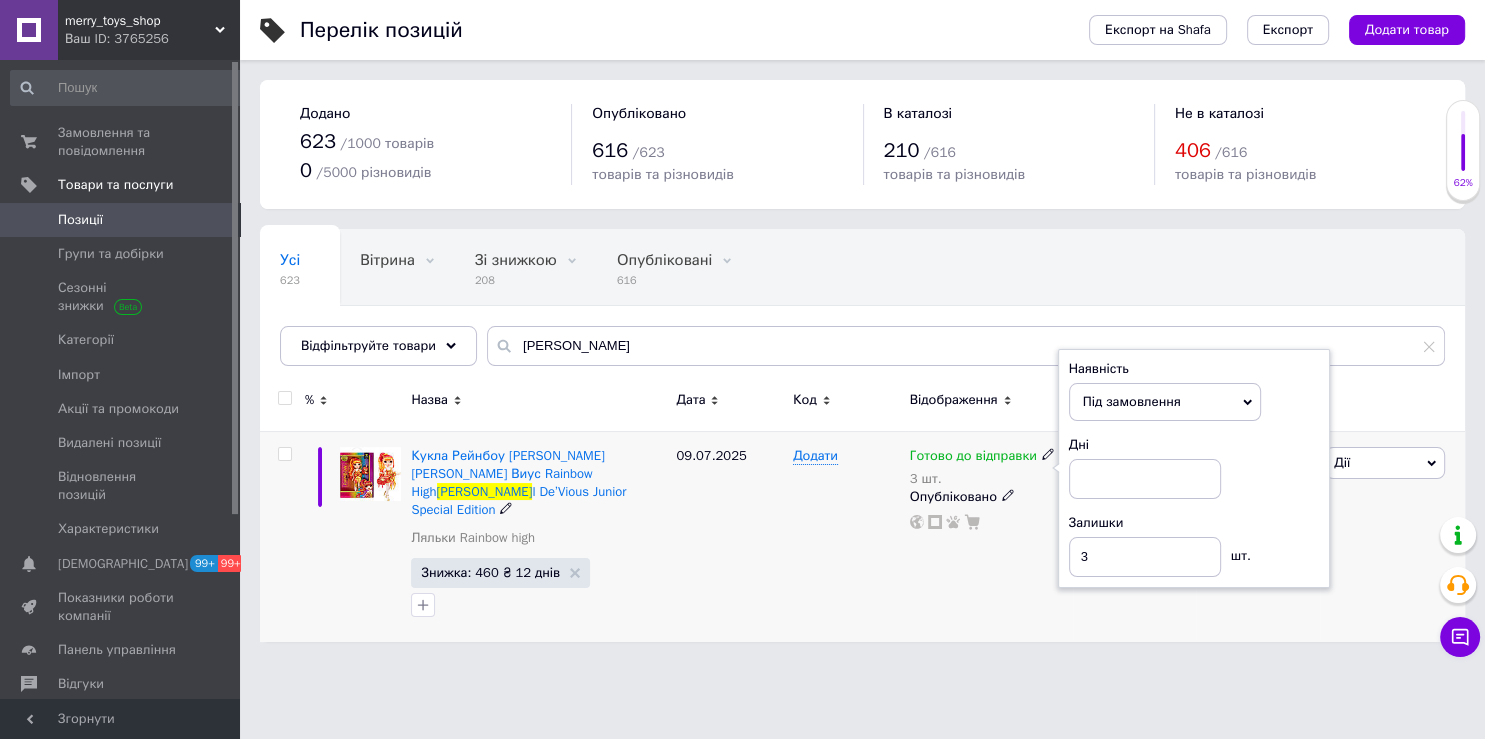 click on "Під замовлення" at bounding box center [1165, 402] 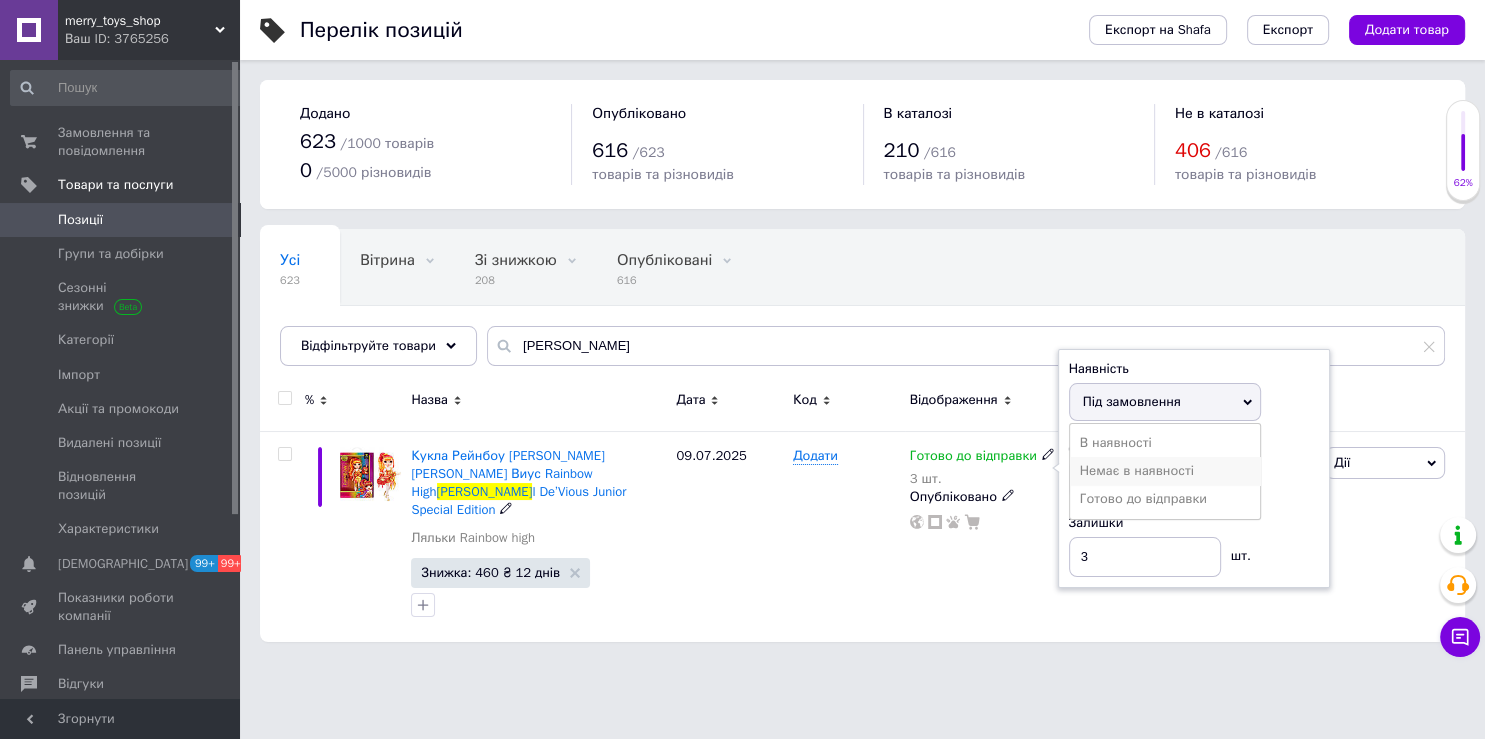 click on "Немає в наявності" at bounding box center (1165, 471) 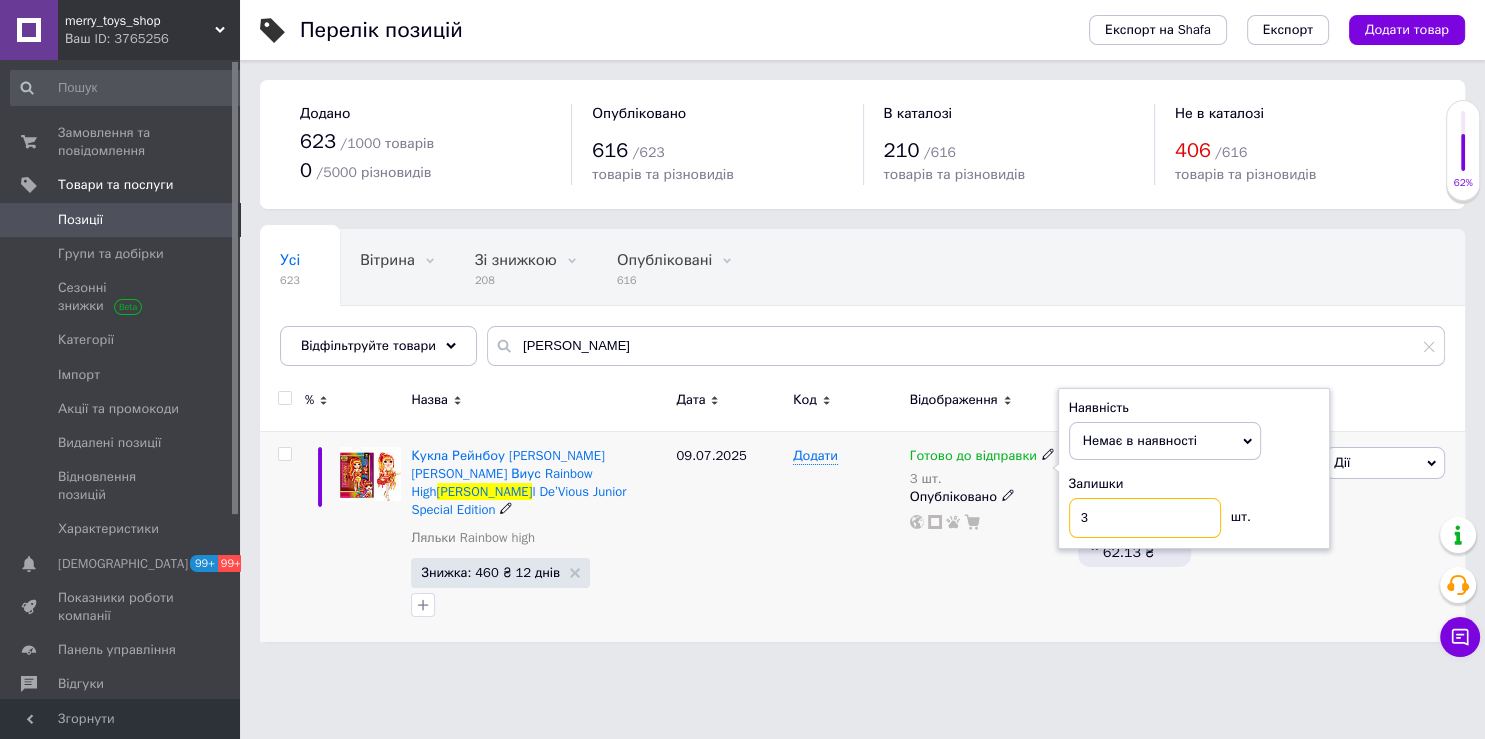 drag, startPoint x: 1076, startPoint y: 514, endPoint x: 1041, endPoint y: 518, distance: 35.22783 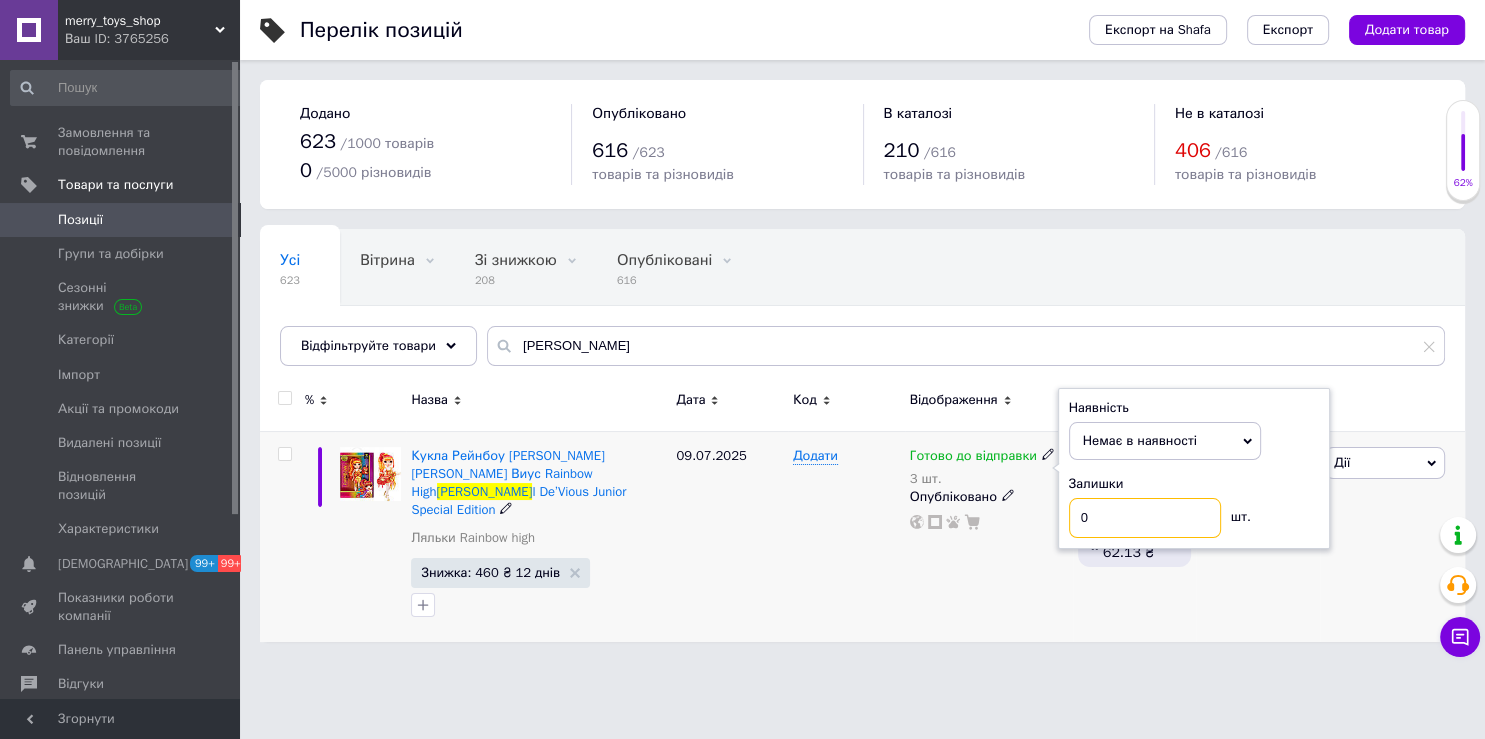 type on "0" 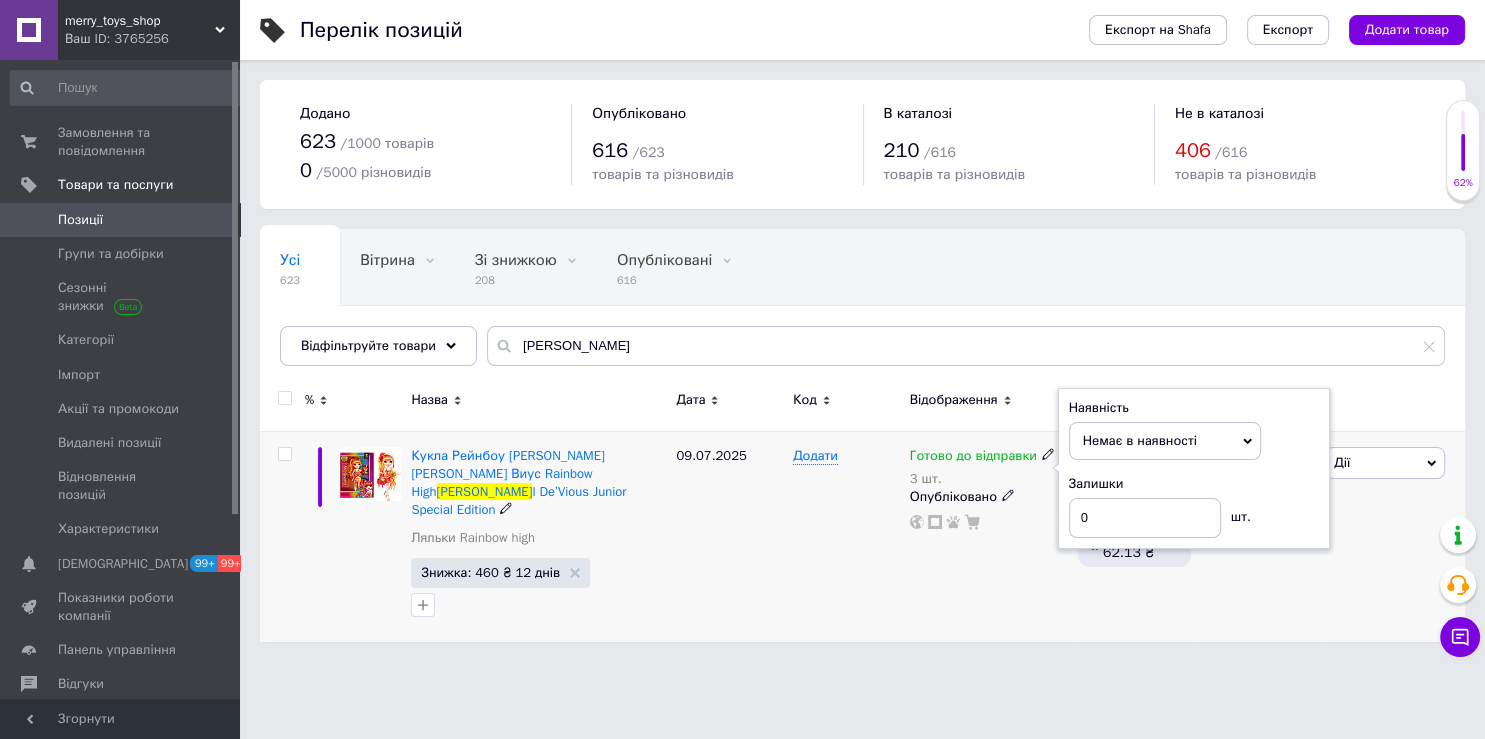 click on "Готово до відправки 3 шт. Наявність Немає в наявності В наявності Під замовлення Готово до відправки Залишки 0 шт. Опубліковано" at bounding box center [989, 536] 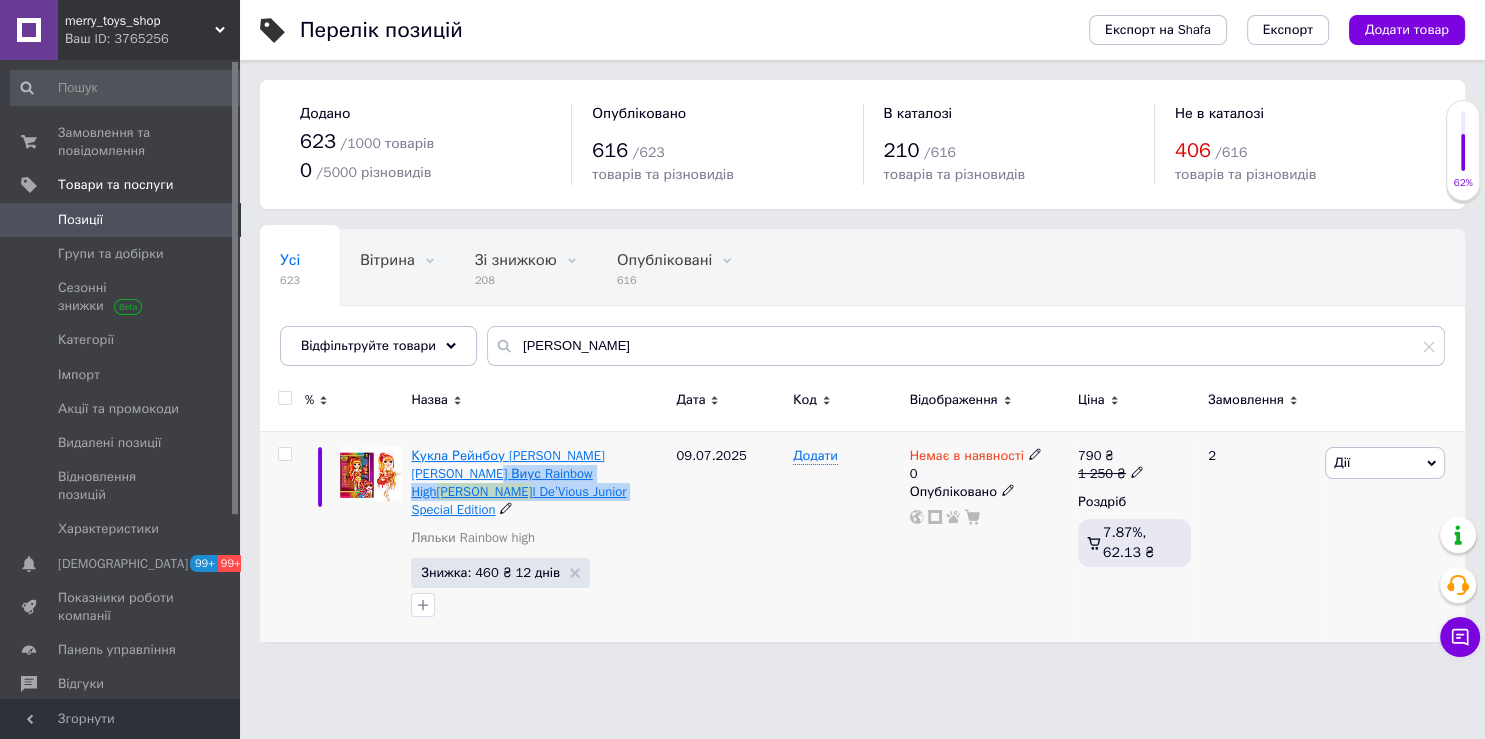 drag, startPoint x: 660, startPoint y: 478, endPoint x: 446, endPoint y: 474, distance: 214.03738 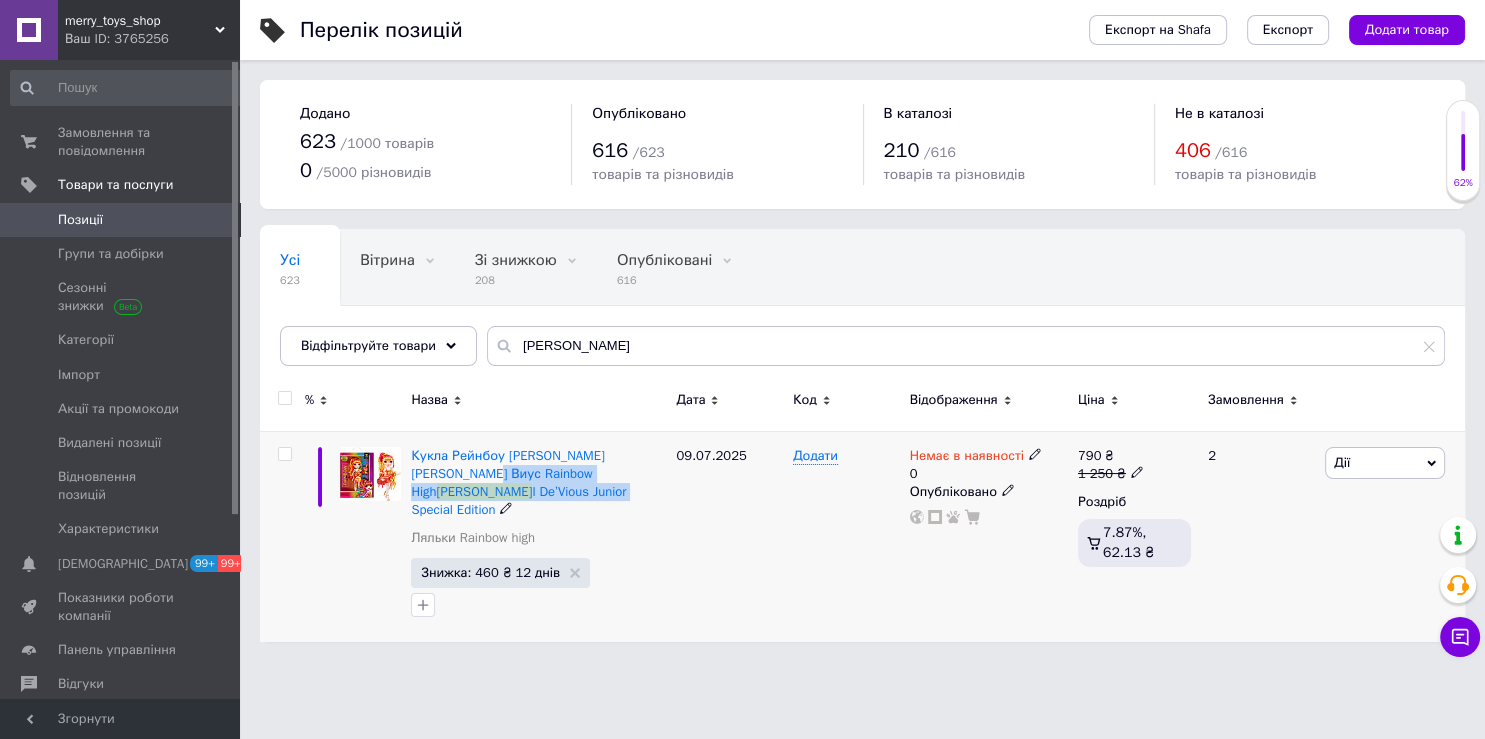 copy on "Rainbow High  [PERSON_NAME] l De’Vious Junior" 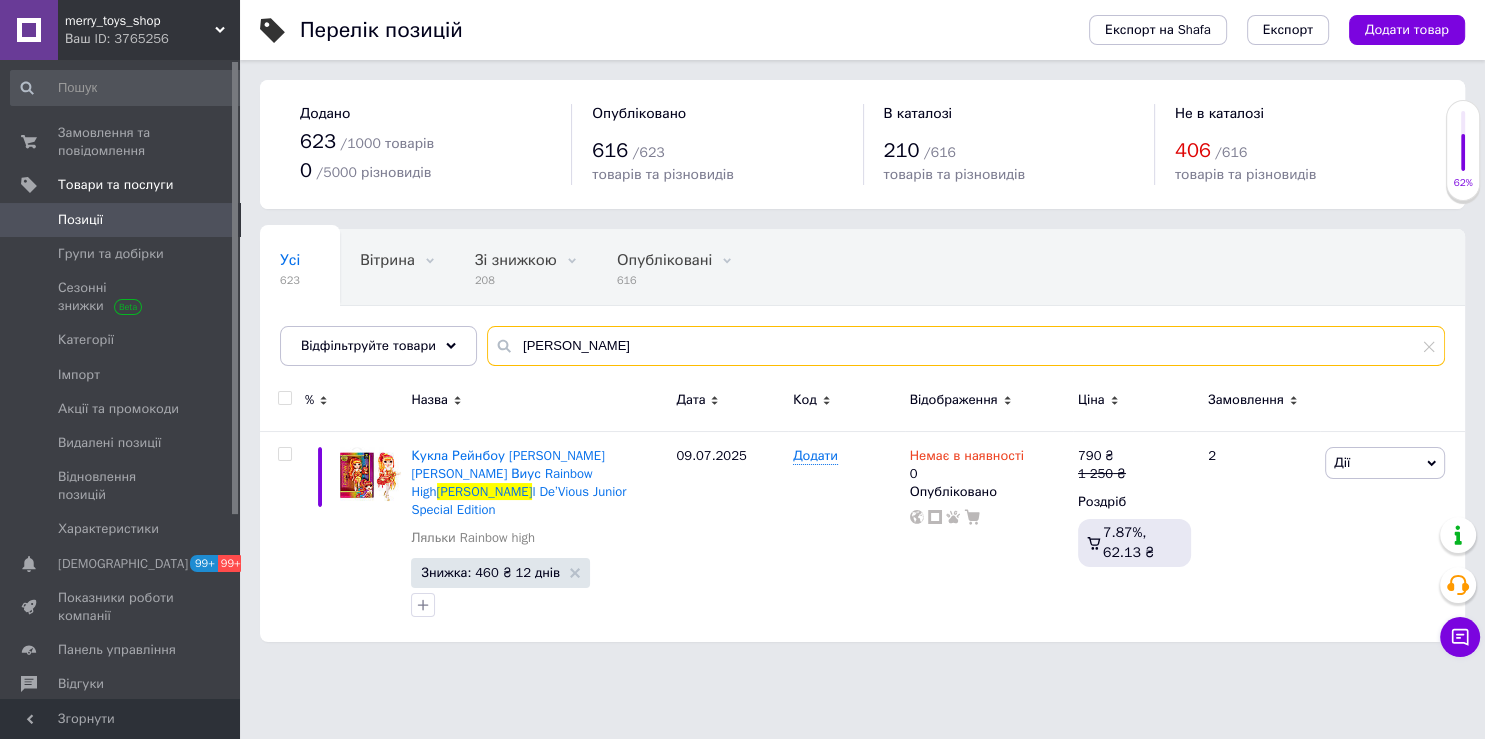 drag, startPoint x: 563, startPoint y: 354, endPoint x: 462, endPoint y: 344, distance: 101.49384 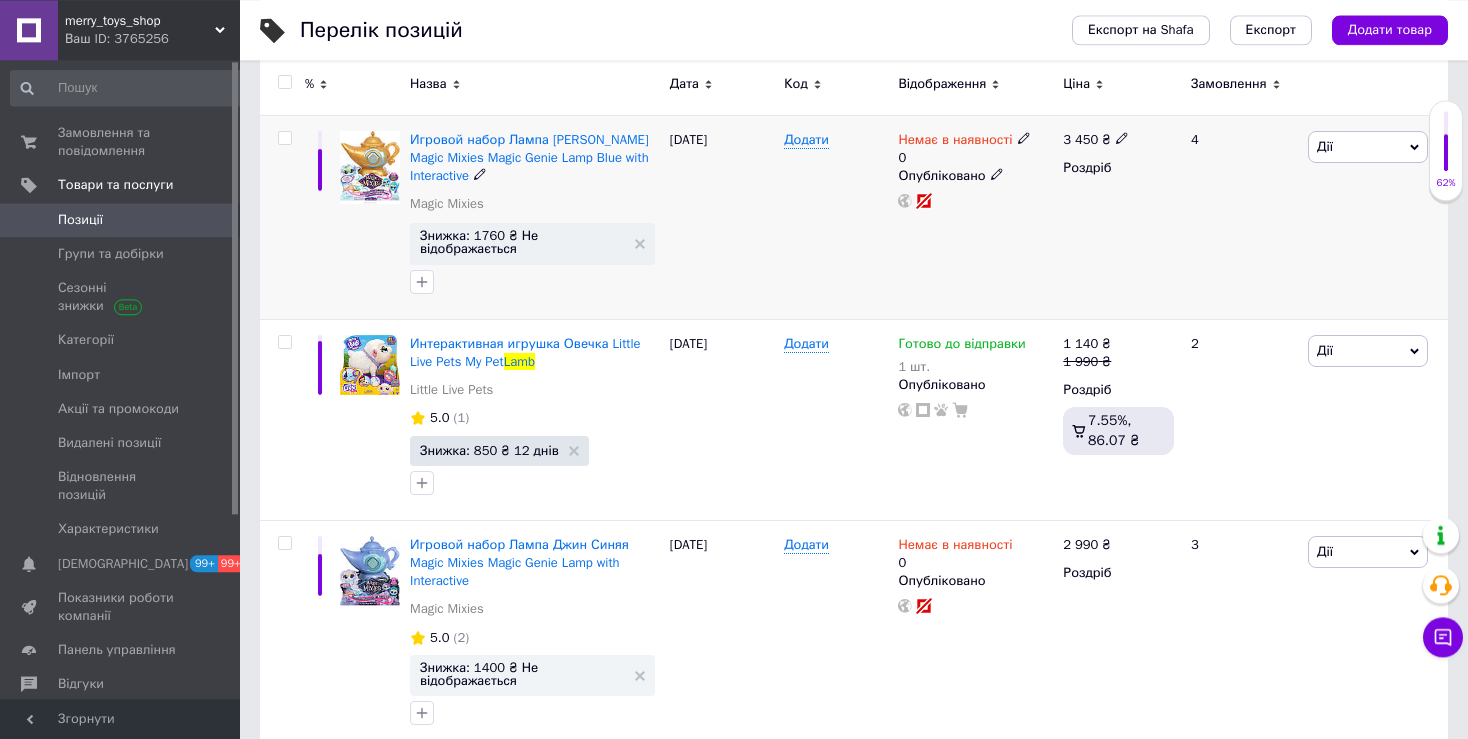 scroll, scrollTop: 316, scrollLeft: 0, axis: vertical 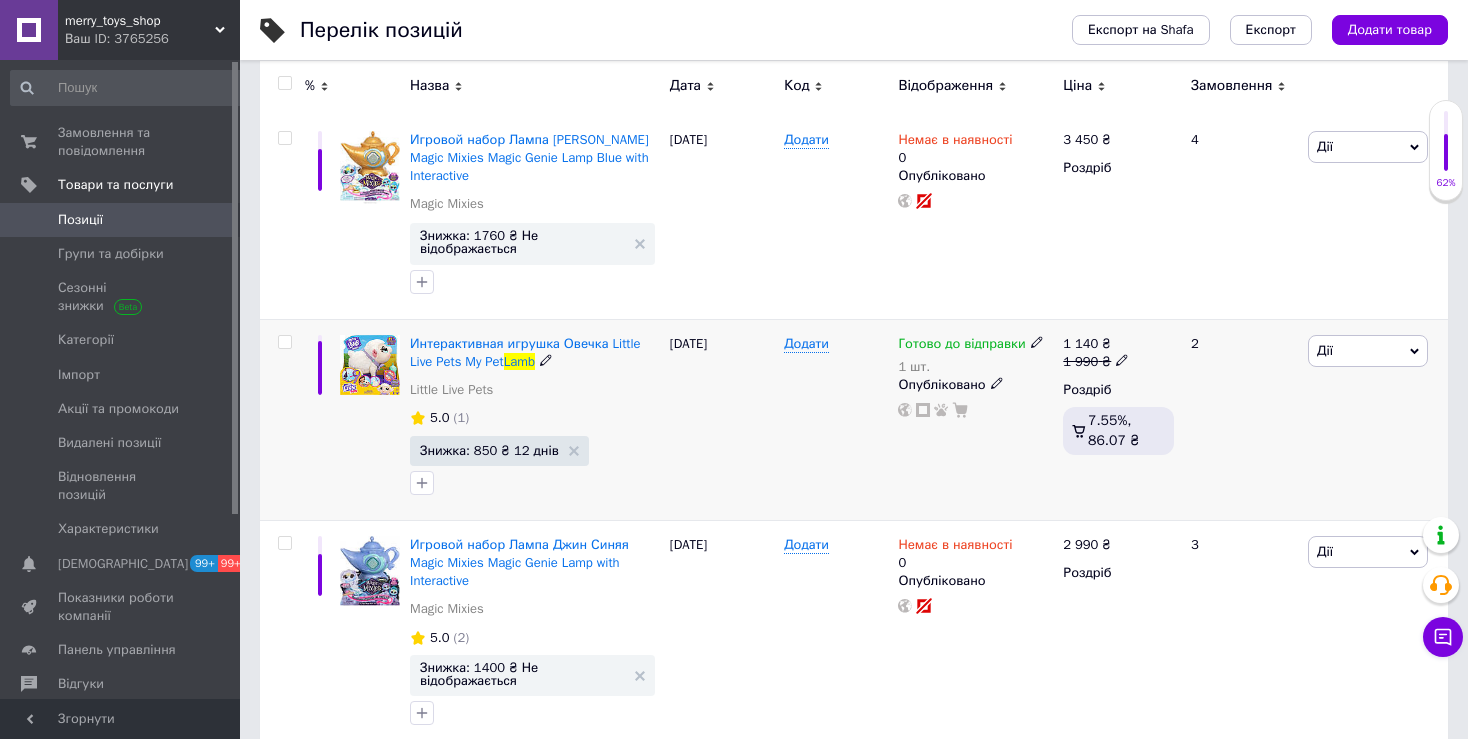 type on "lamb" 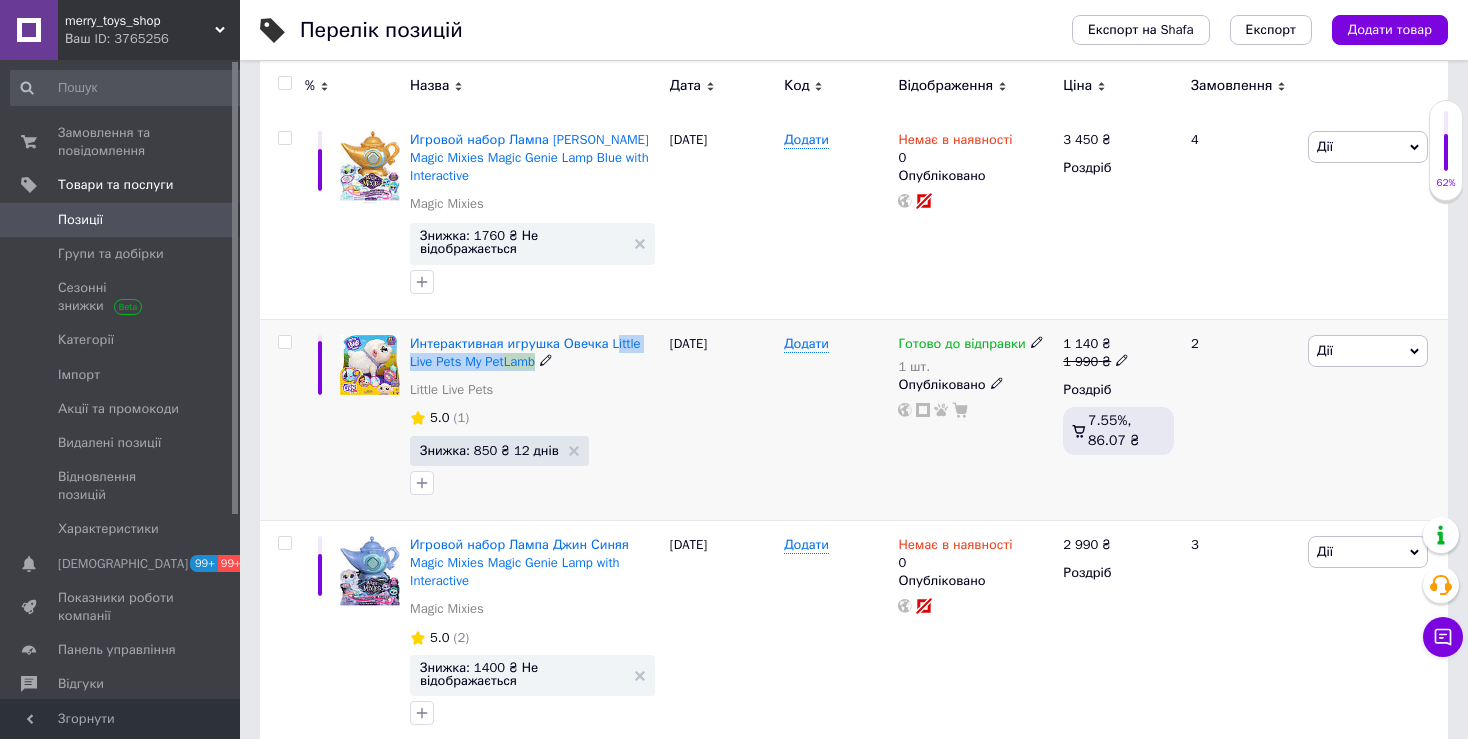 drag, startPoint x: 610, startPoint y: 325, endPoint x: 551, endPoint y: 367, distance: 72.42237 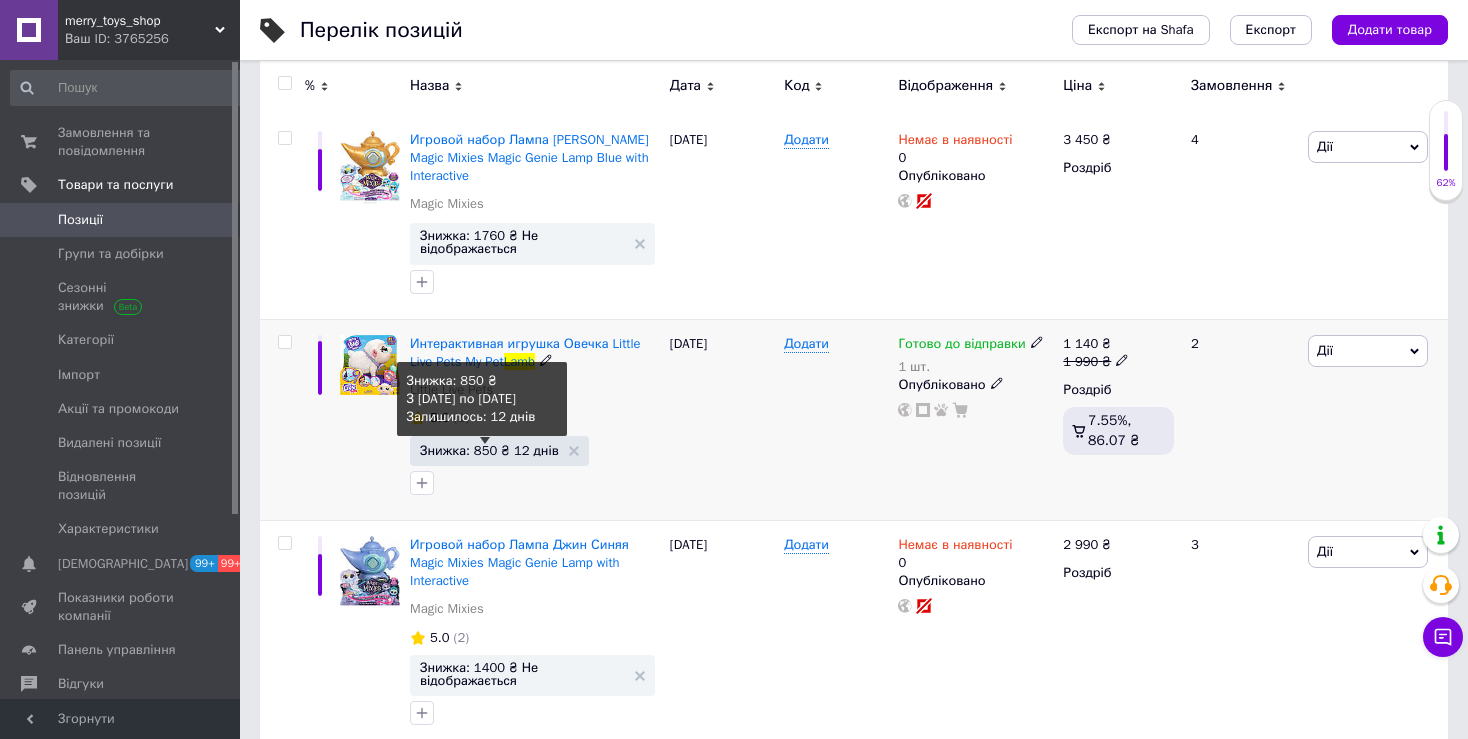 click on "Знижка: 850 ₴ 12 днів" at bounding box center (489, 450) 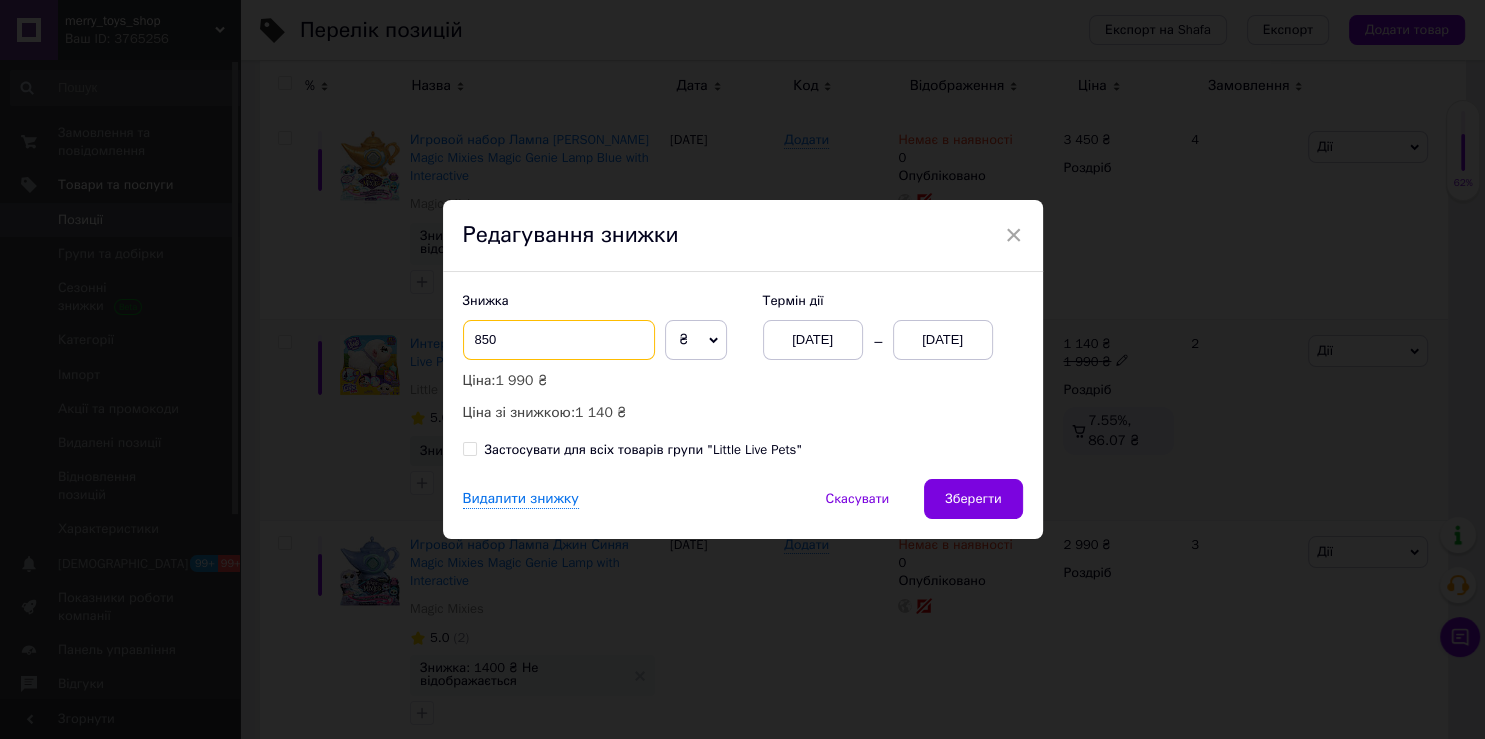 click on "850" at bounding box center (559, 340) 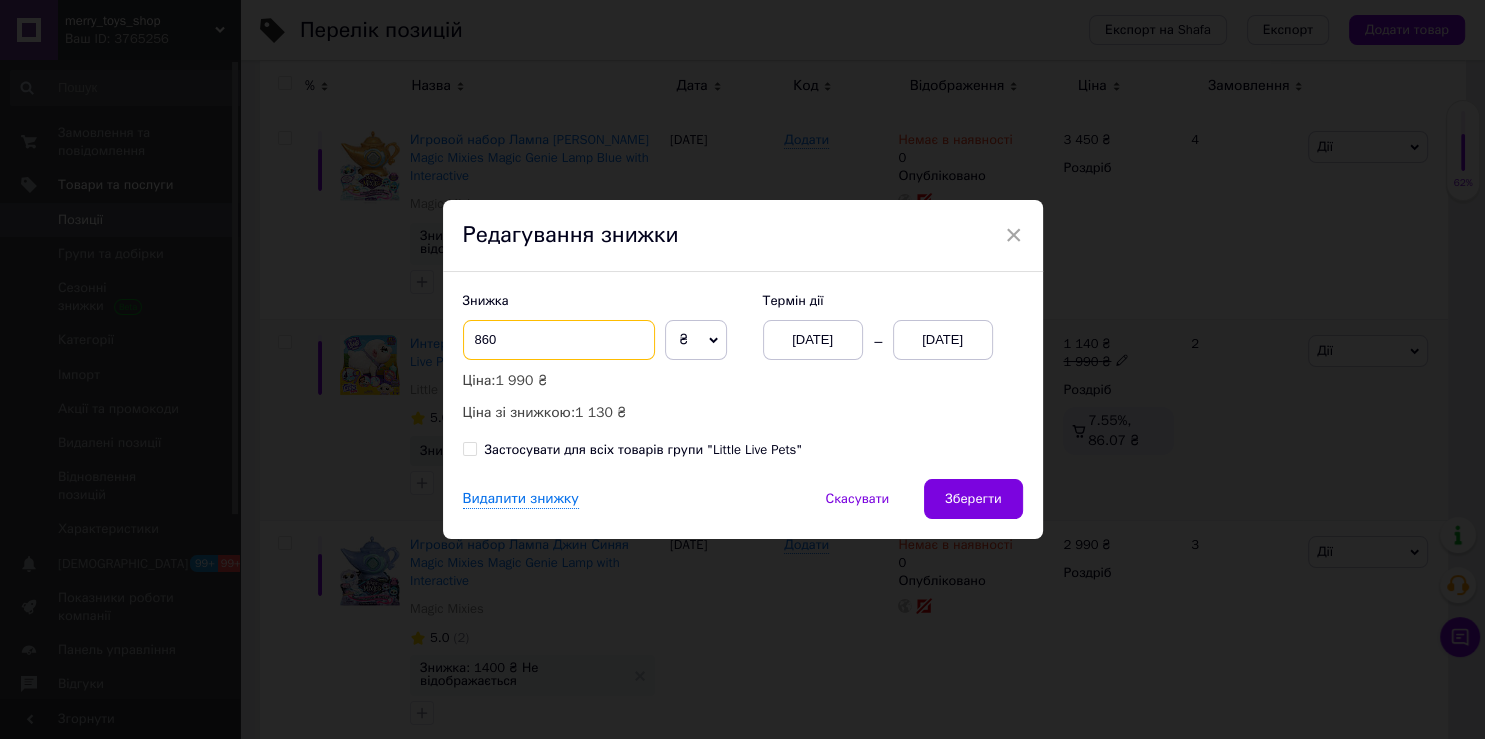 type on "860" 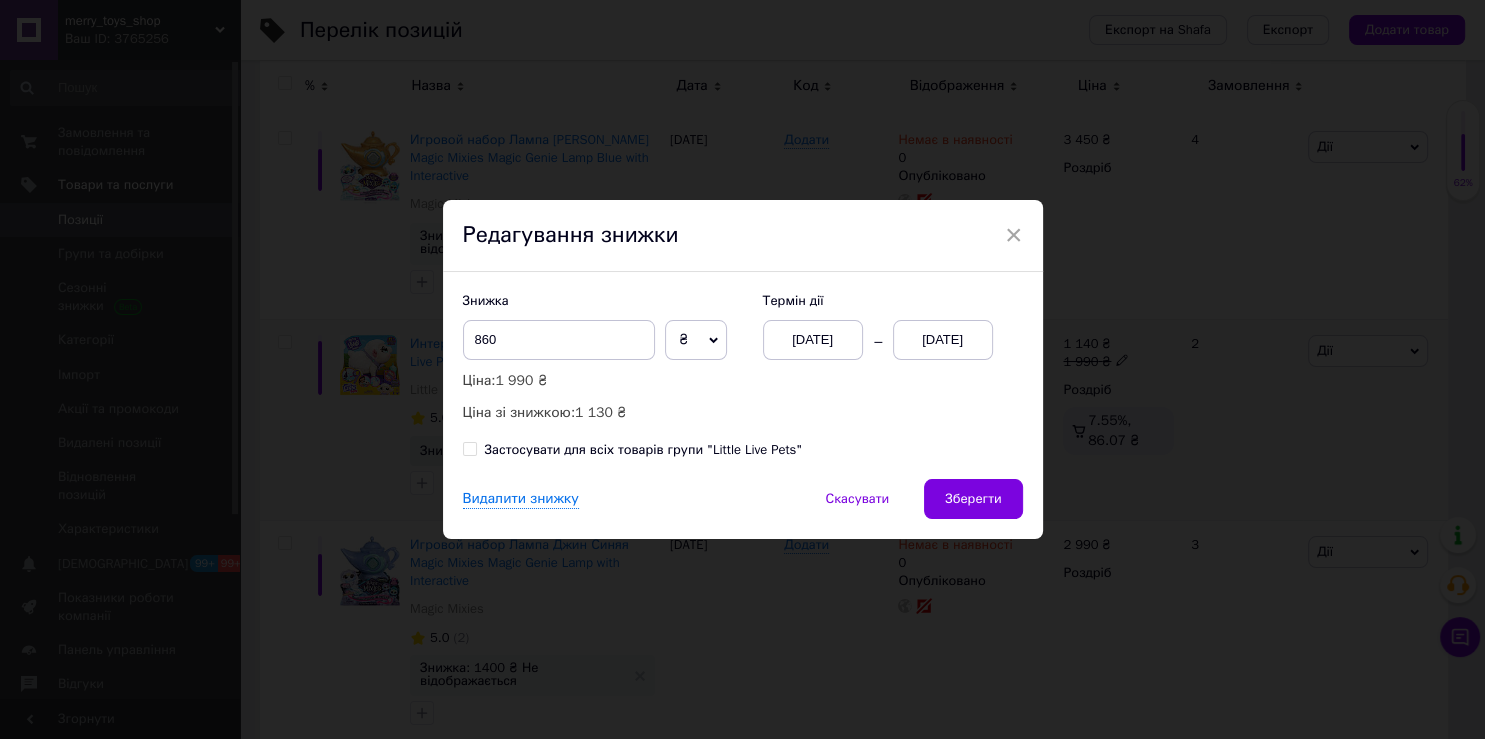 click on "Видалити знижку   Скасувати   Зберегти" at bounding box center (743, 509) 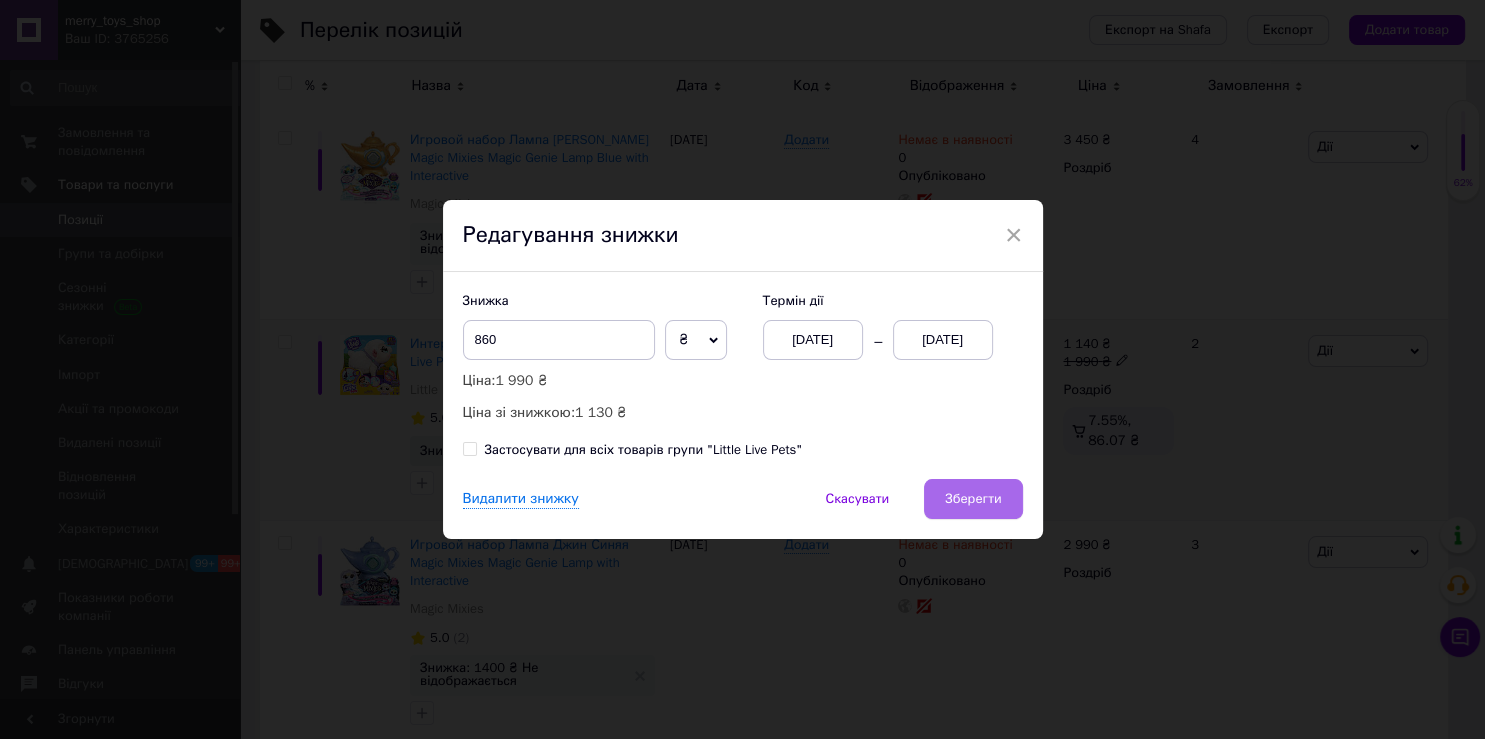 click on "Зберегти" at bounding box center [973, 499] 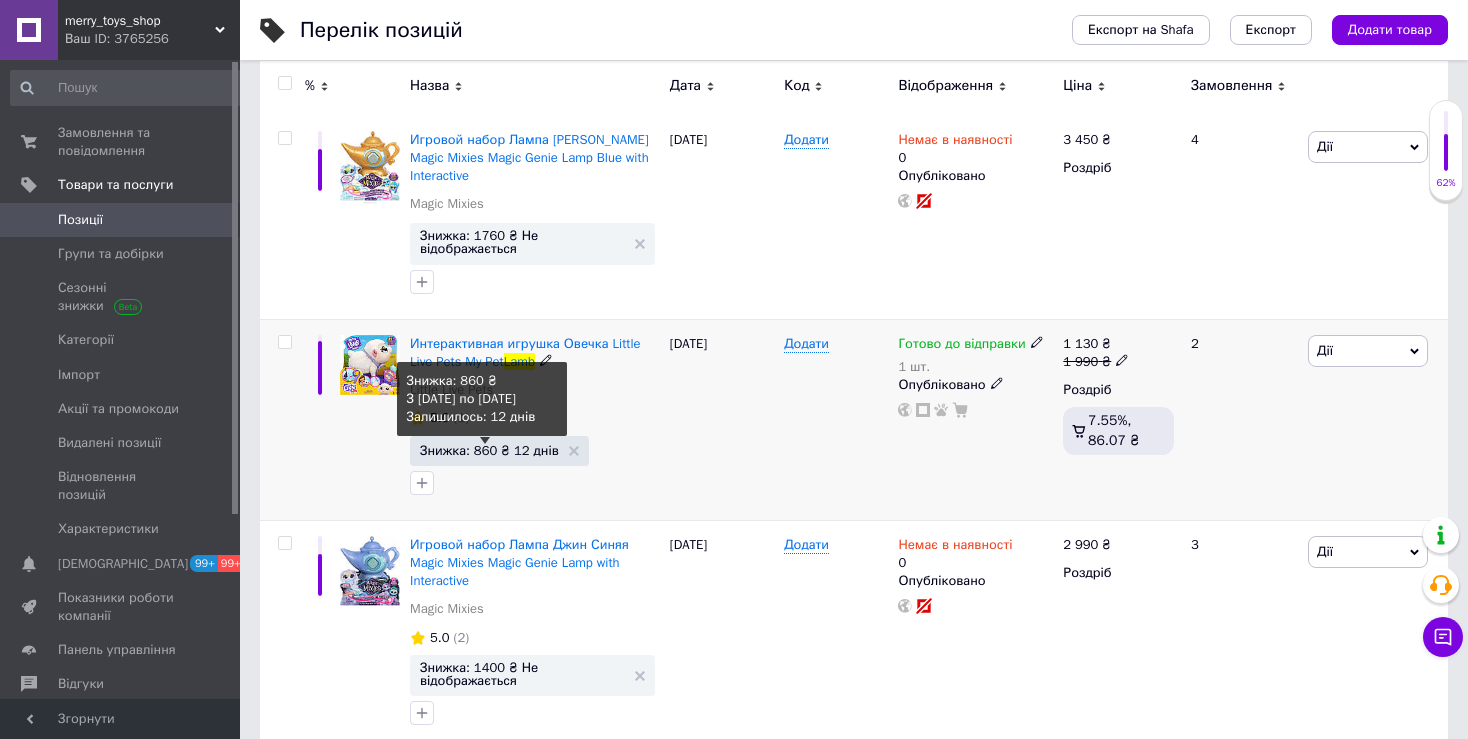click on "Знижка: 860 ₴ 12 днів" at bounding box center [489, 450] 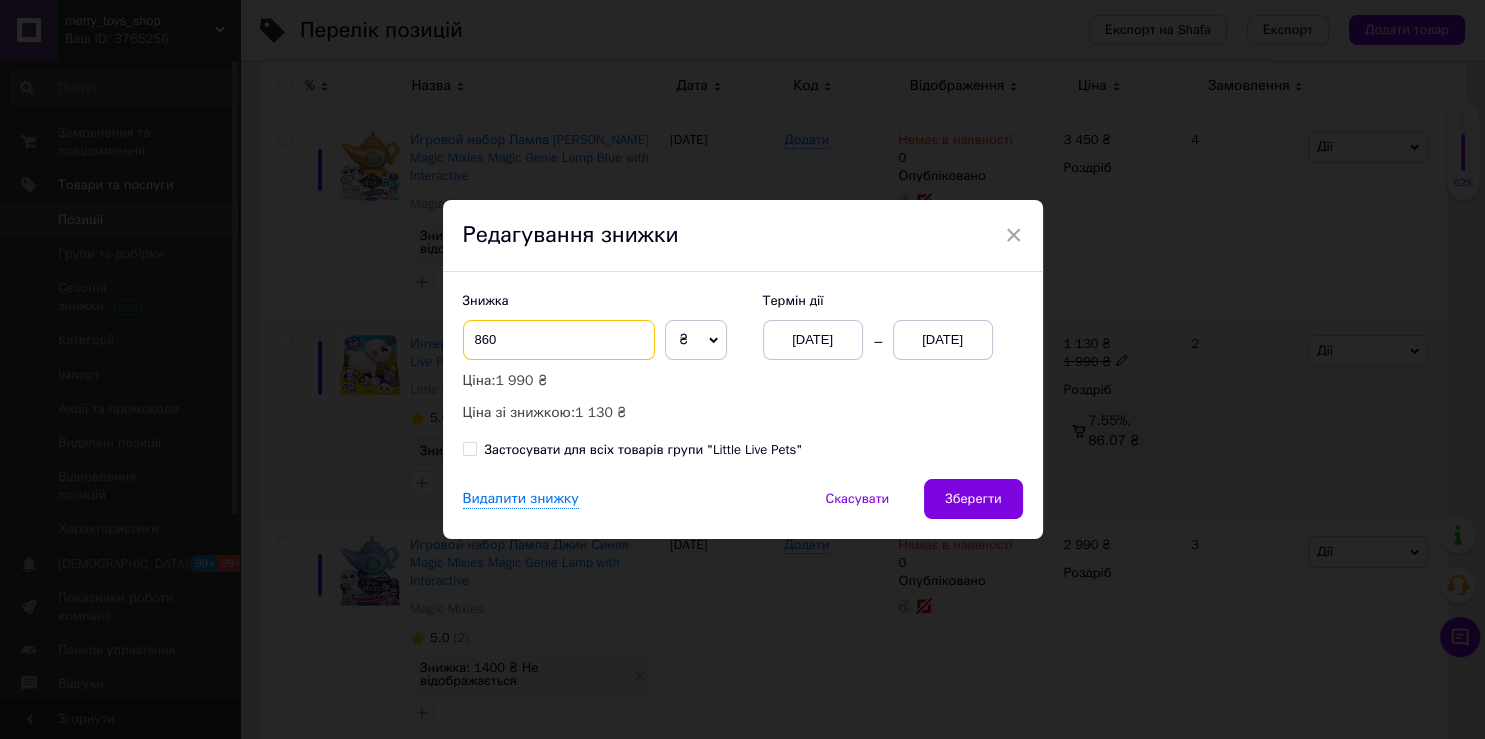 click on "860" at bounding box center (559, 340) 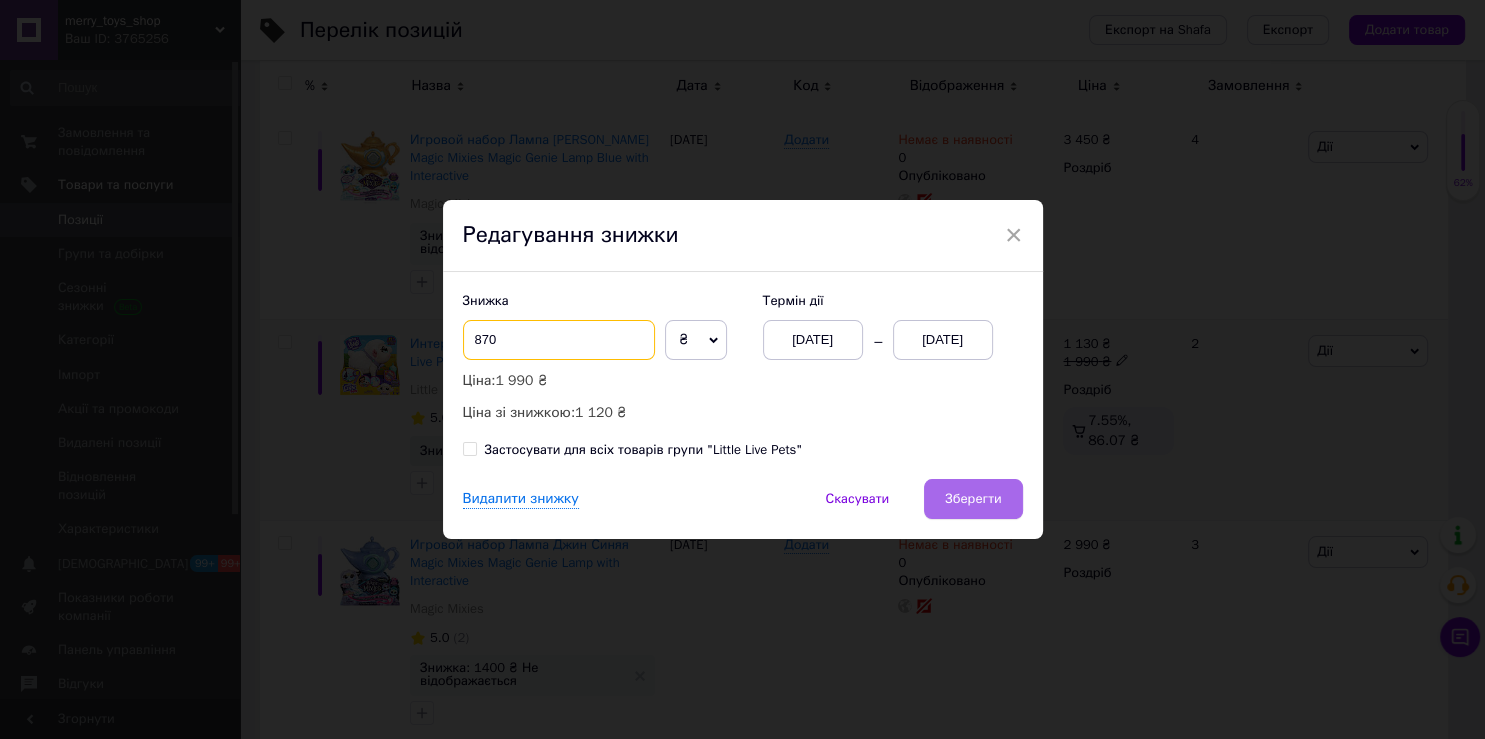 type on "870" 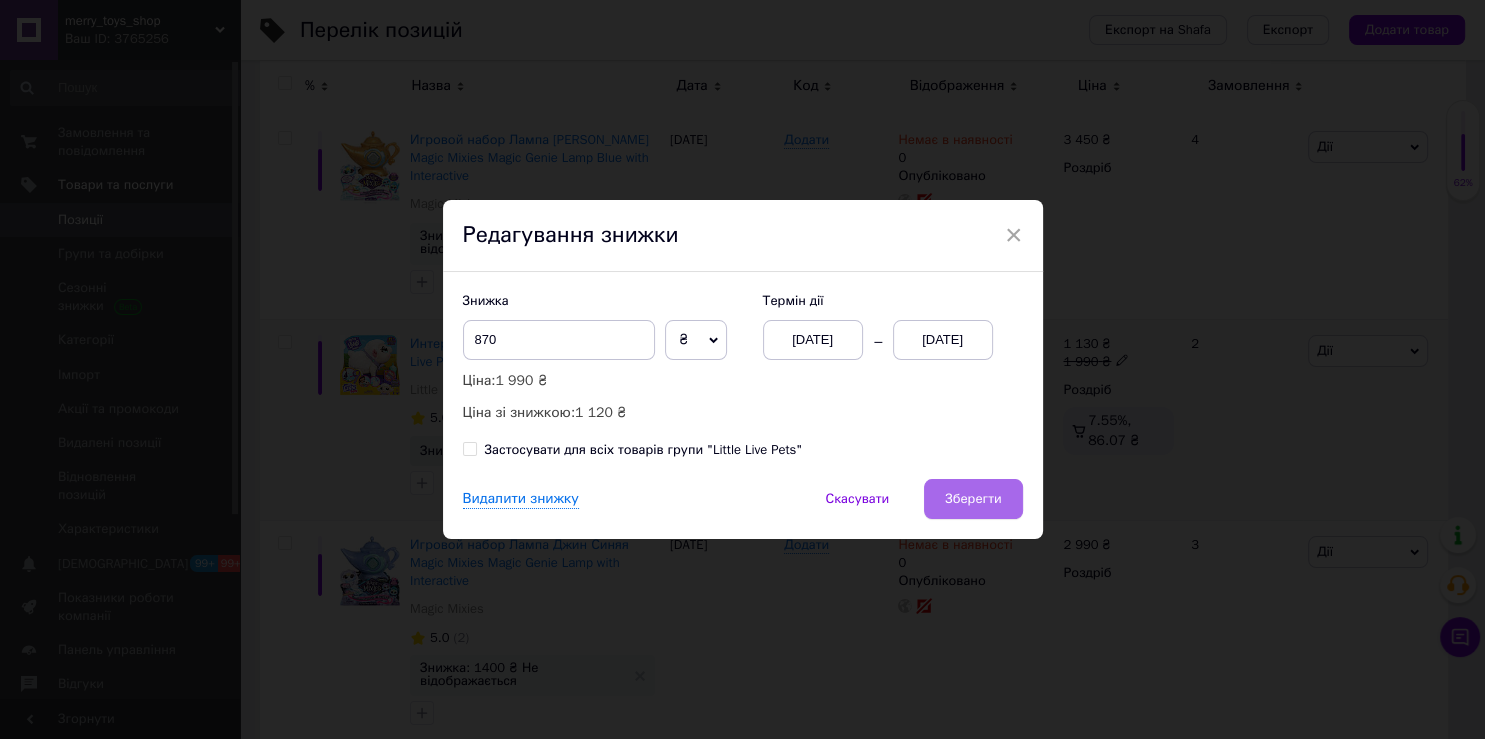 click on "Зберегти" at bounding box center (973, 499) 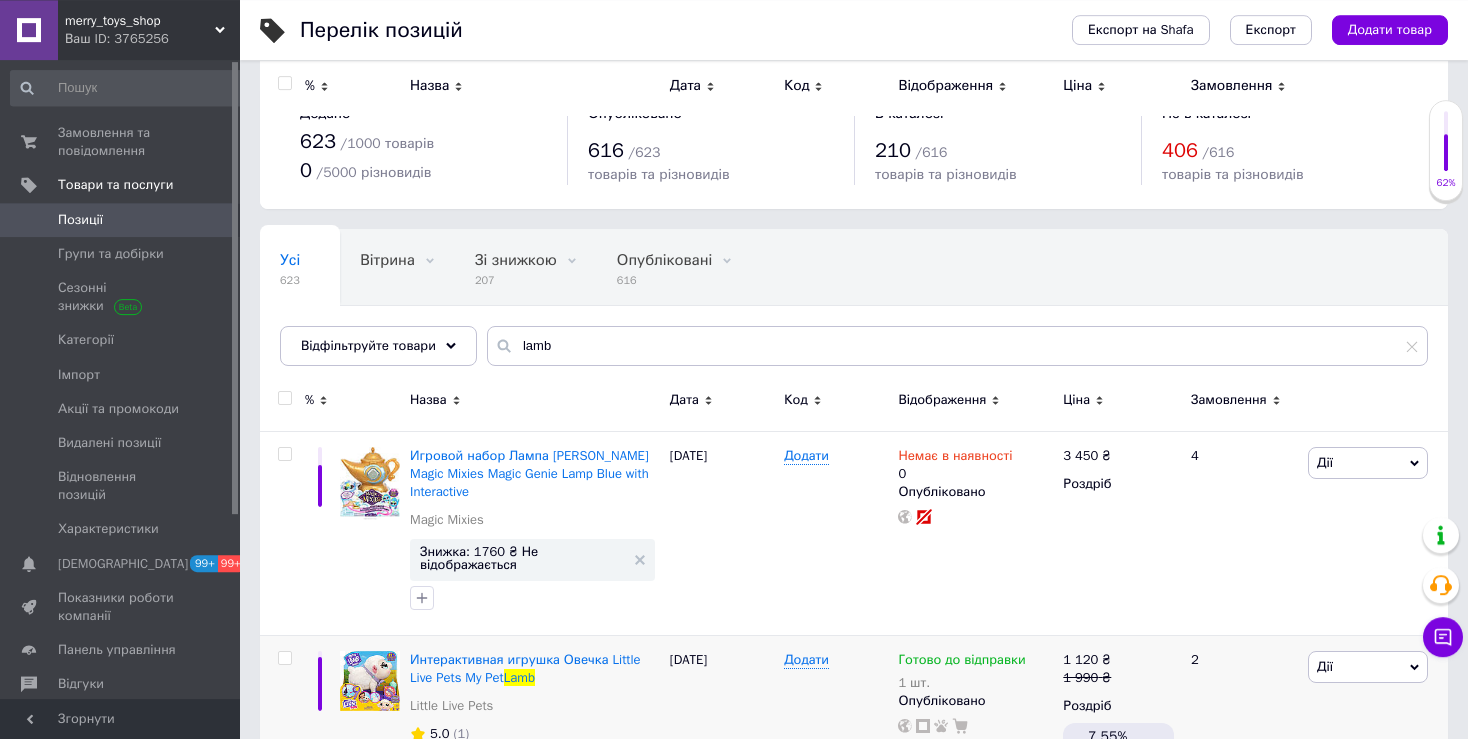 scroll, scrollTop: 0, scrollLeft: 0, axis: both 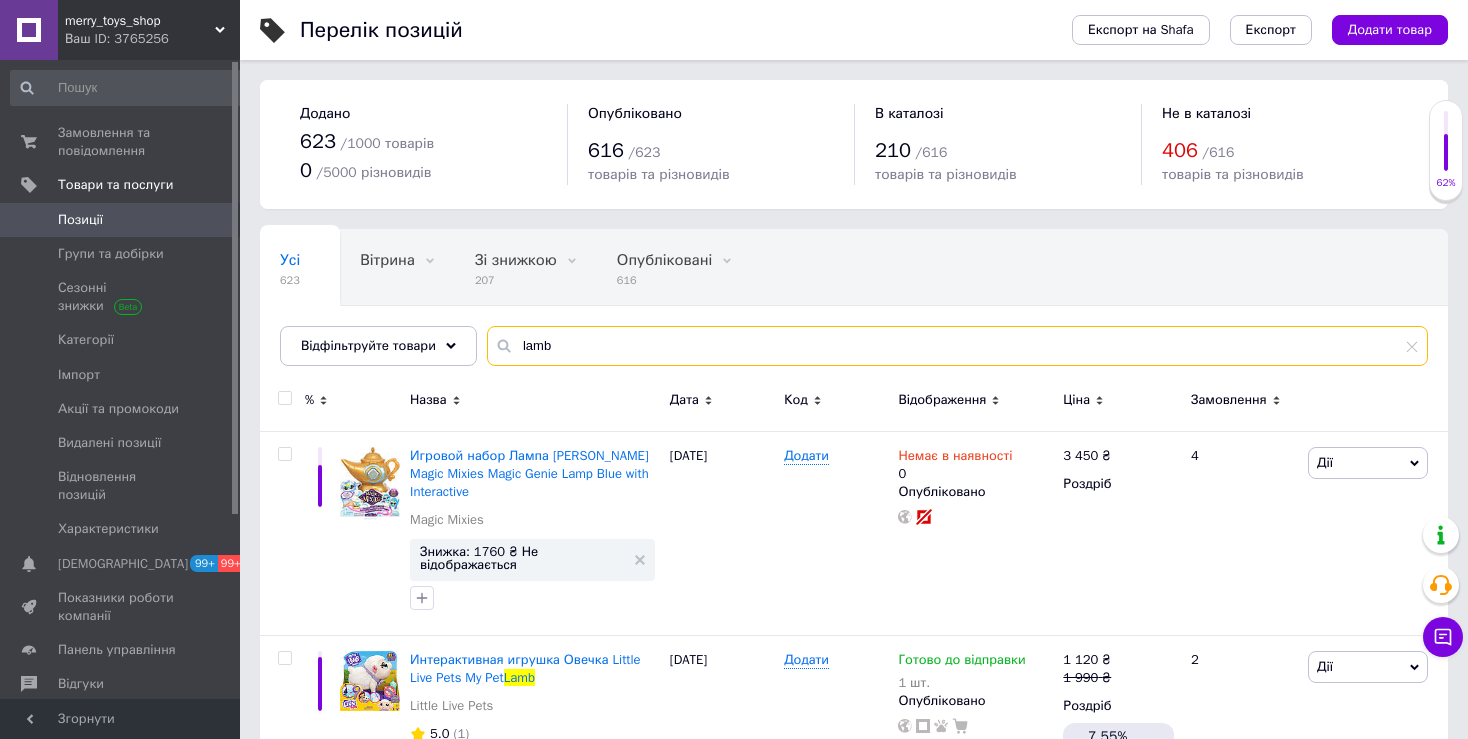 drag, startPoint x: 554, startPoint y: 336, endPoint x: 477, endPoint y: 340, distance: 77.10383 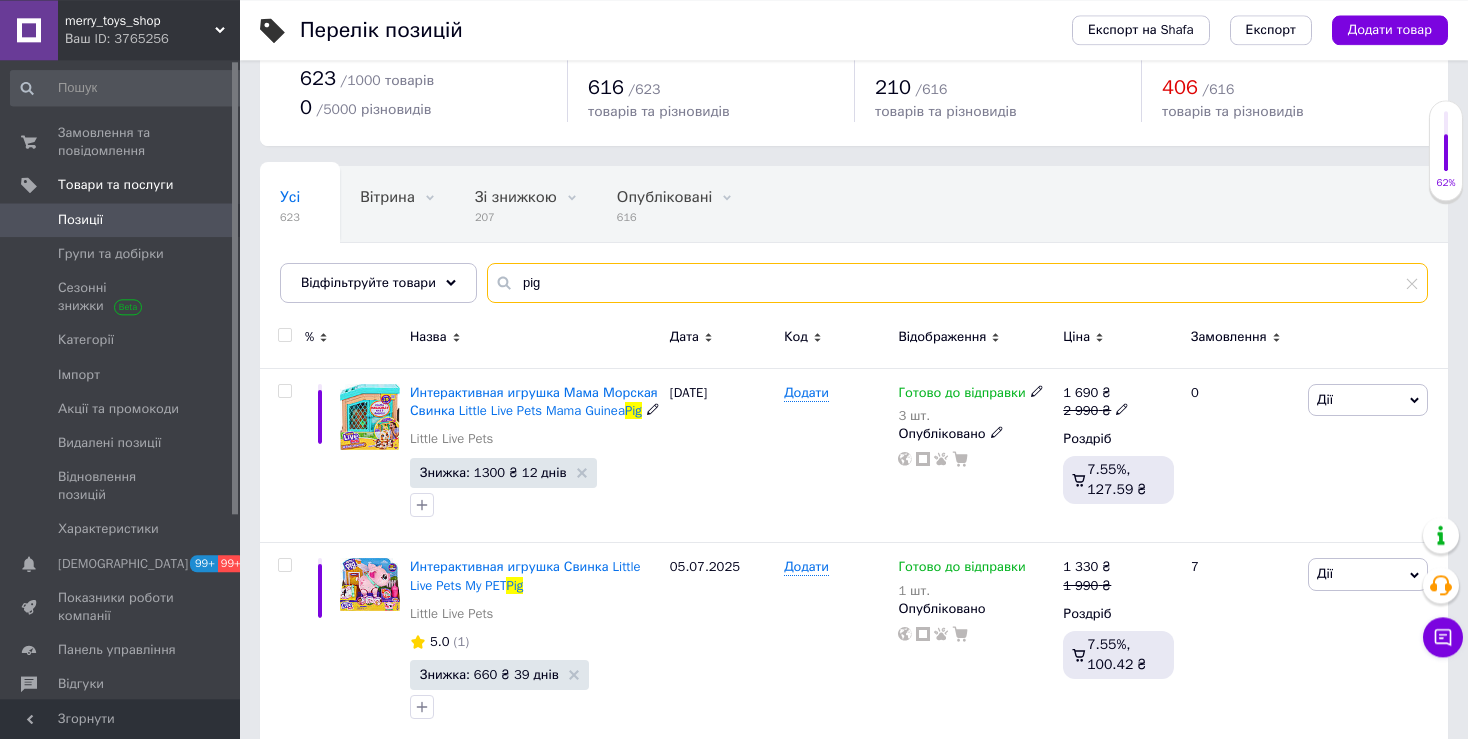 scroll, scrollTop: 105, scrollLeft: 0, axis: vertical 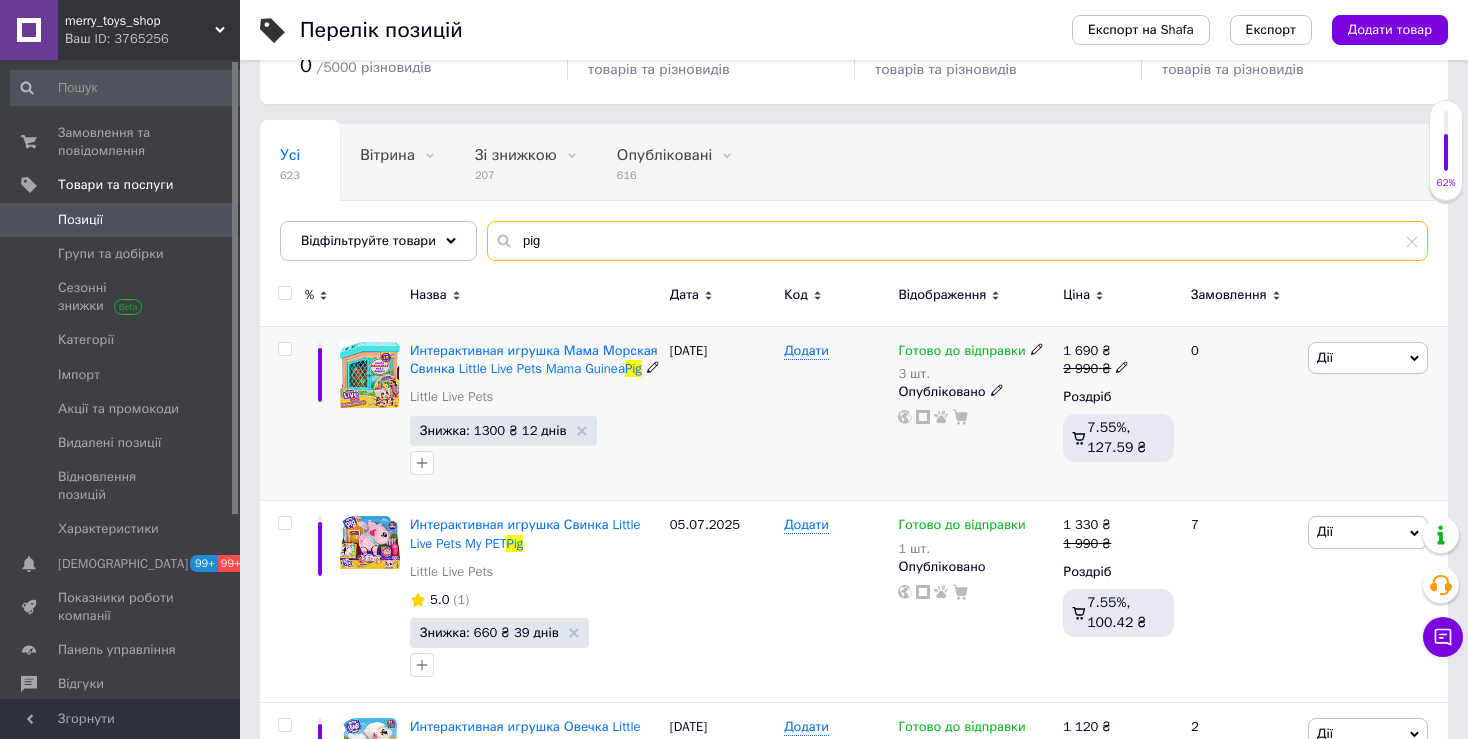 type on "pig" 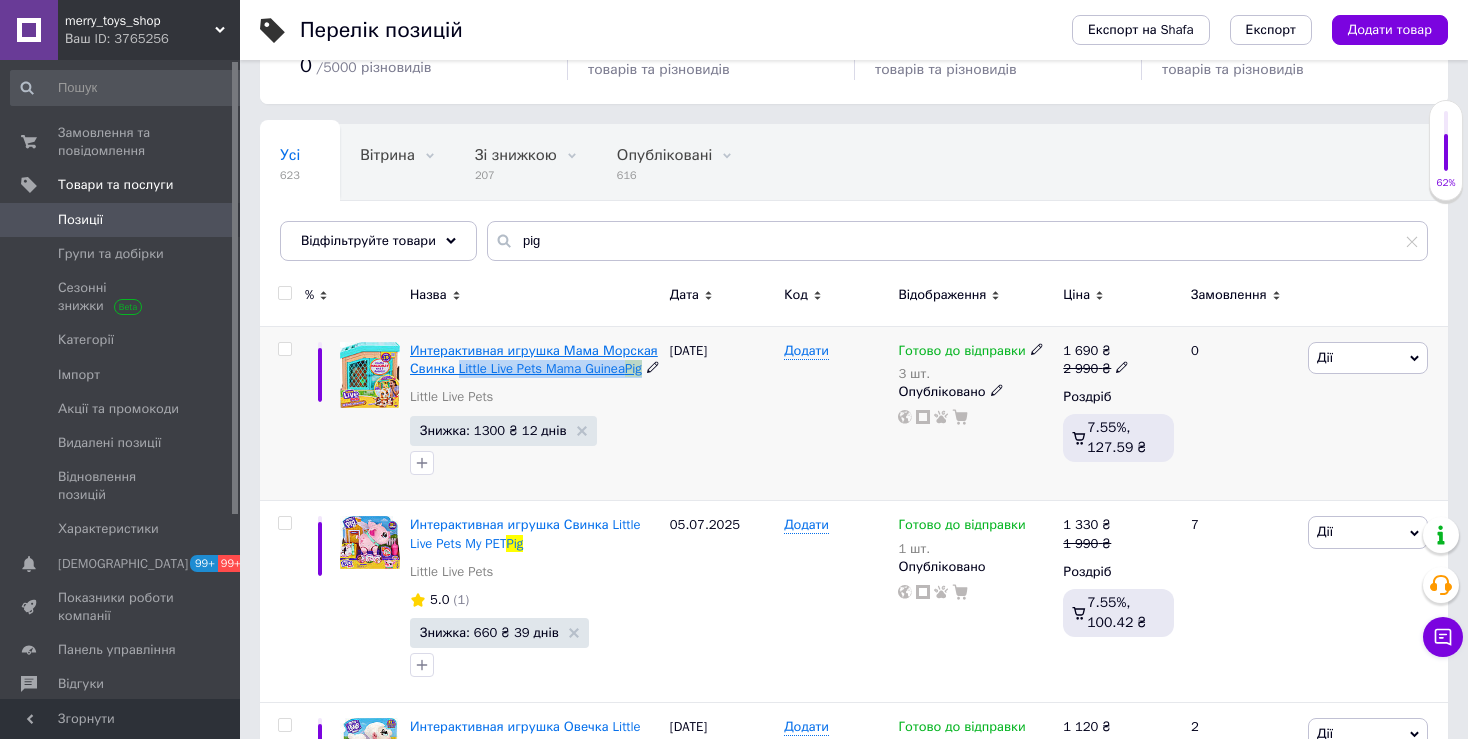 drag, startPoint x: 653, startPoint y: 370, endPoint x: 458, endPoint y: 371, distance: 195.00256 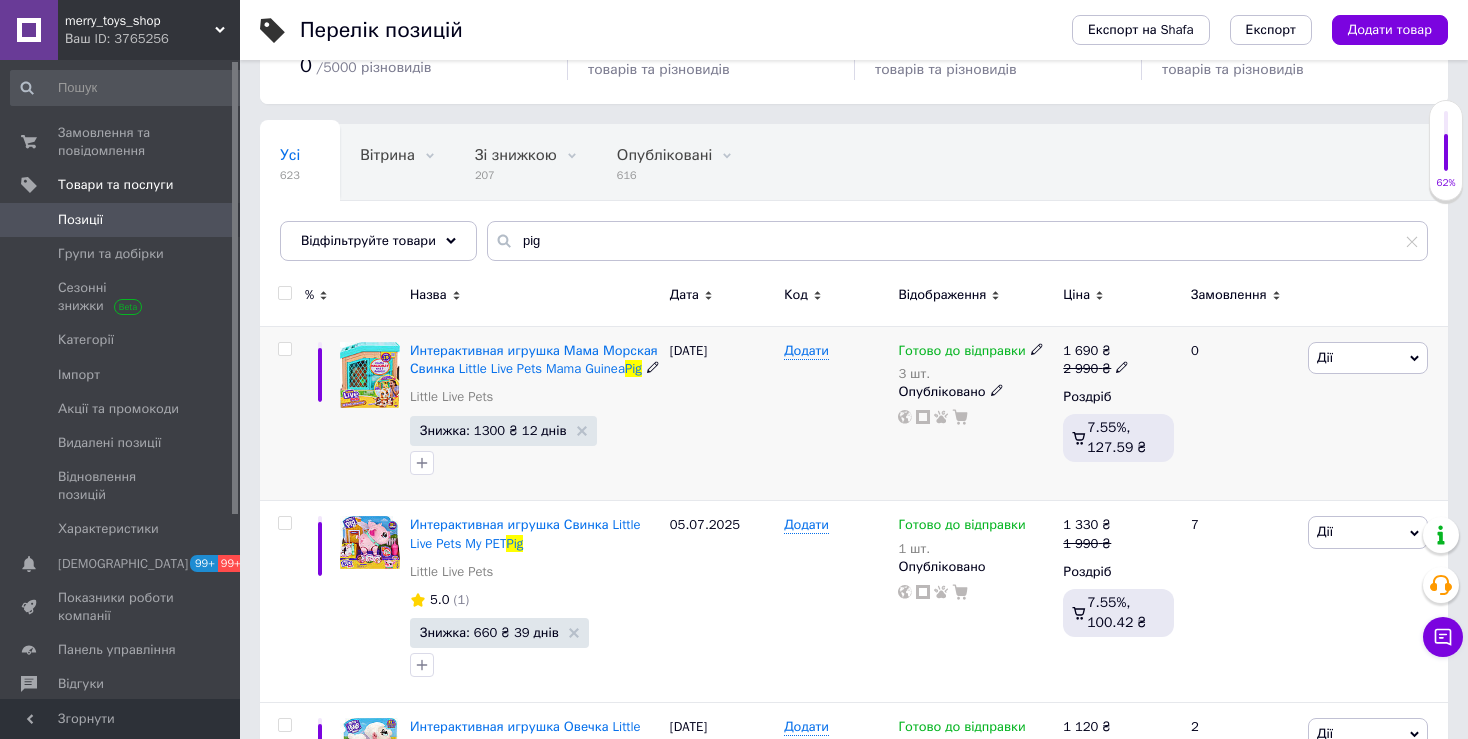 click on "Знижка: 1300 ₴ 12 днів" at bounding box center (503, 431) 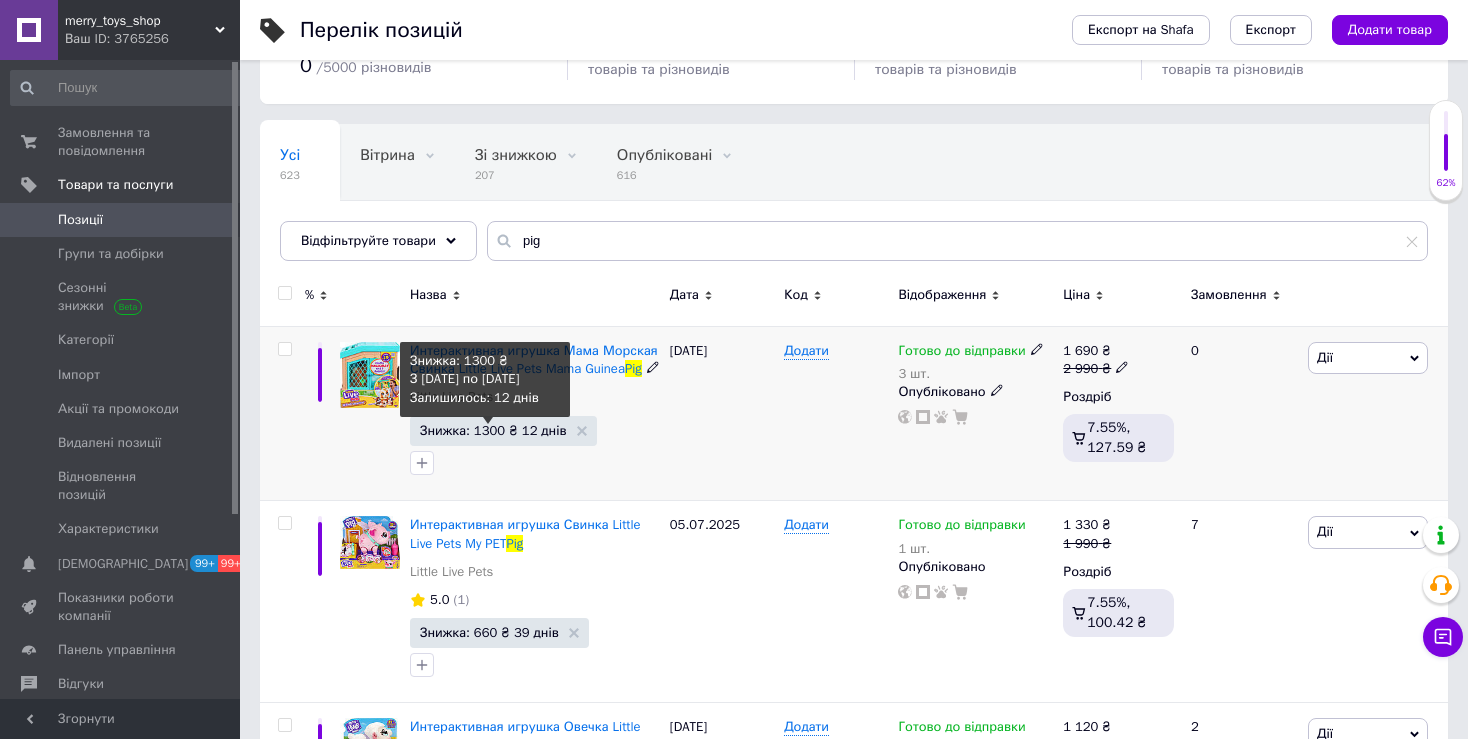 click on "Знижка: 1300 ₴ 12 днів" at bounding box center (493, 430) 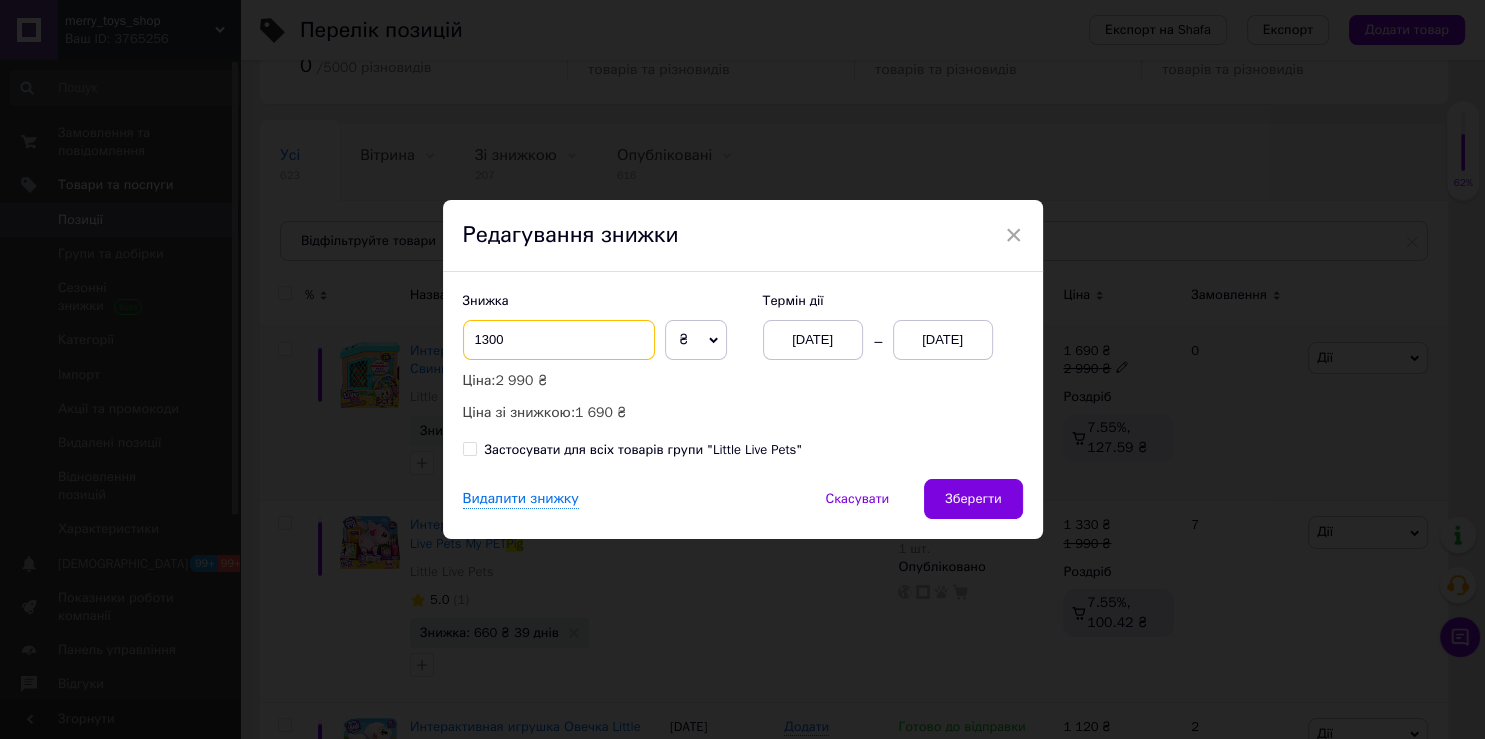 click on "1300" at bounding box center (559, 340) 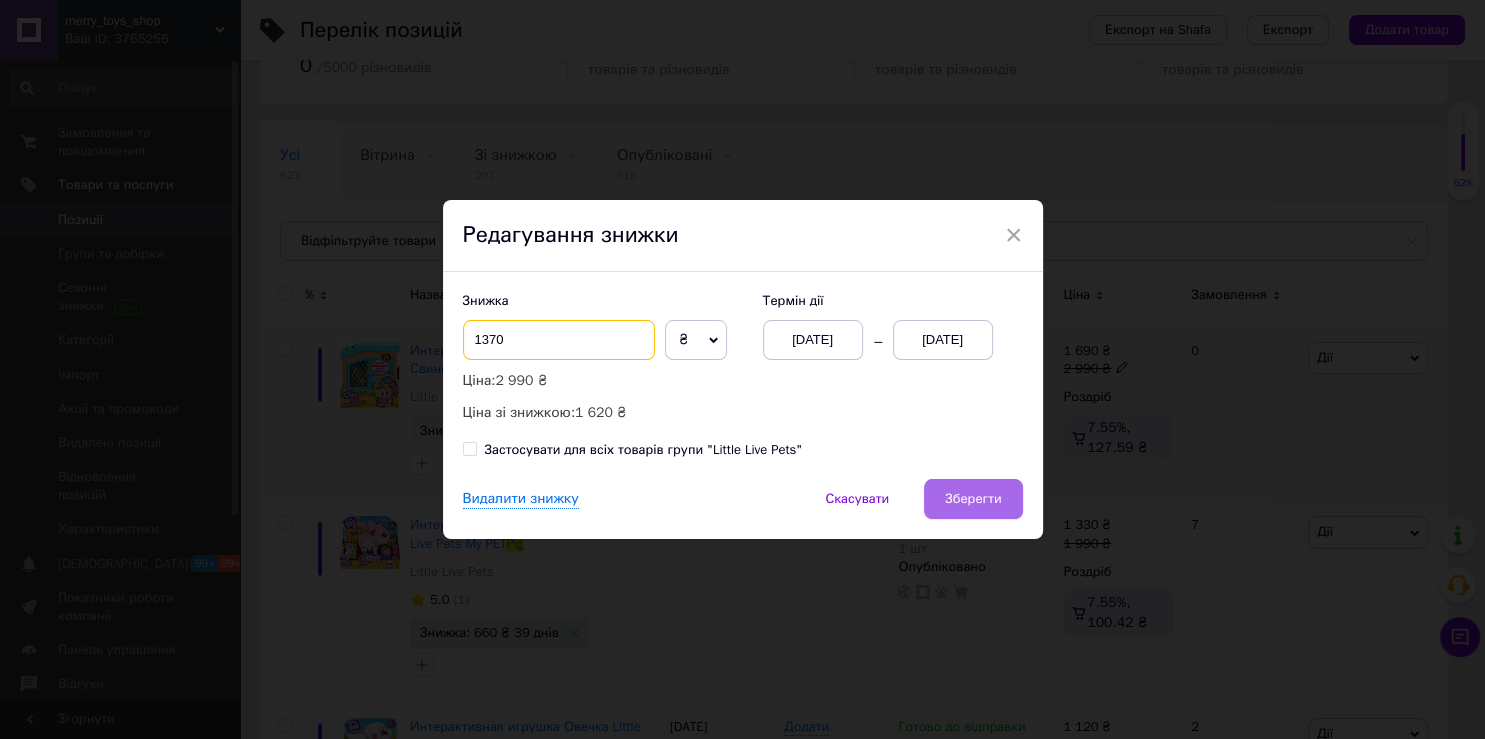 type on "1370" 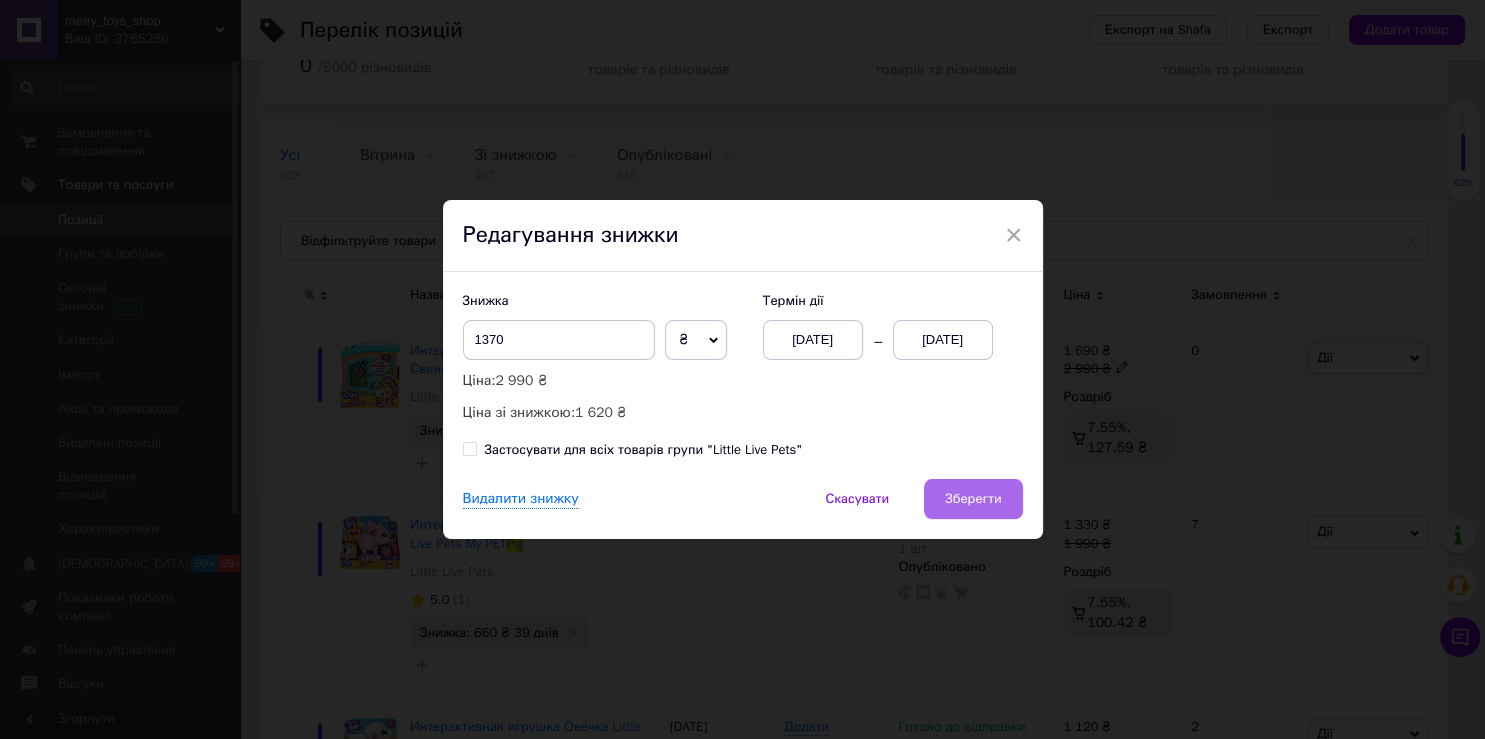 click on "Зберегти" at bounding box center (973, 499) 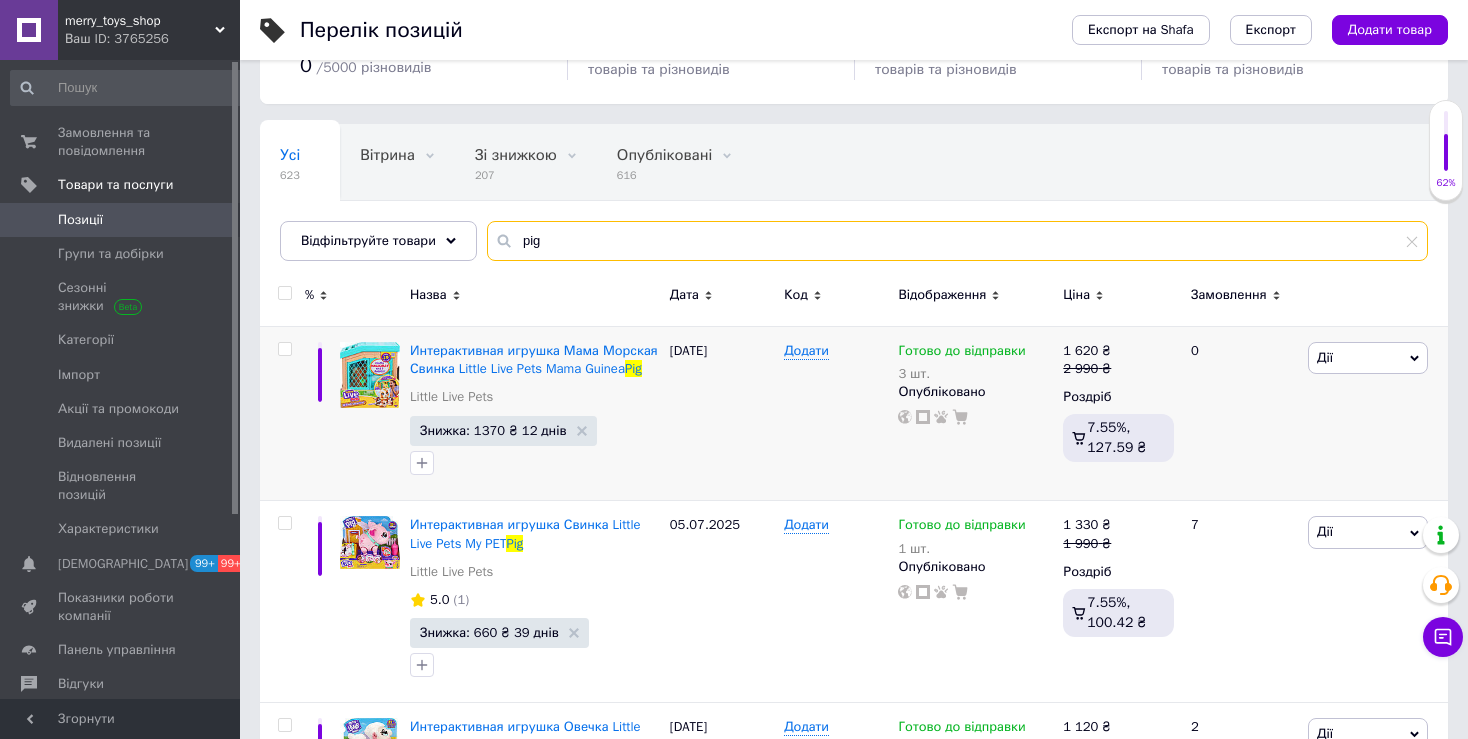 drag, startPoint x: 562, startPoint y: 246, endPoint x: 512, endPoint y: 246, distance: 50 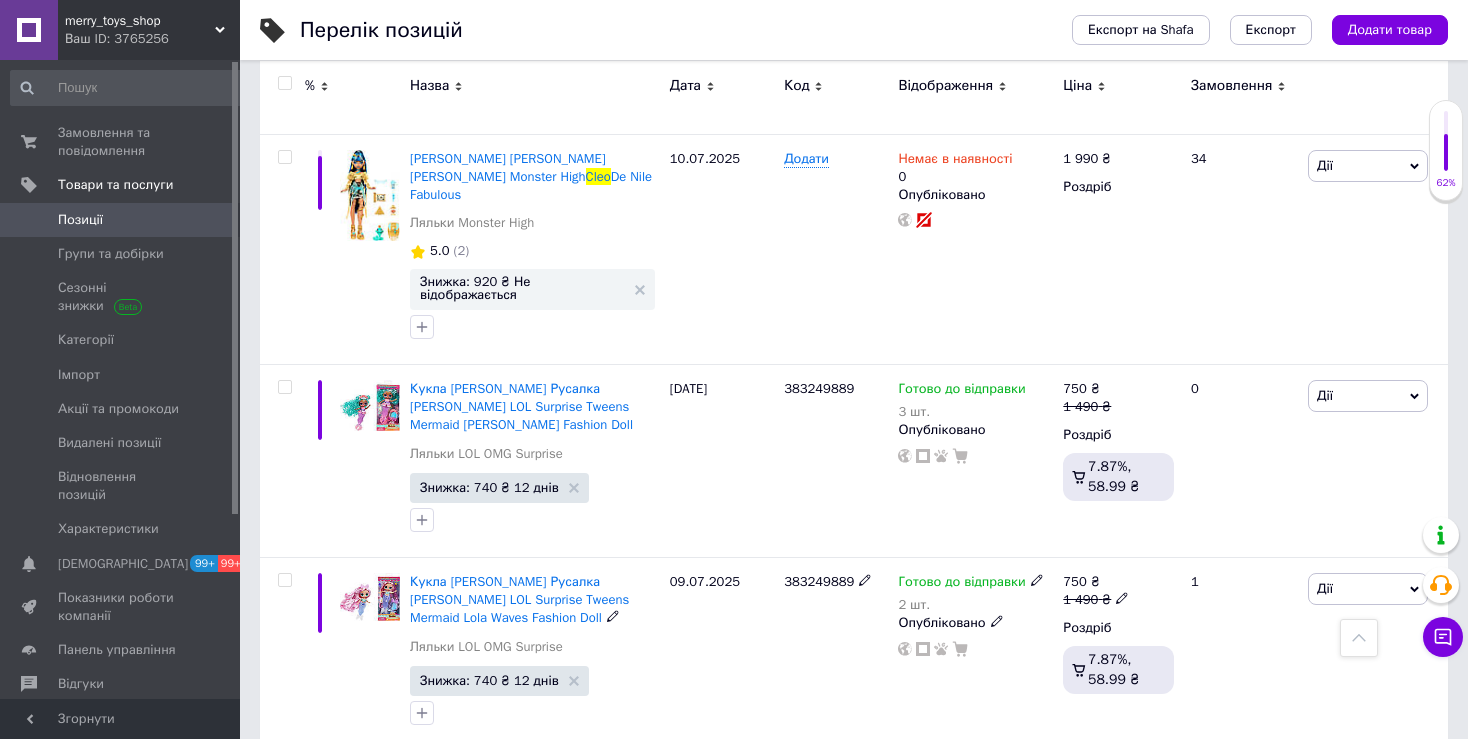 scroll, scrollTop: 2745, scrollLeft: 0, axis: vertical 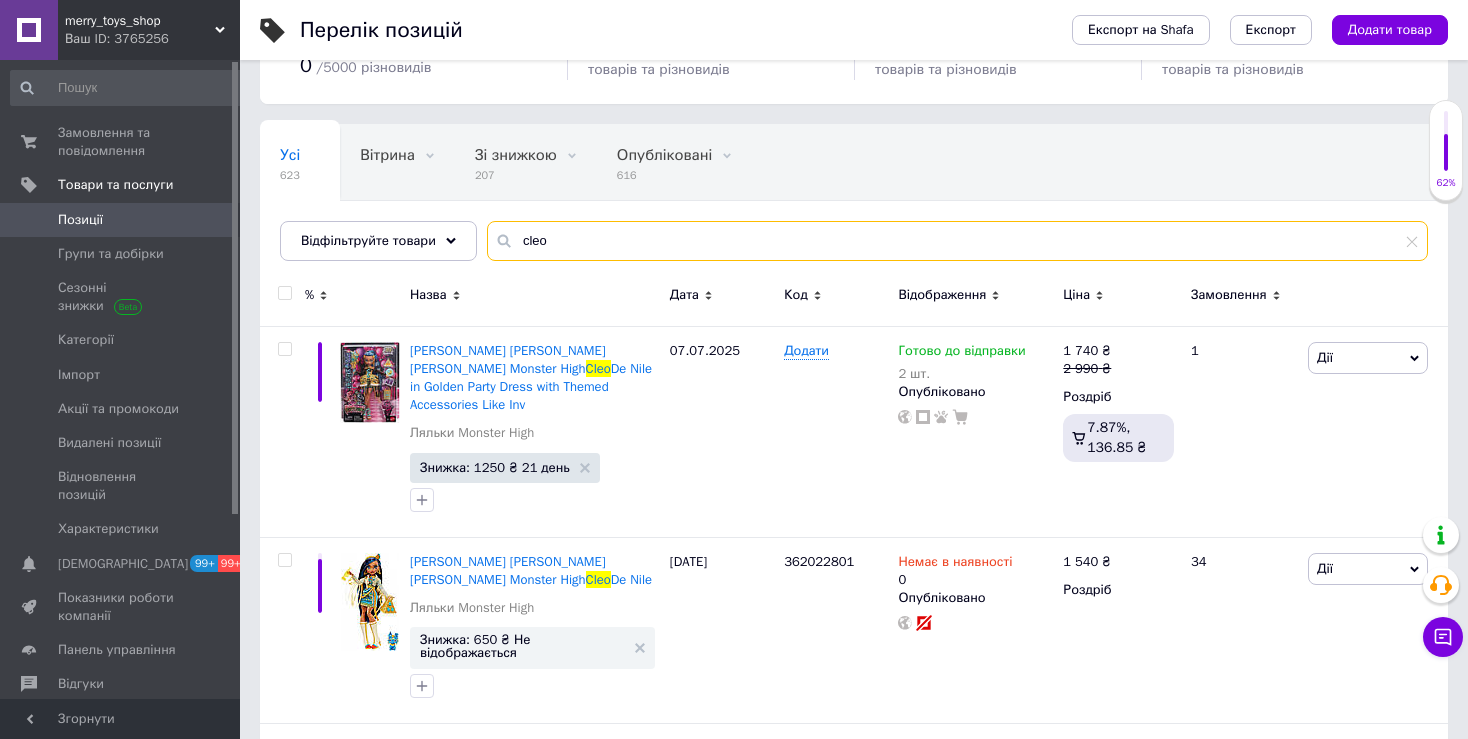 drag, startPoint x: 558, startPoint y: 242, endPoint x: 510, endPoint y: 233, distance: 48.83646 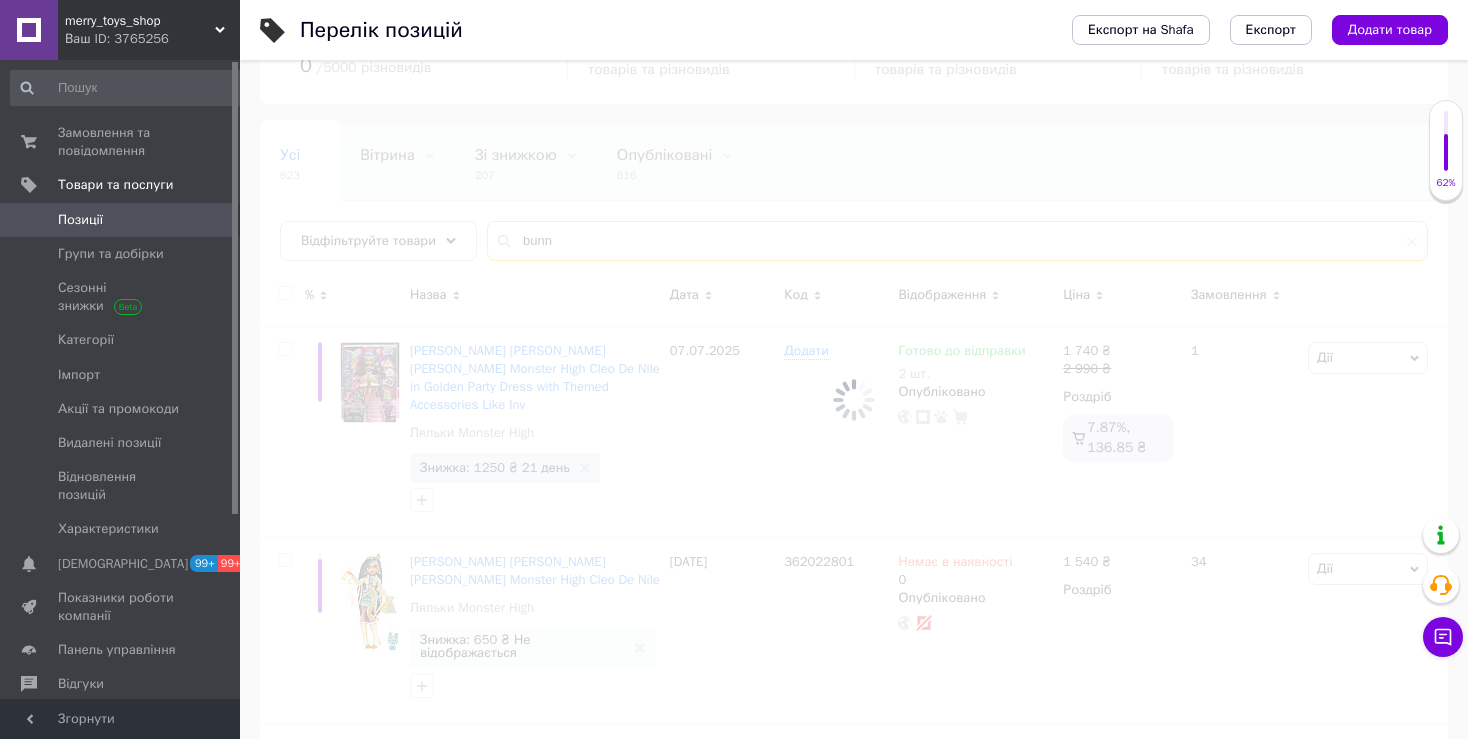 scroll, scrollTop: 0, scrollLeft: 0, axis: both 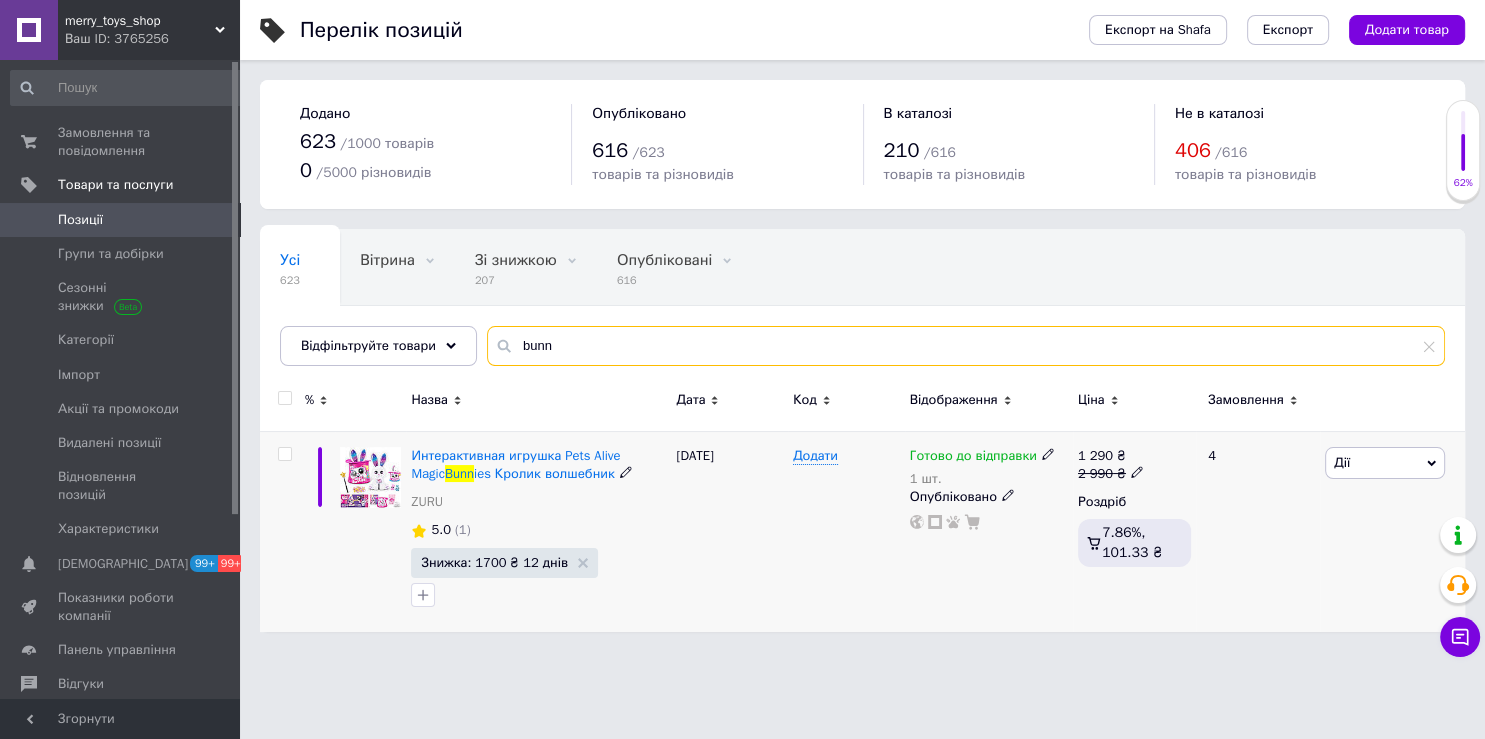 type on "bunn" 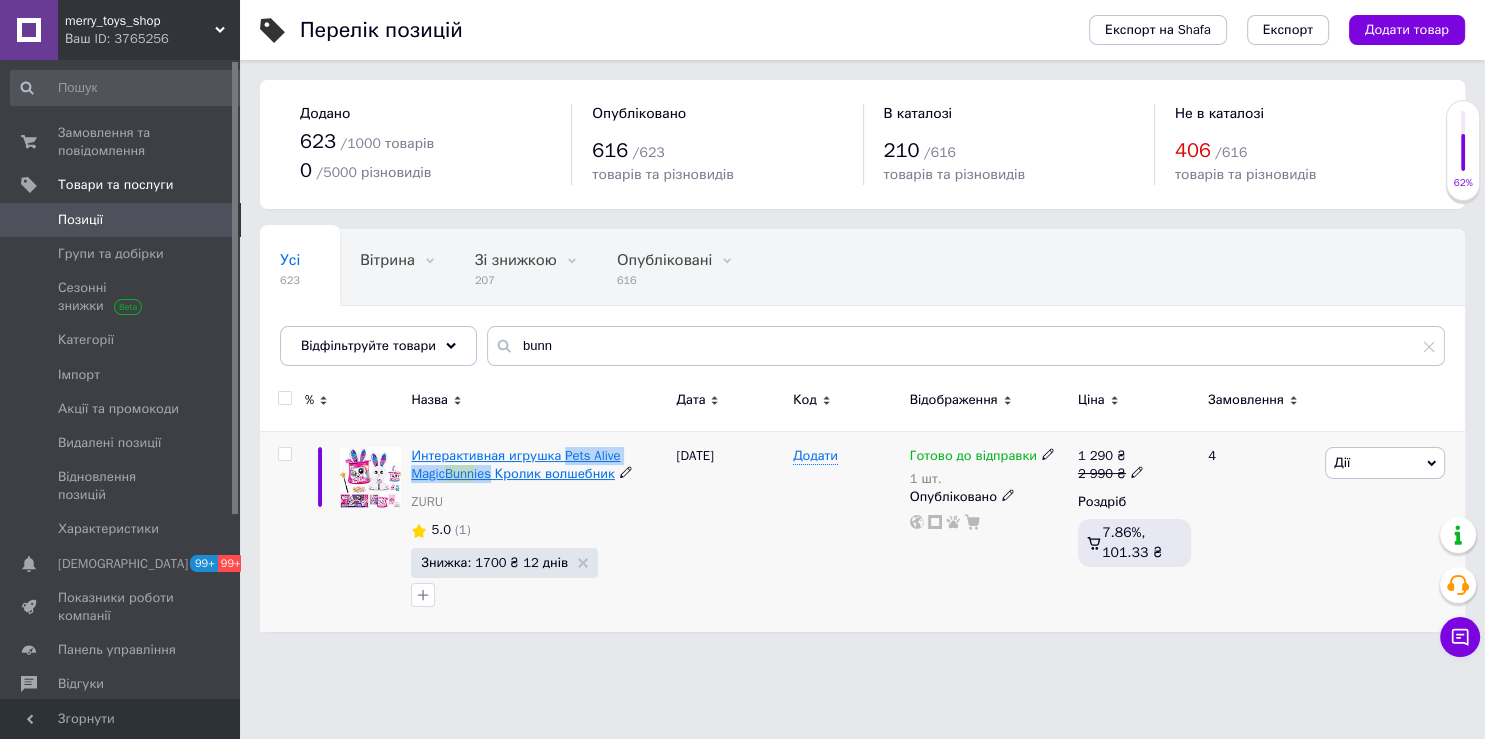 drag, startPoint x: 561, startPoint y: 437, endPoint x: 458, endPoint y: 476, distance: 110.13628 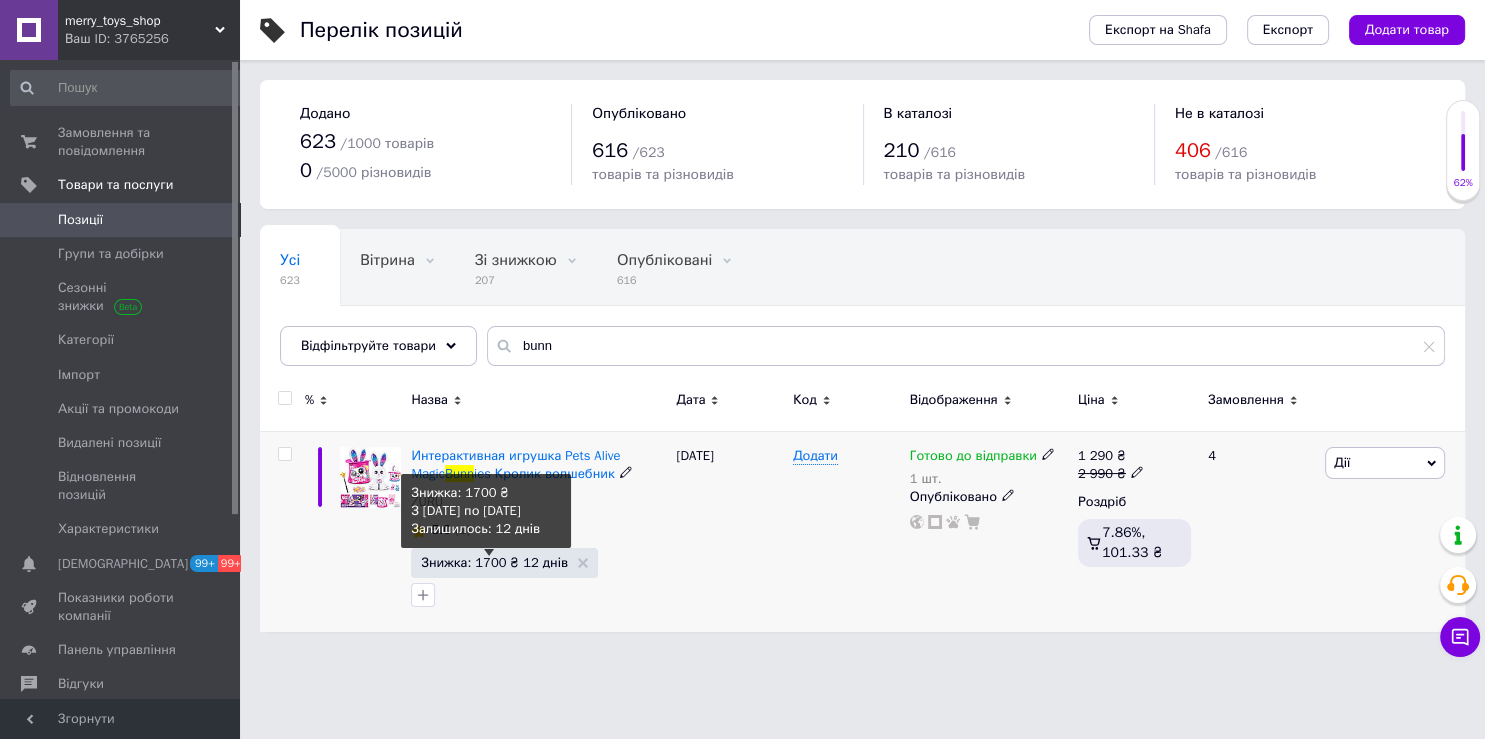 click on "Знижка: 1700 ₴ 12 днів" at bounding box center [494, 562] 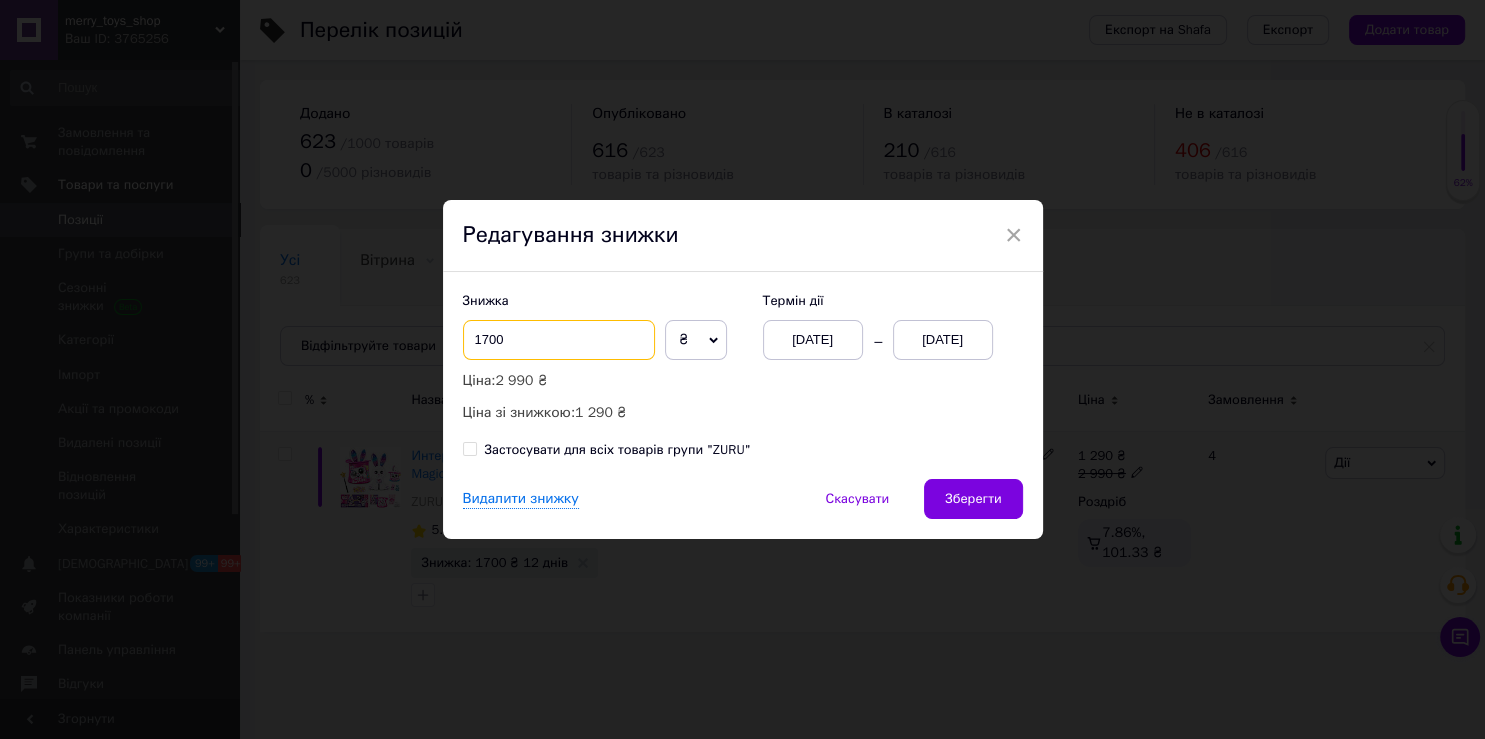 drag, startPoint x: 488, startPoint y: 339, endPoint x: 475, endPoint y: 338, distance: 13.038404 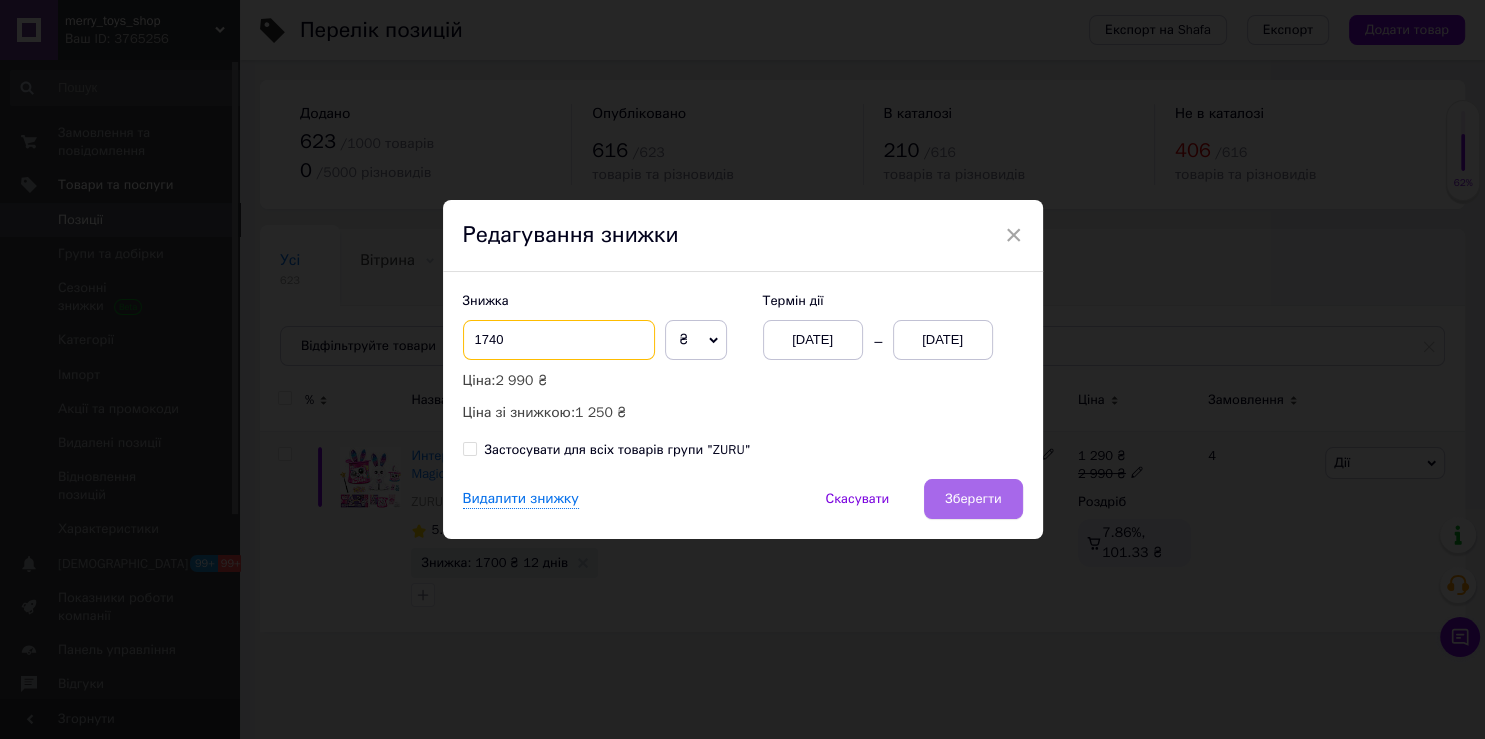 type on "1740" 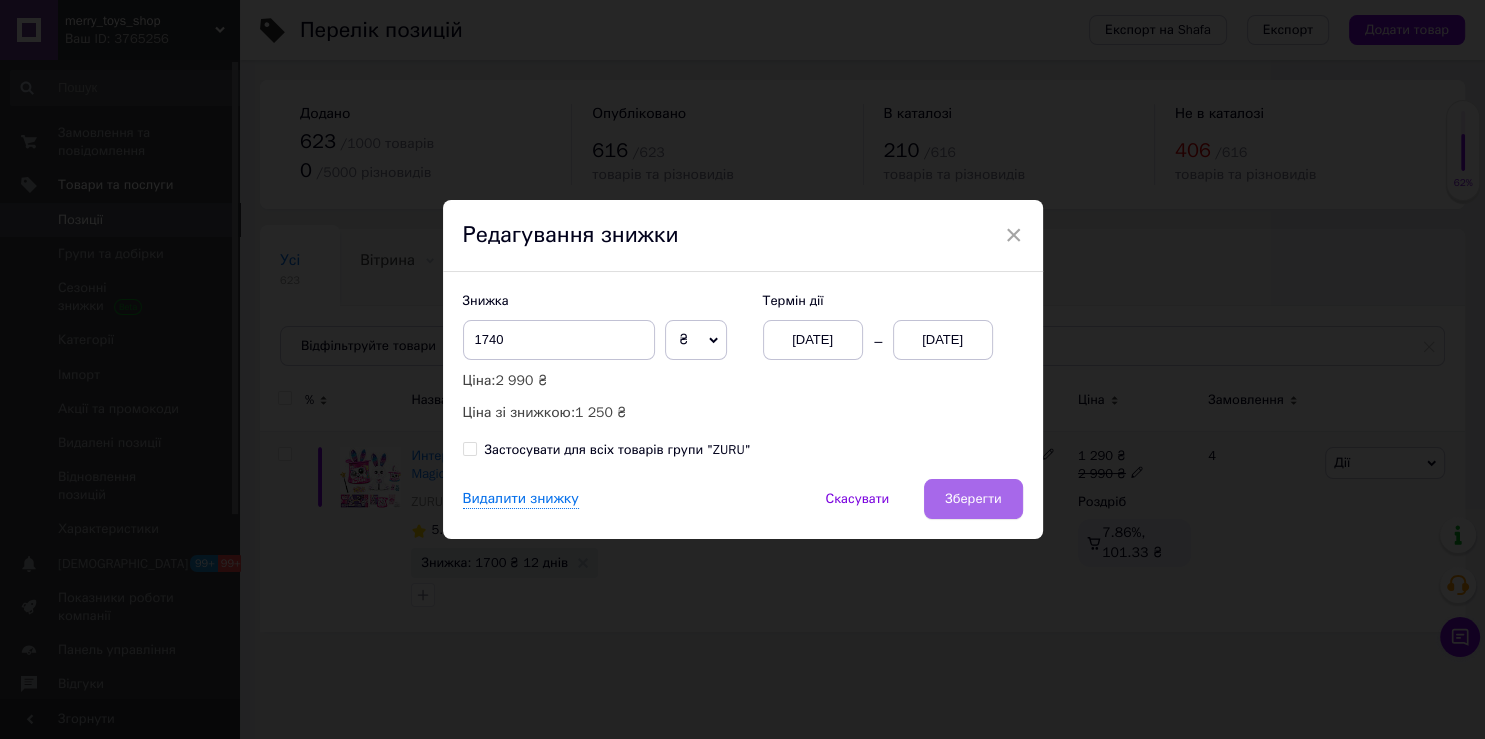 click on "Зберегти" at bounding box center (973, 499) 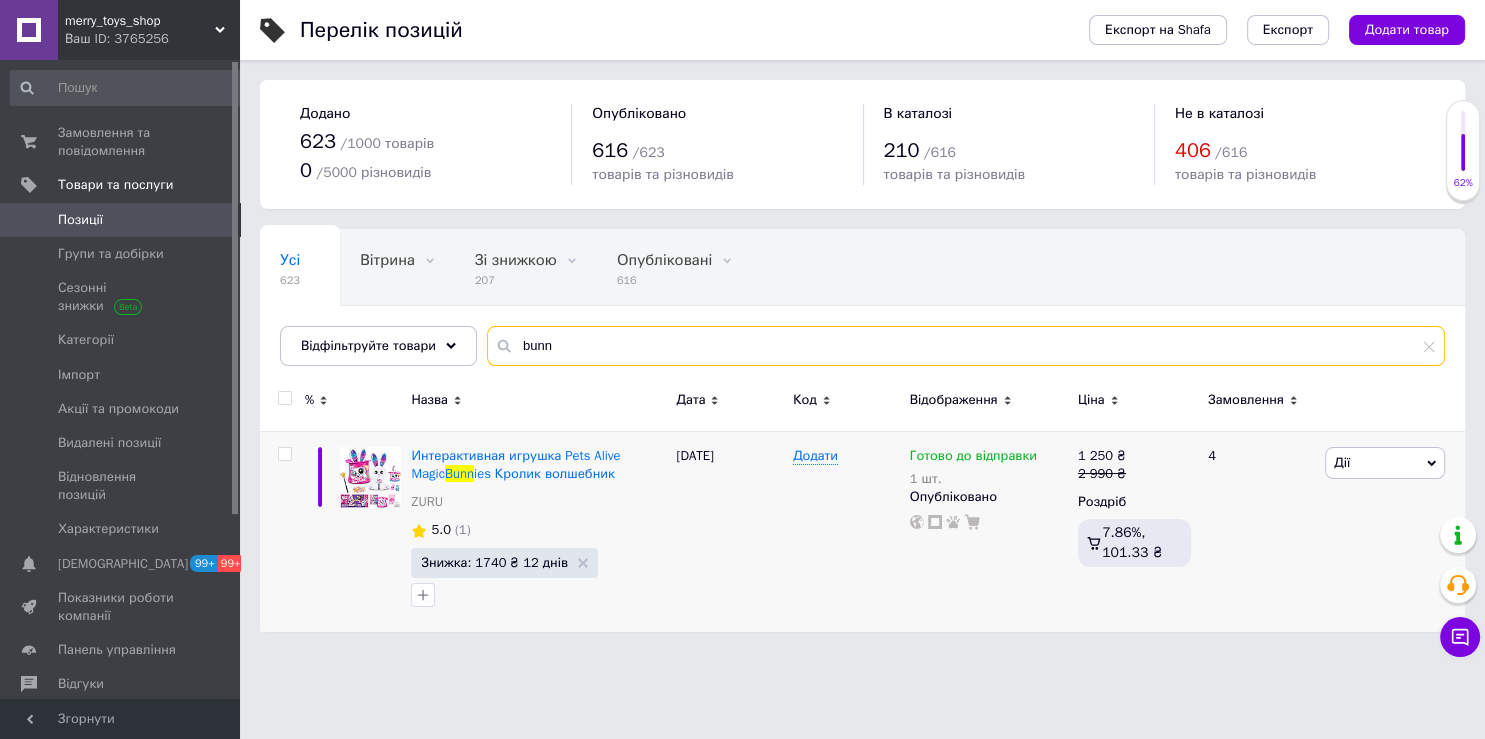 drag, startPoint x: 553, startPoint y: 338, endPoint x: 504, endPoint y: 346, distance: 49.648766 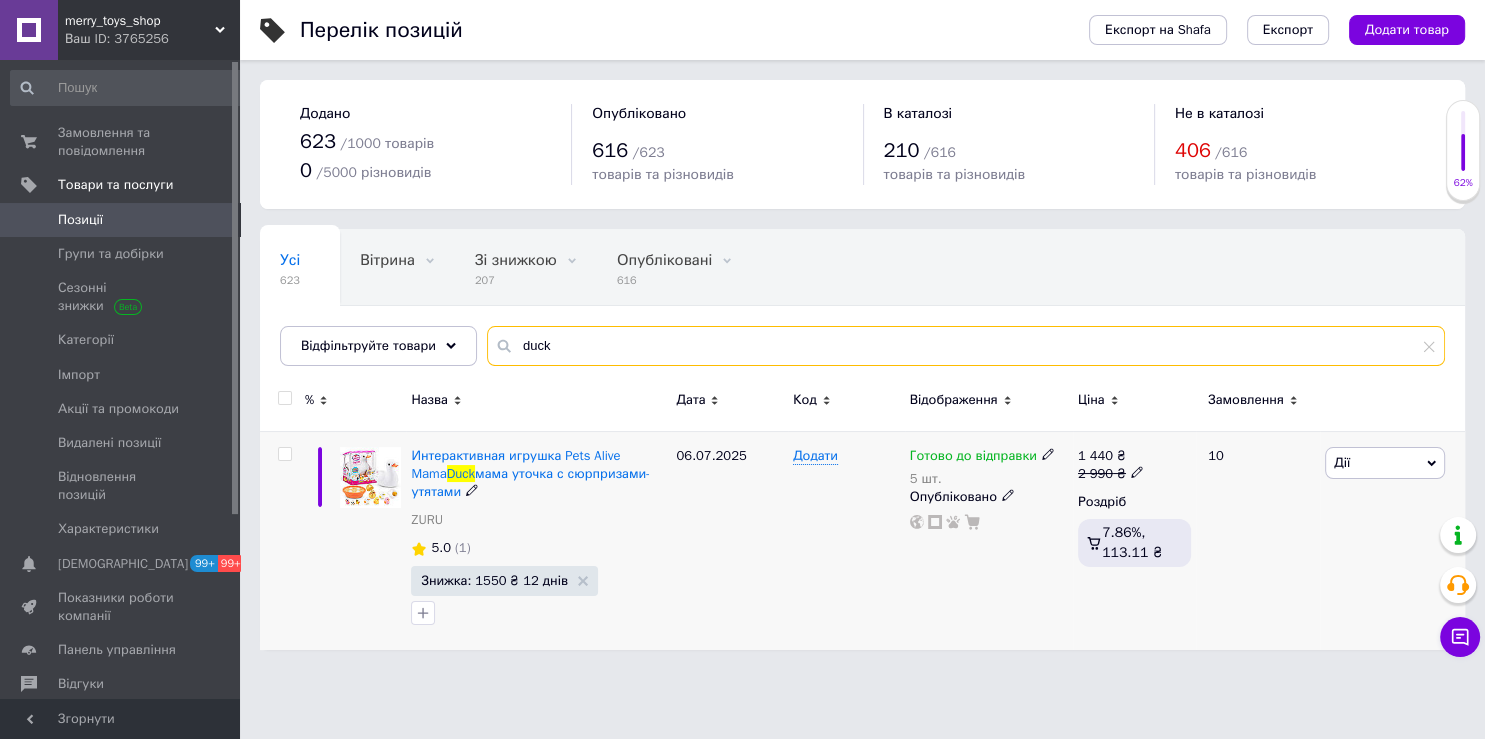 type on "duck" 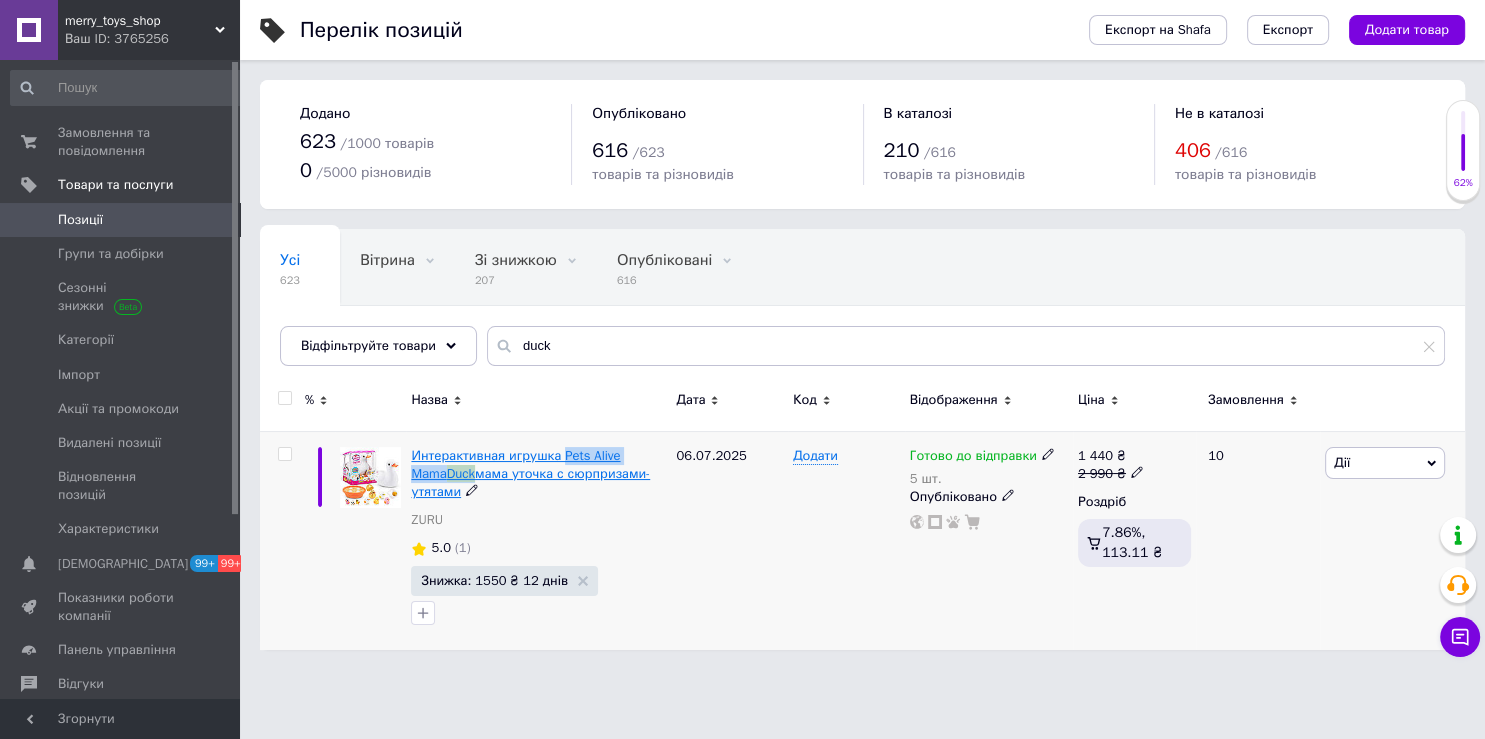 drag, startPoint x: 563, startPoint y: 437, endPoint x: 442, endPoint y: 476, distance: 127.12985 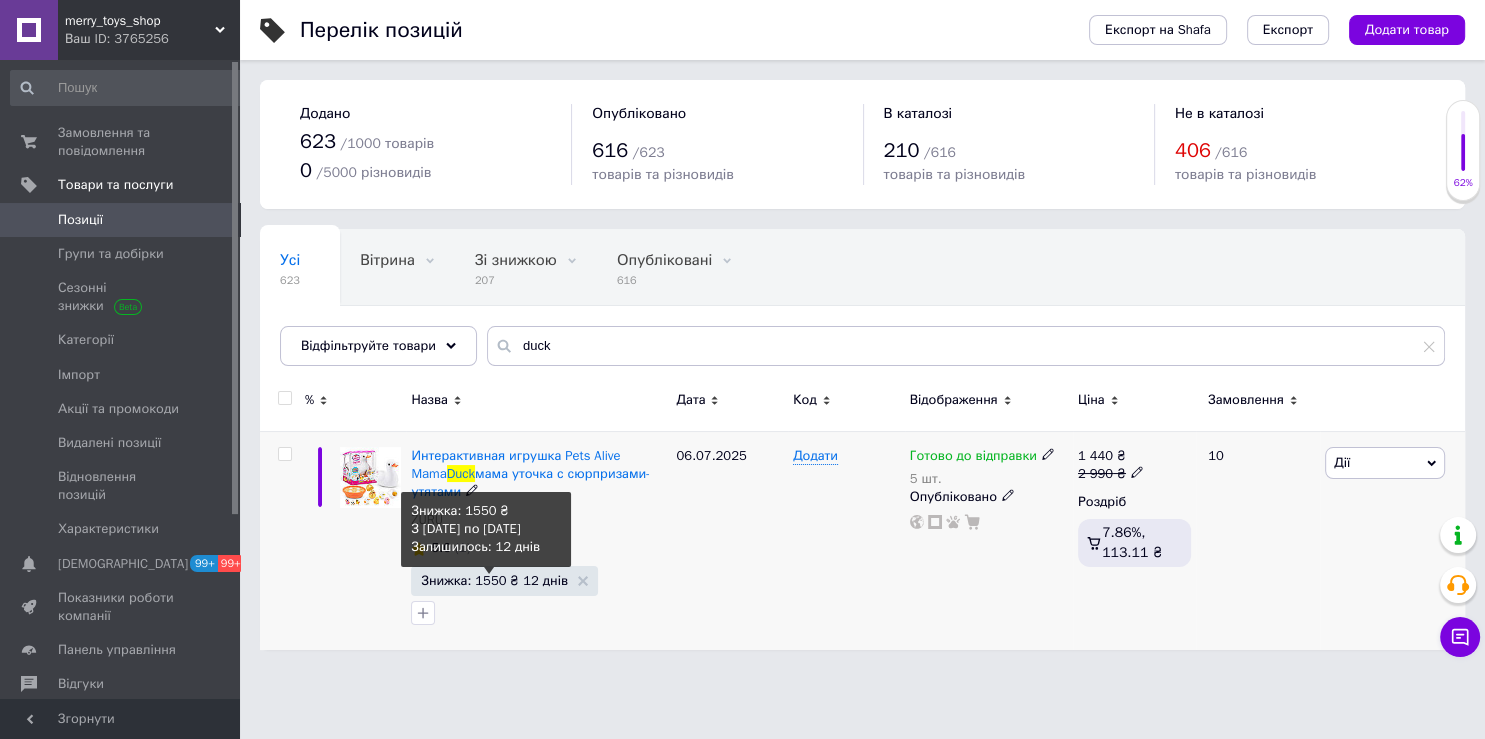 click on "Знижка: 1550 ₴ 12 днів" at bounding box center [494, 580] 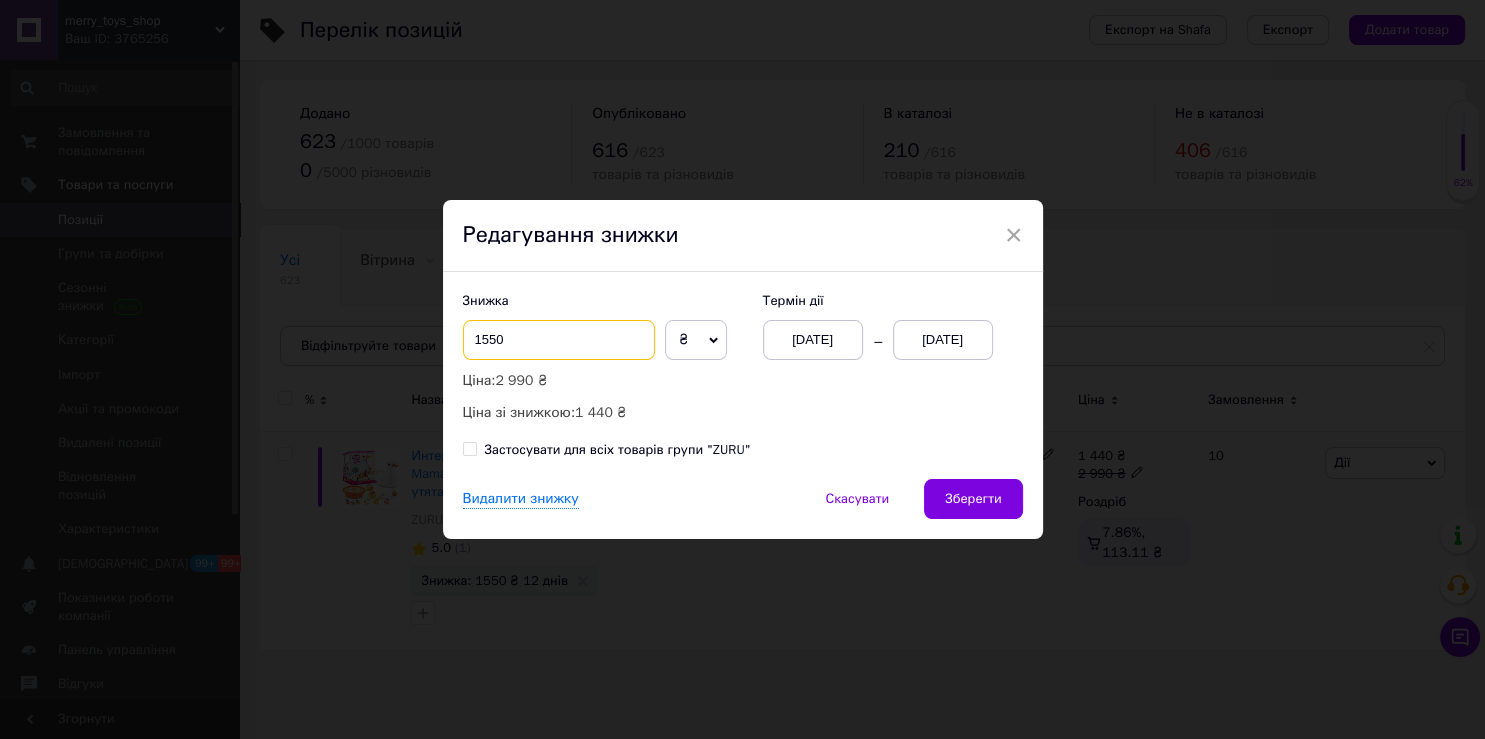click on "1550" at bounding box center (559, 340) 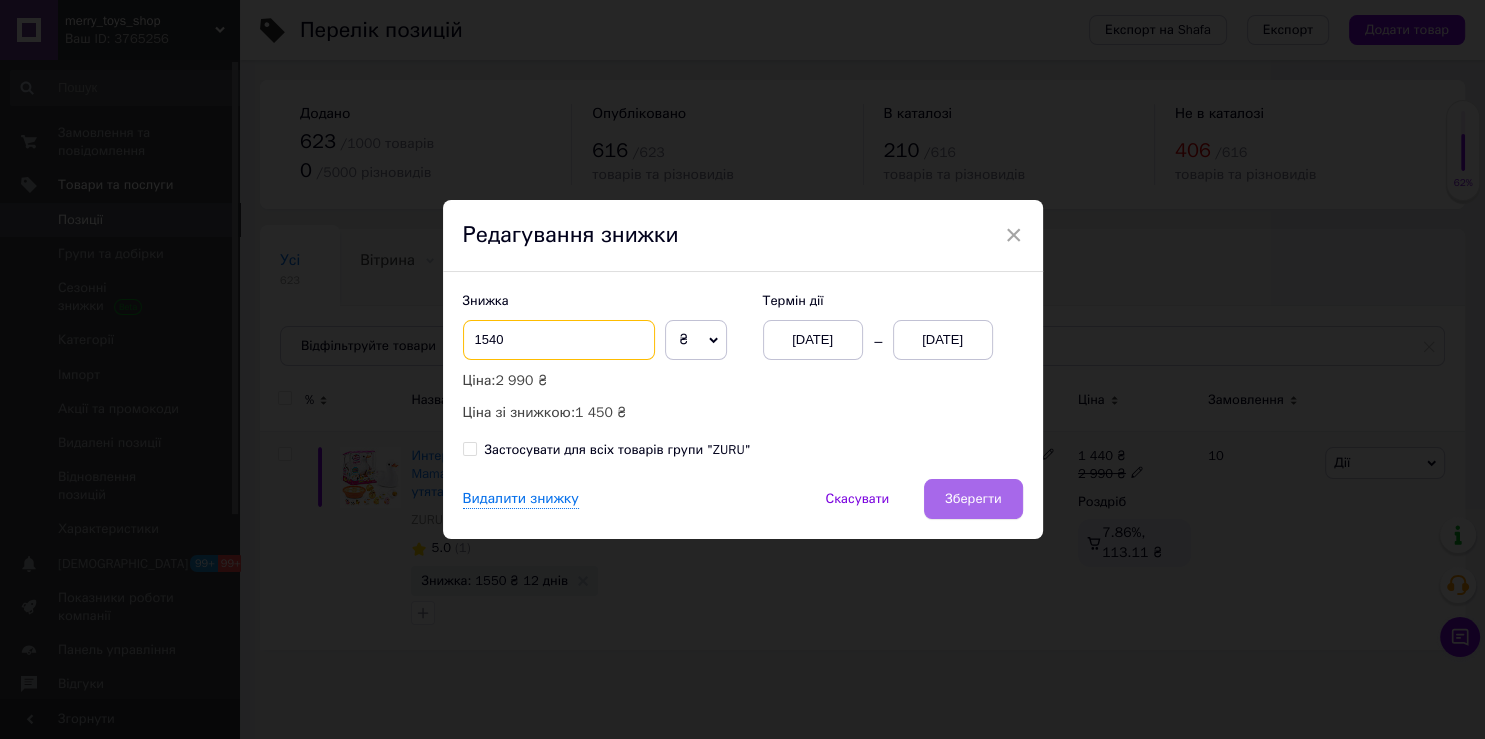 type on "1540" 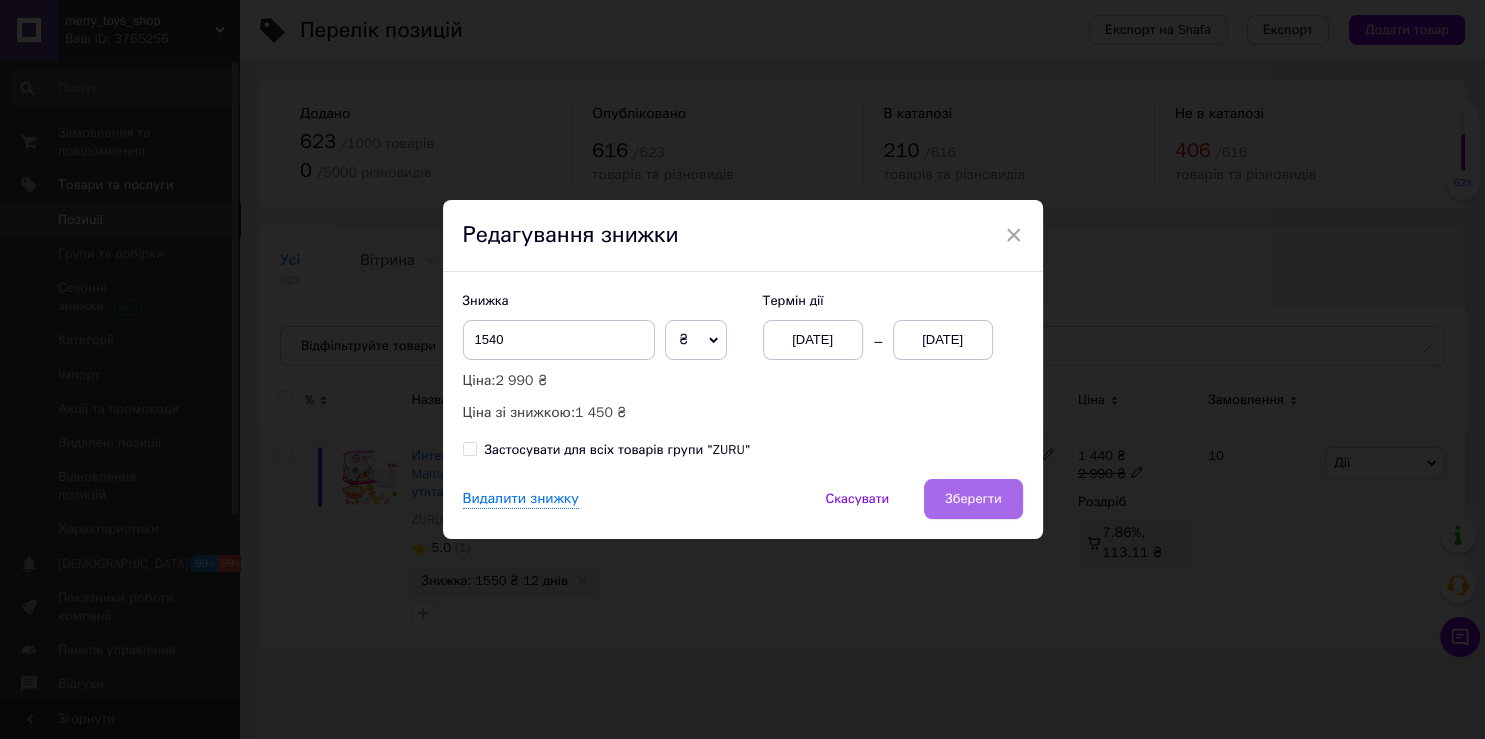 click on "Зберегти" at bounding box center [973, 499] 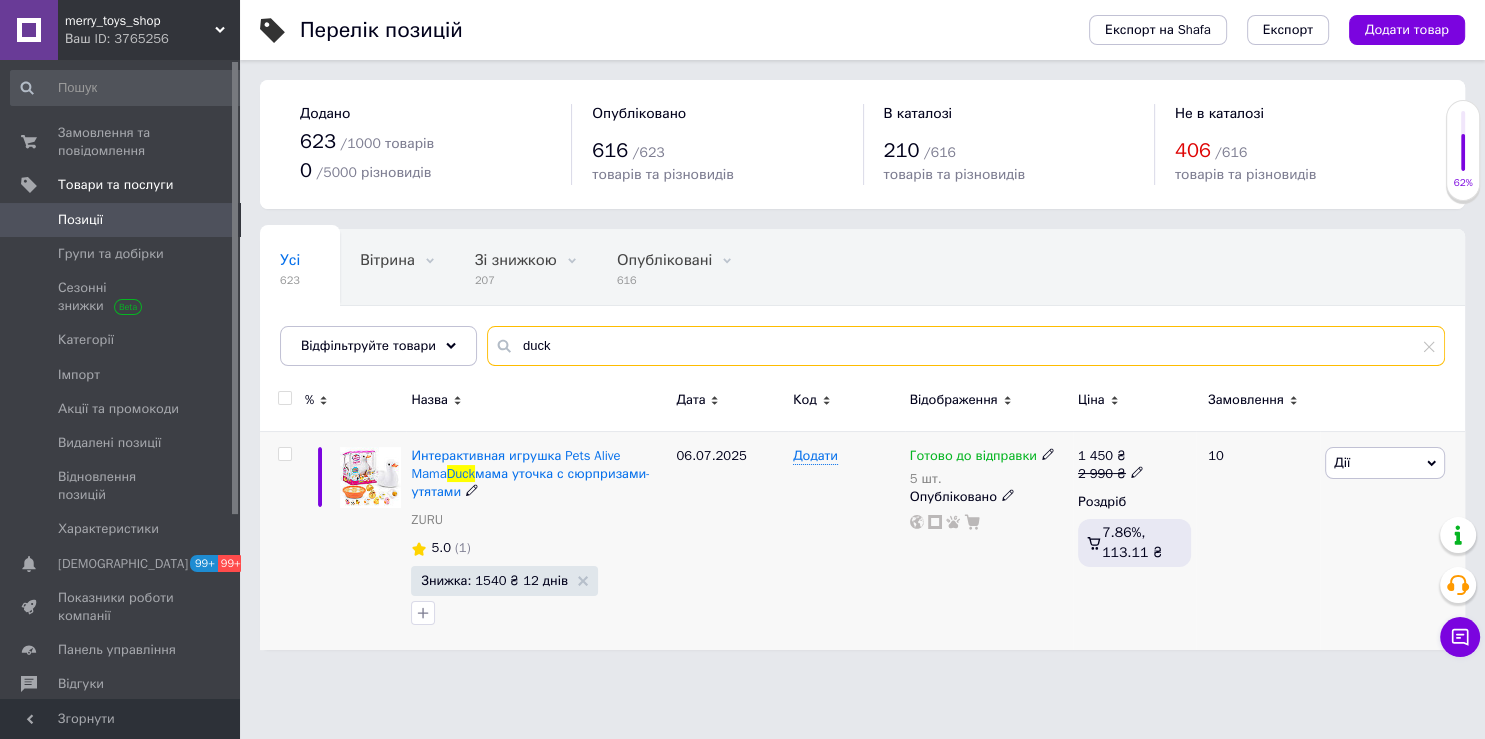 drag, startPoint x: 546, startPoint y: 350, endPoint x: 502, endPoint y: 351, distance: 44.011364 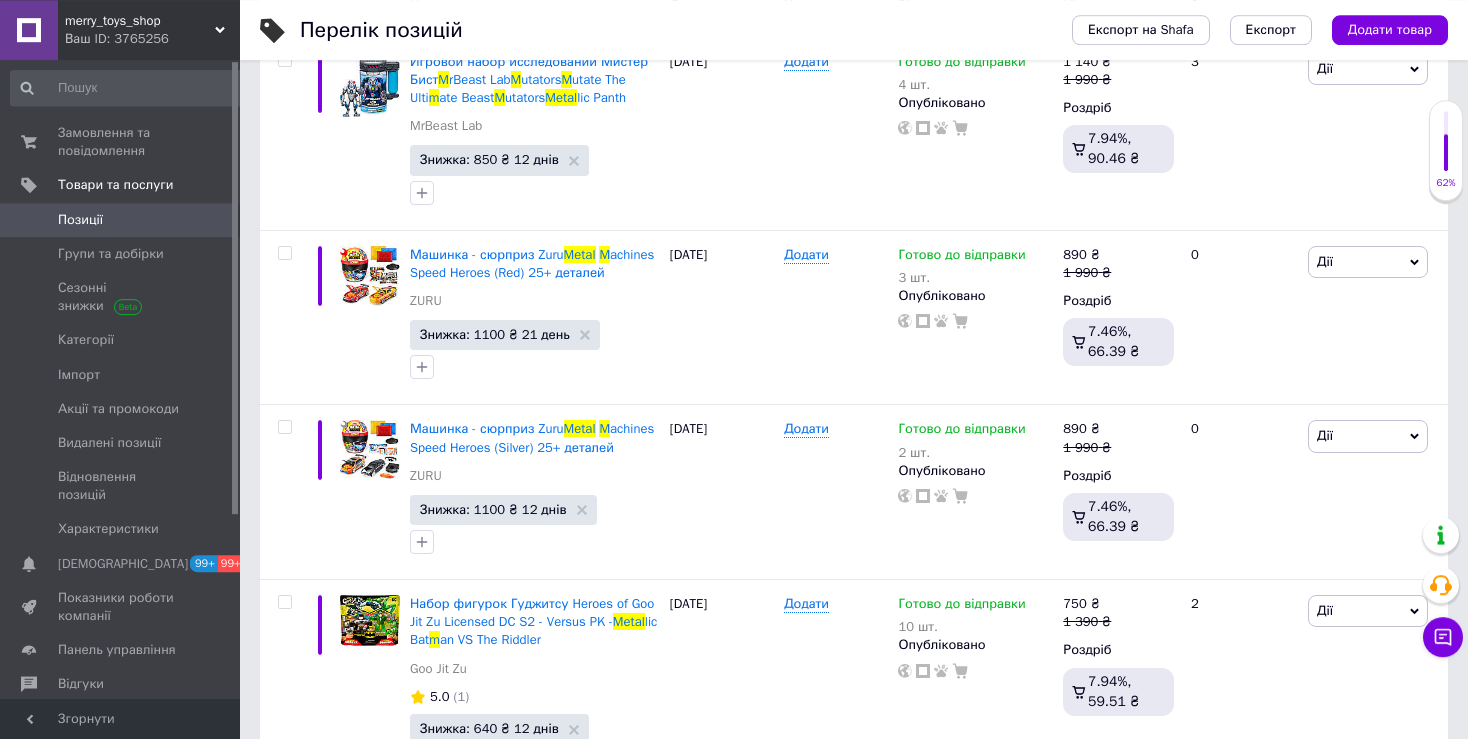 scroll, scrollTop: 422, scrollLeft: 0, axis: vertical 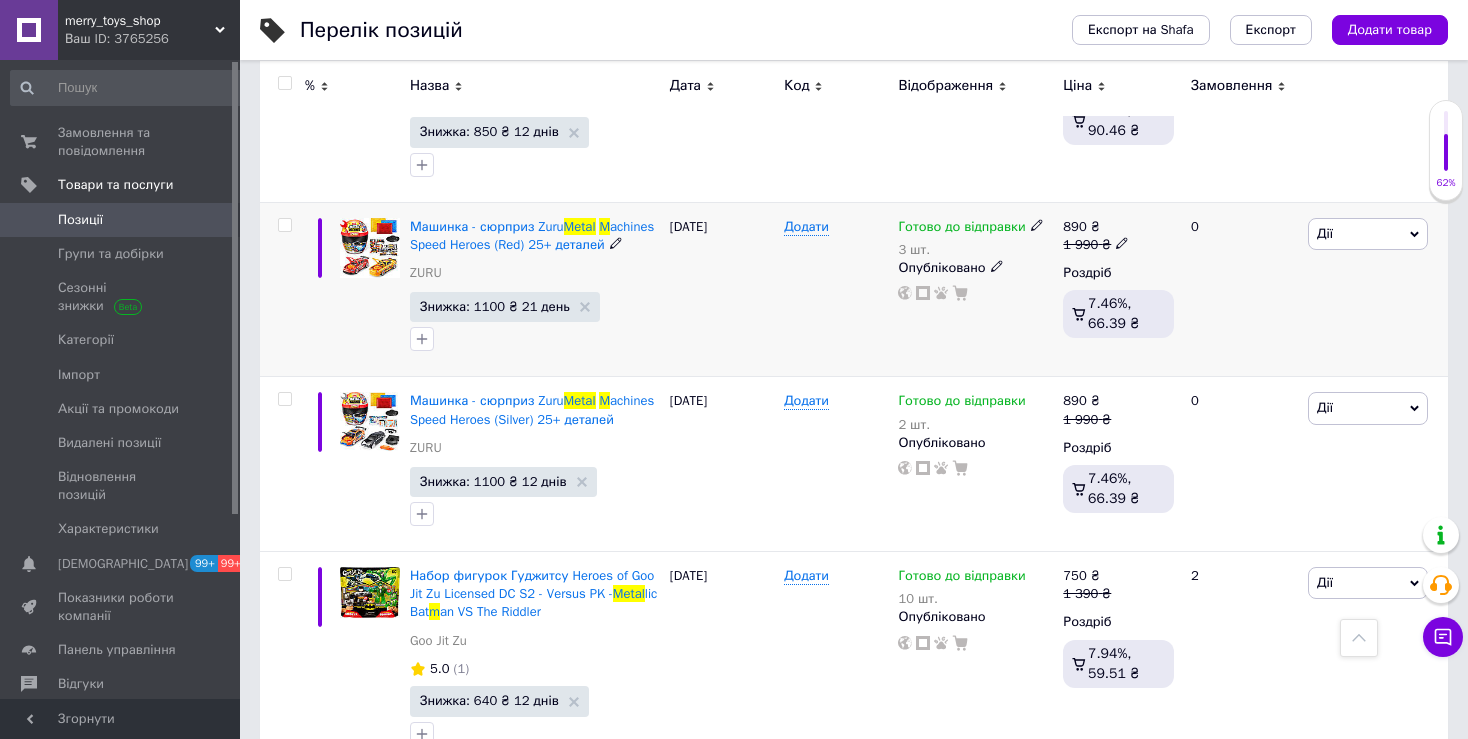 type on "metal m" 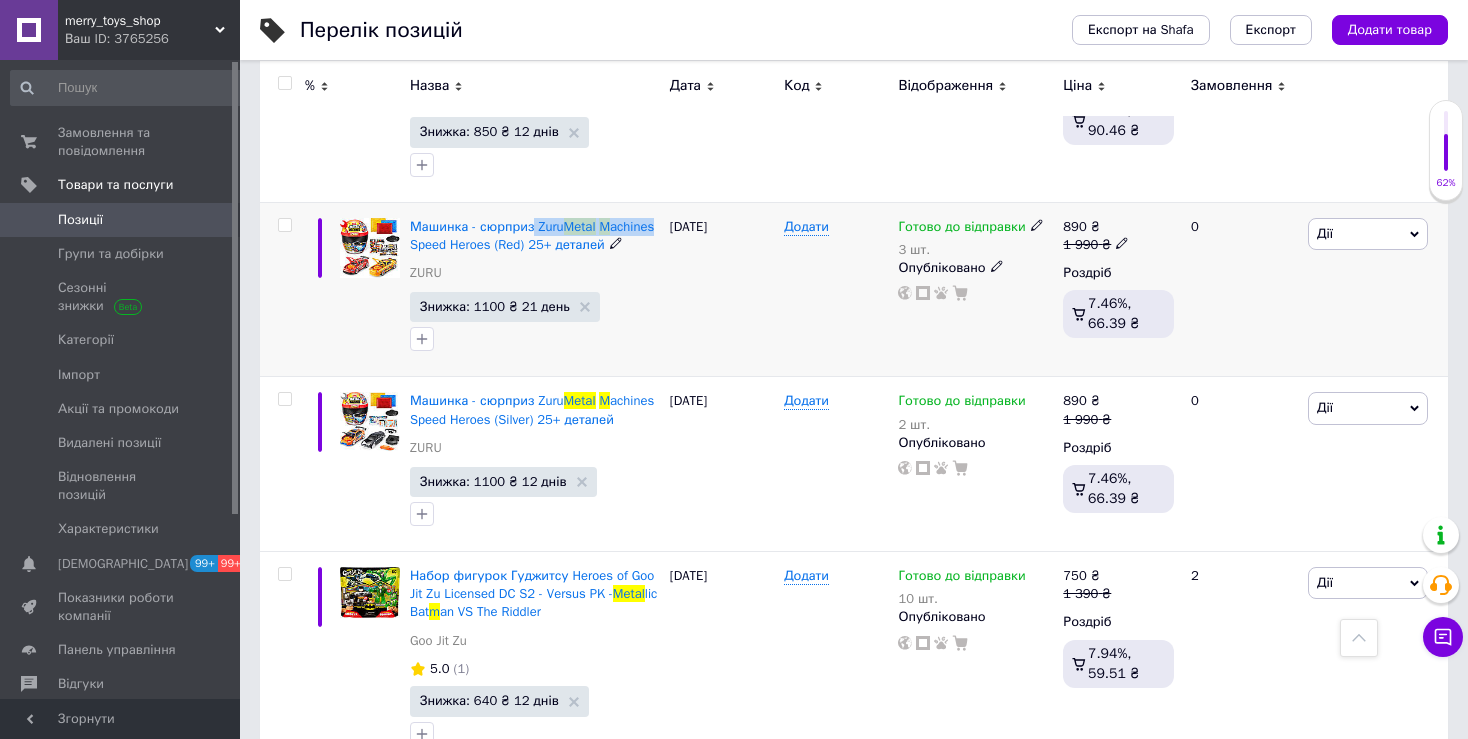 drag, startPoint x: 535, startPoint y: 208, endPoint x: 658, endPoint y: 208, distance: 123 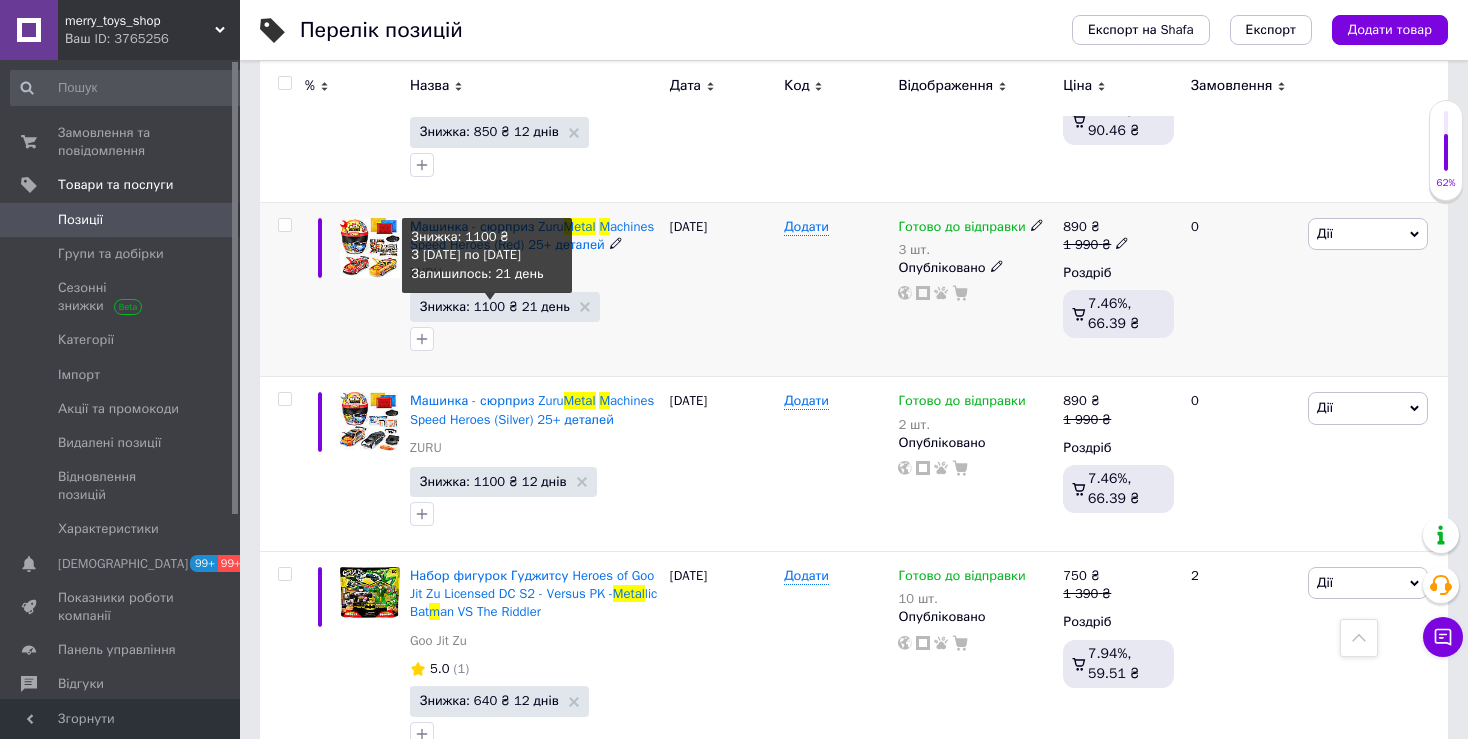 click on "Знижка: 1100 ₴ 21 день" at bounding box center [495, 306] 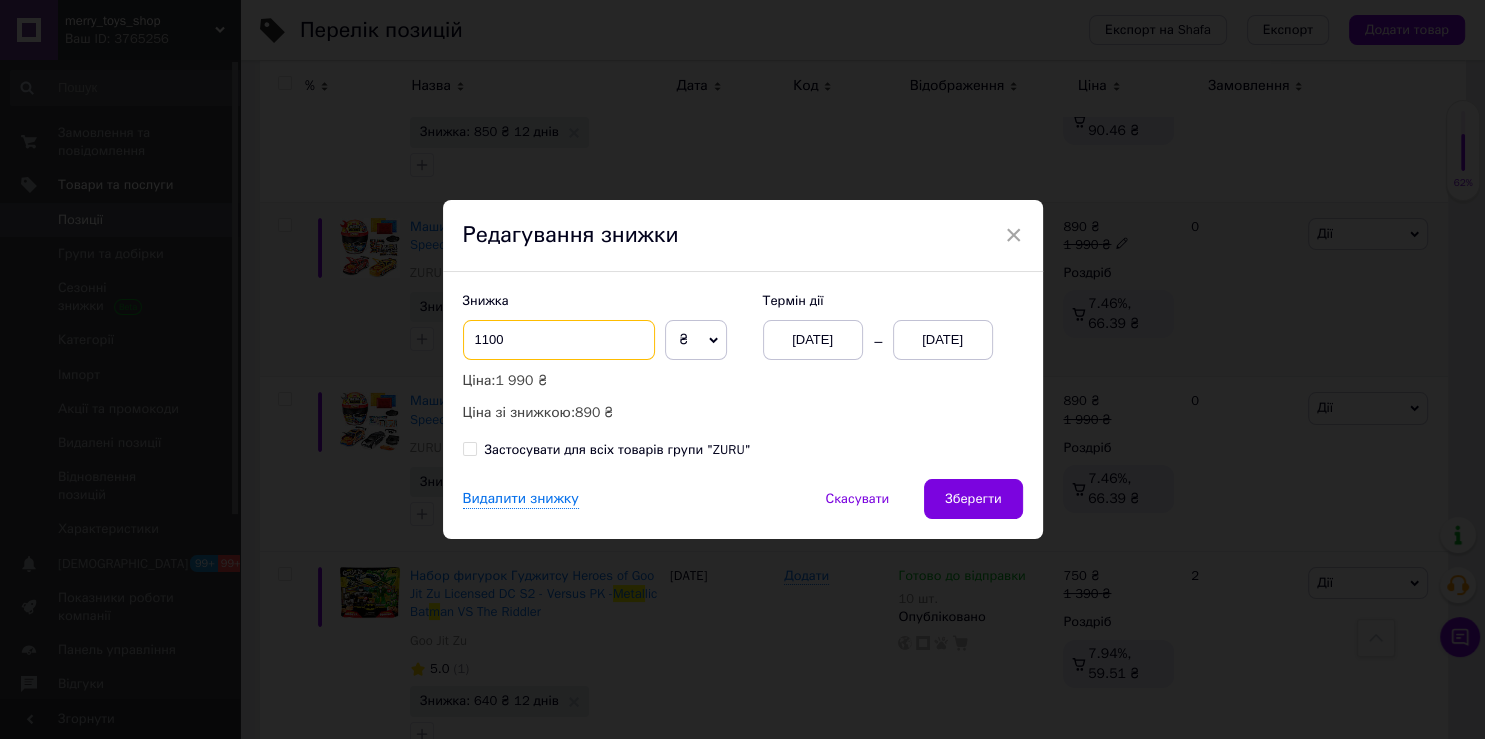 click on "1100" at bounding box center [559, 340] 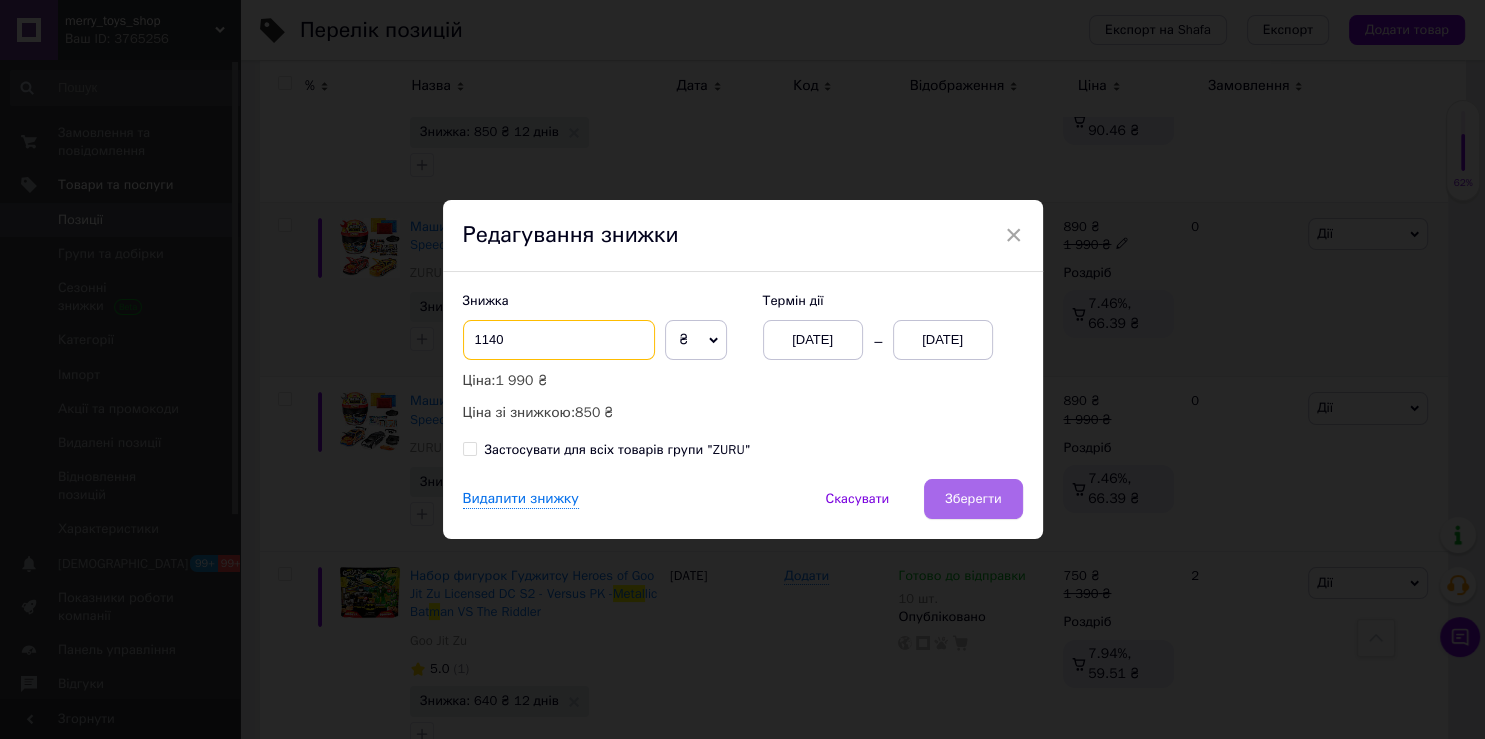 type on "1140" 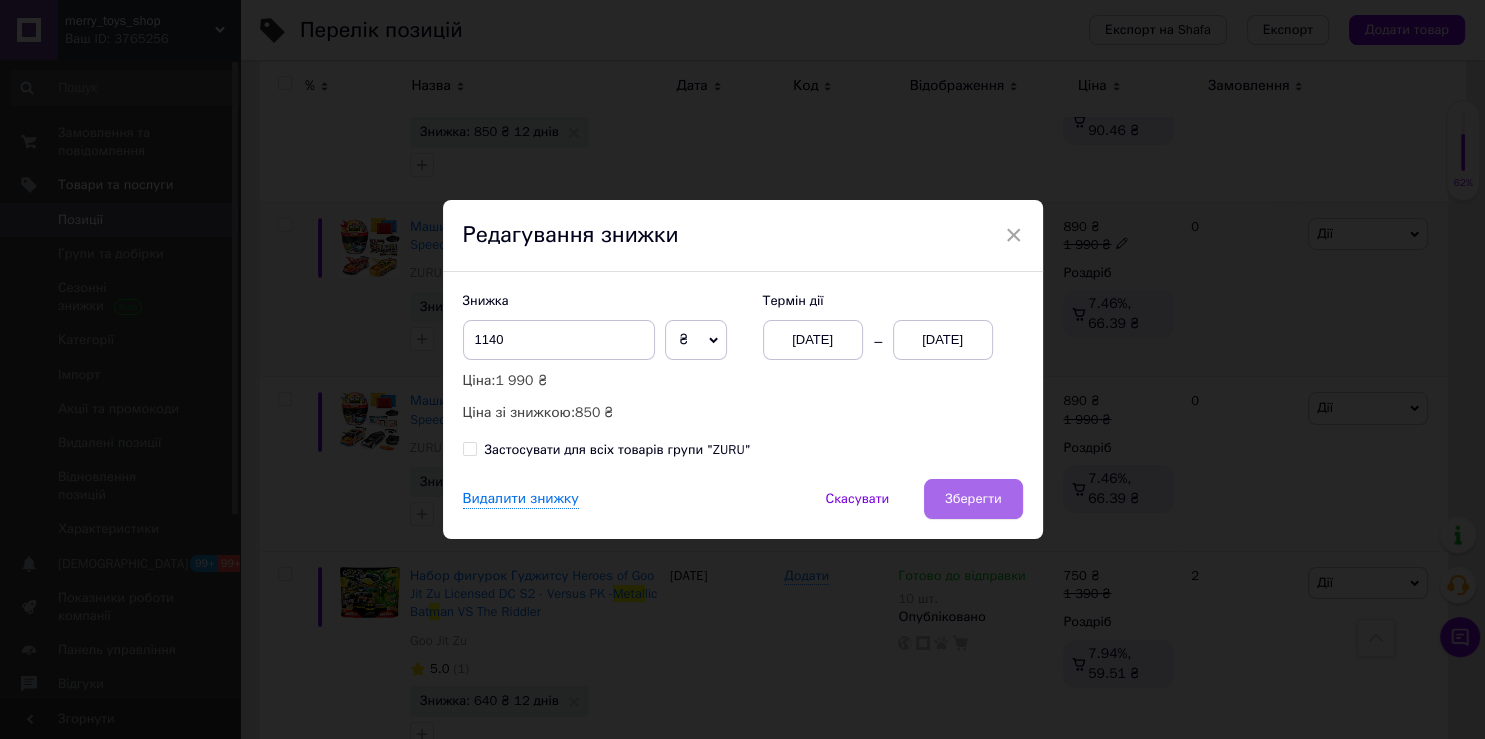 click on "Зберегти" at bounding box center (973, 499) 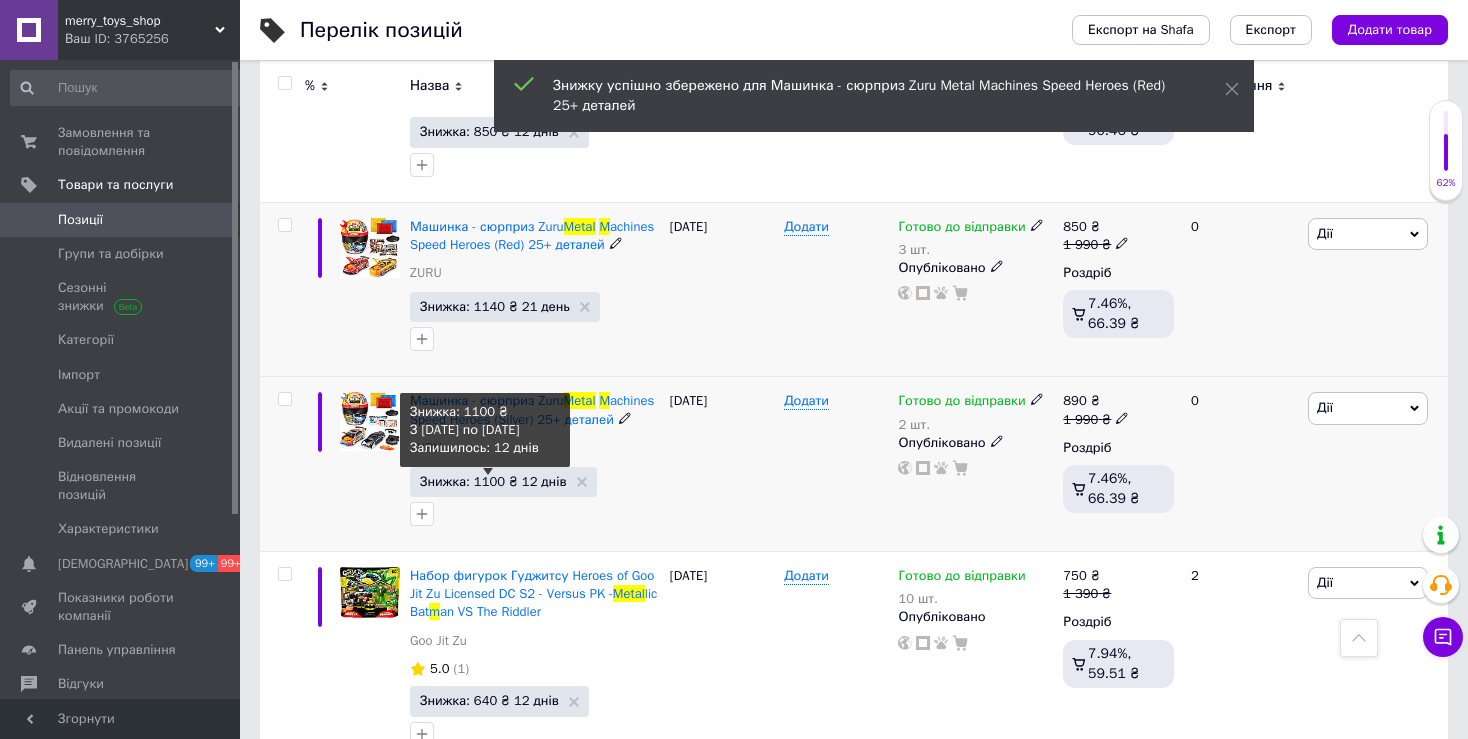 click on "Знижка: 1100 ₴ 12 днів" at bounding box center (493, 481) 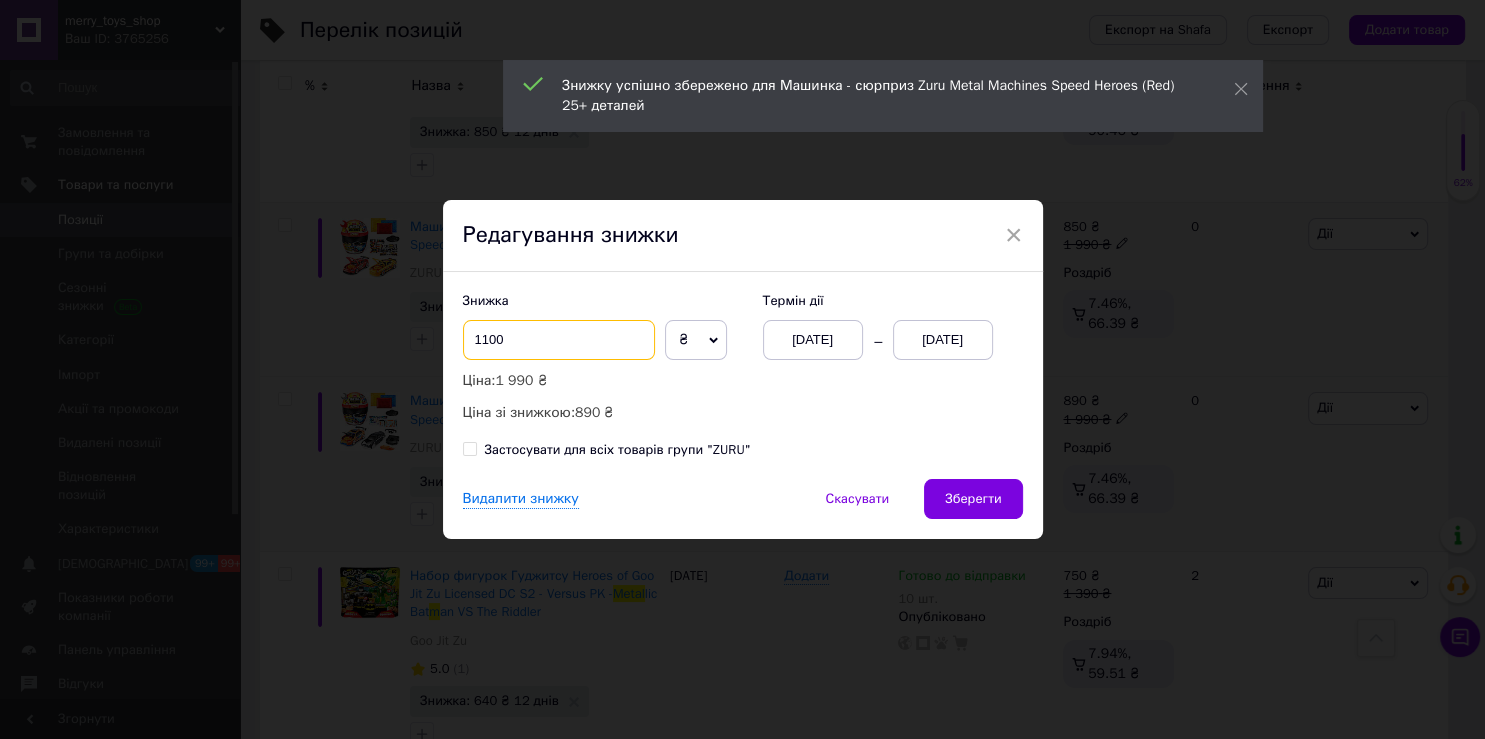 click on "1100" at bounding box center (559, 340) 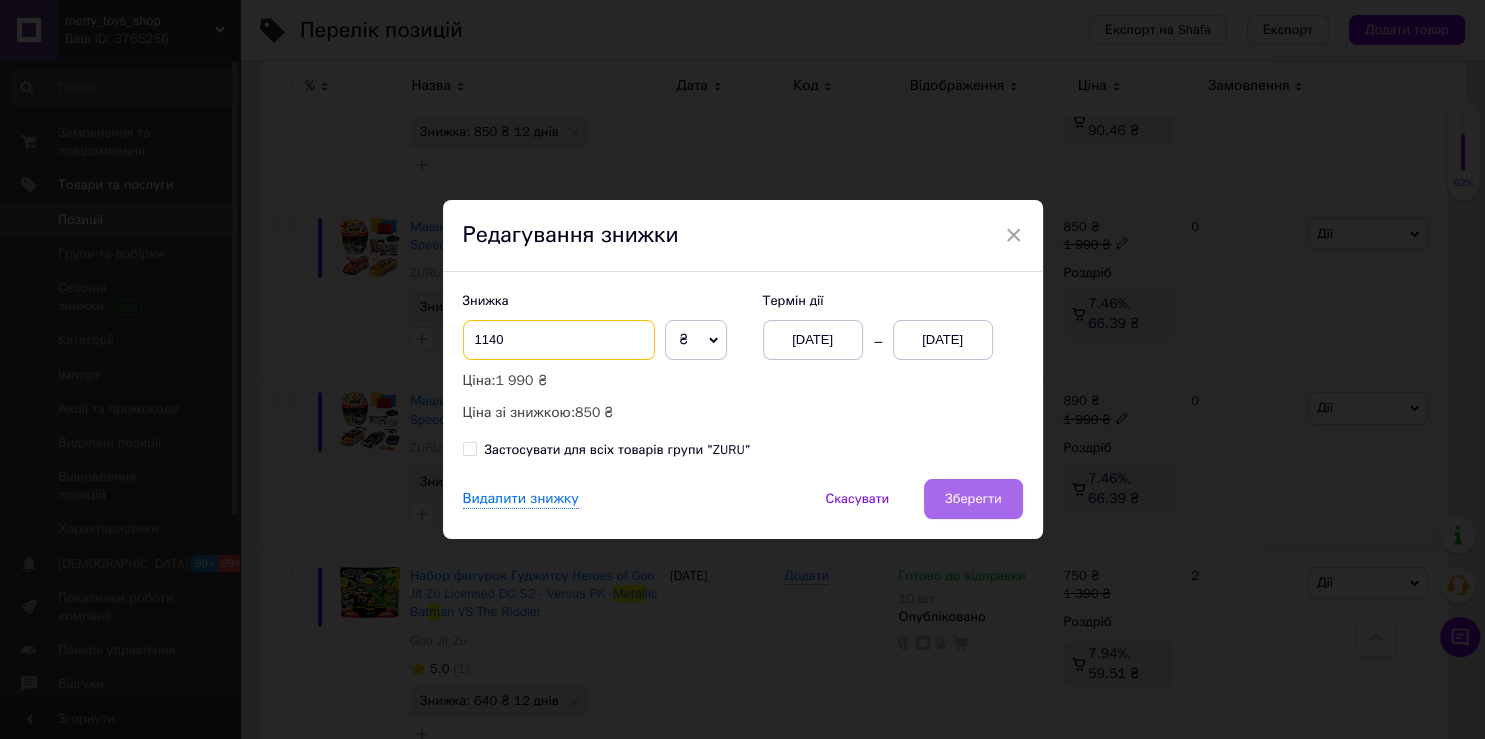 type on "1140" 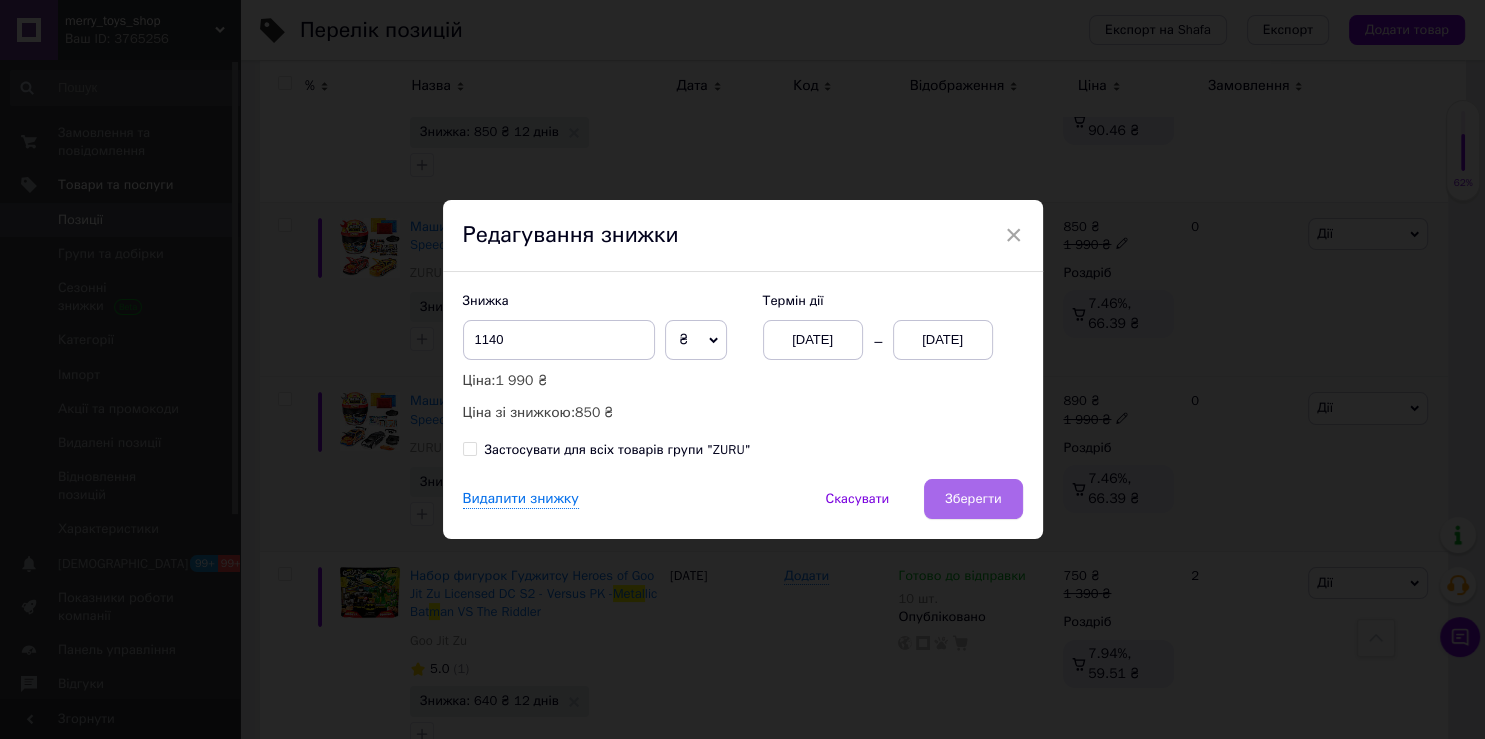 click on "Зберегти" at bounding box center [973, 499] 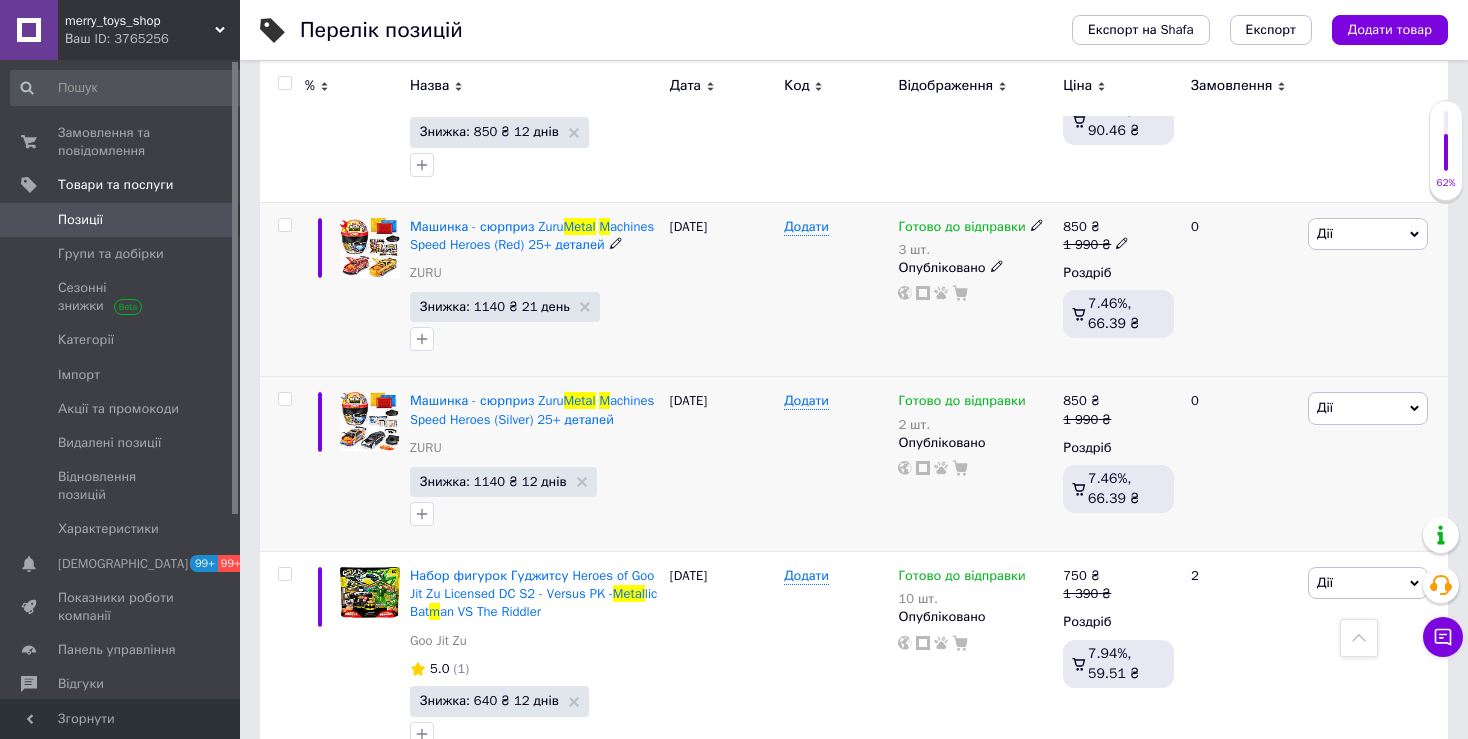 scroll, scrollTop: 0, scrollLeft: 0, axis: both 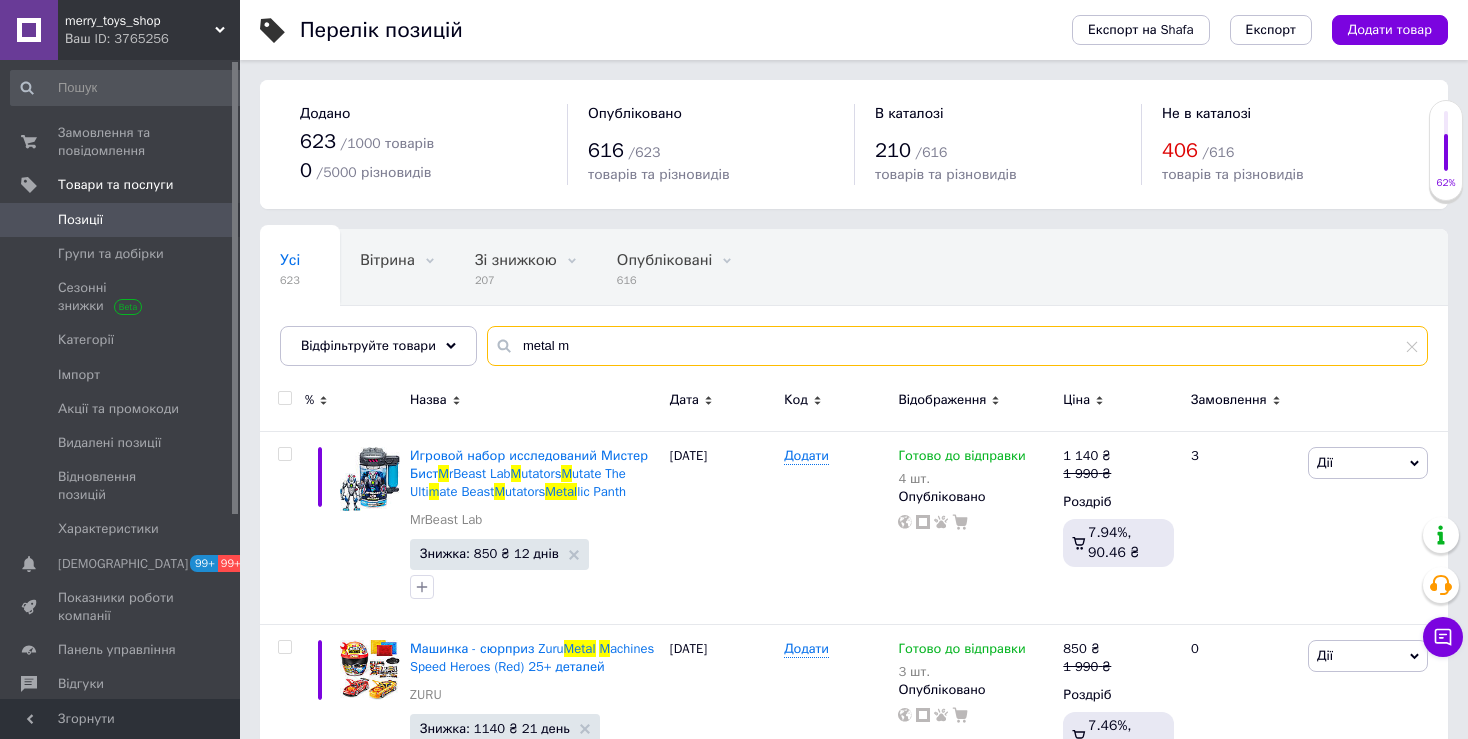 drag, startPoint x: 569, startPoint y: 350, endPoint x: 481, endPoint y: 345, distance: 88.14193 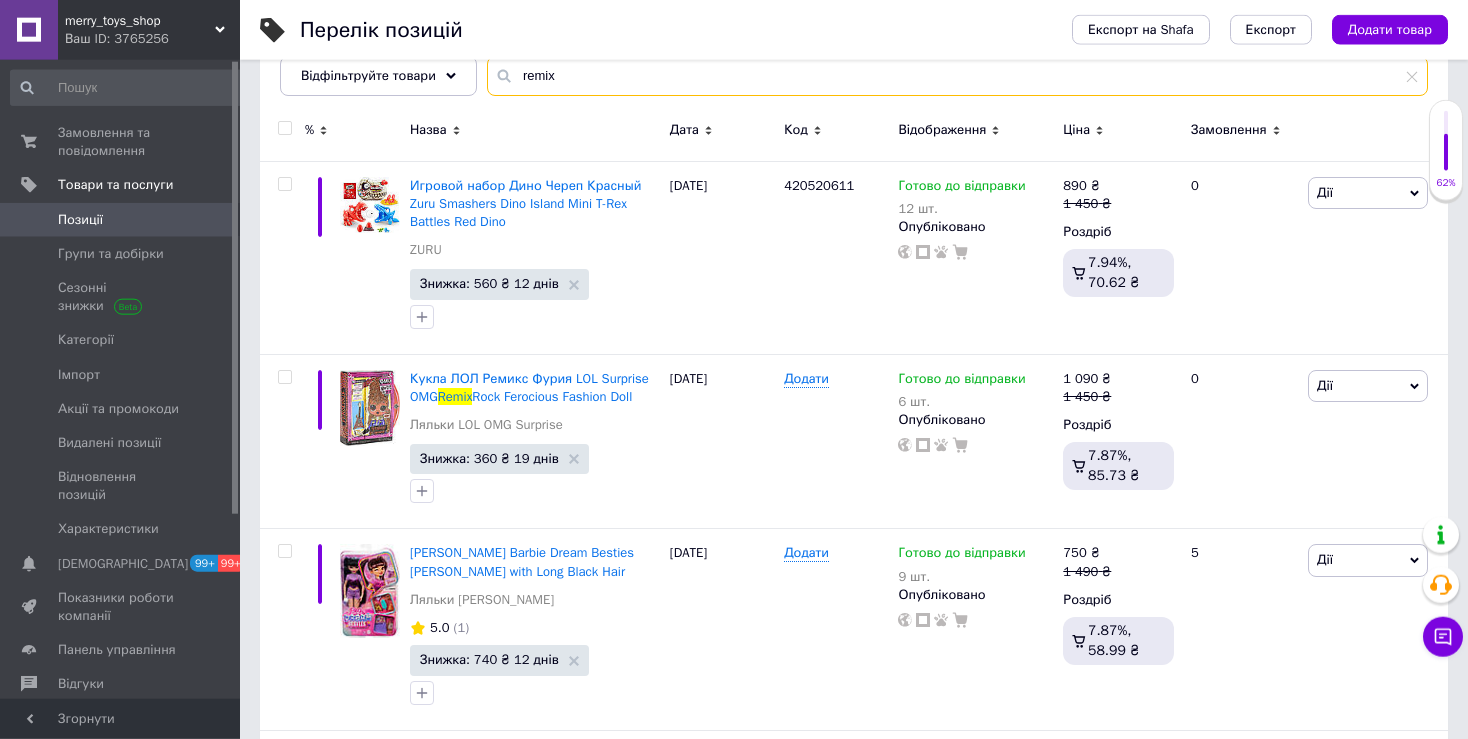 scroll, scrollTop: 316, scrollLeft: 0, axis: vertical 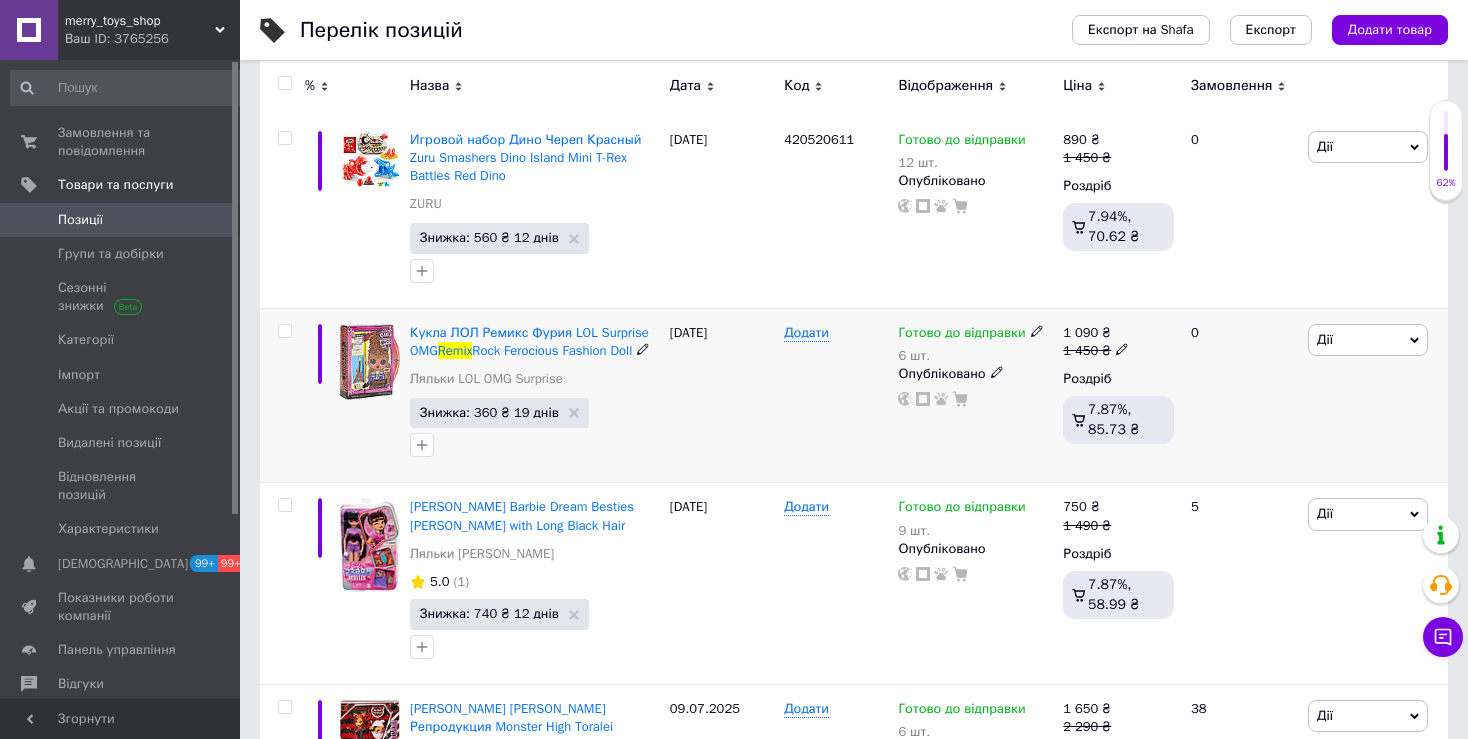 type on "remix" 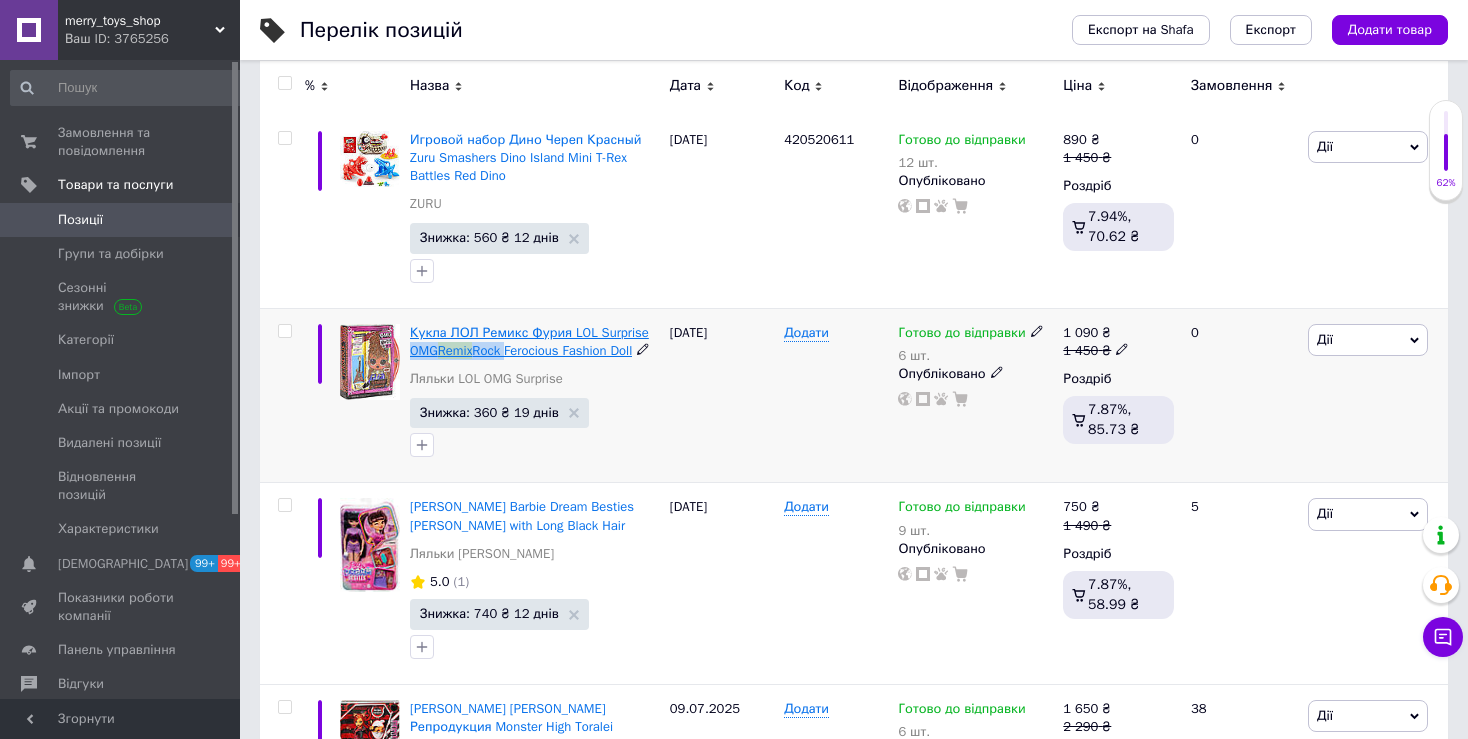 drag, startPoint x: 410, startPoint y: 352, endPoint x: 509, endPoint y: 346, distance: 99.18165 